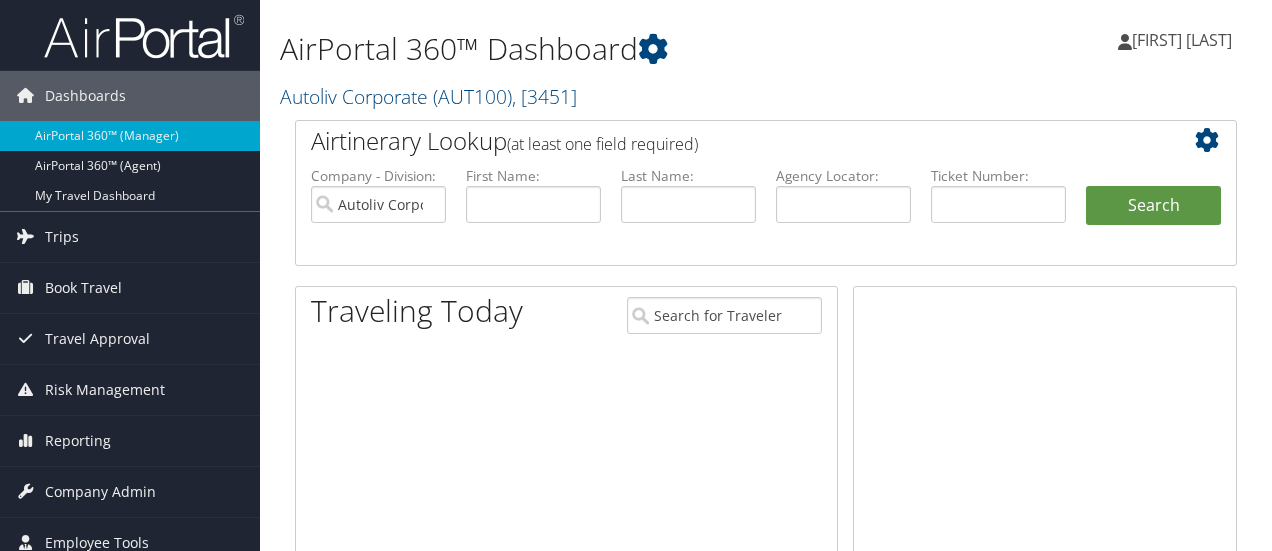 scroll, scrollTop: 0, scrollLeft: 0, axis: both 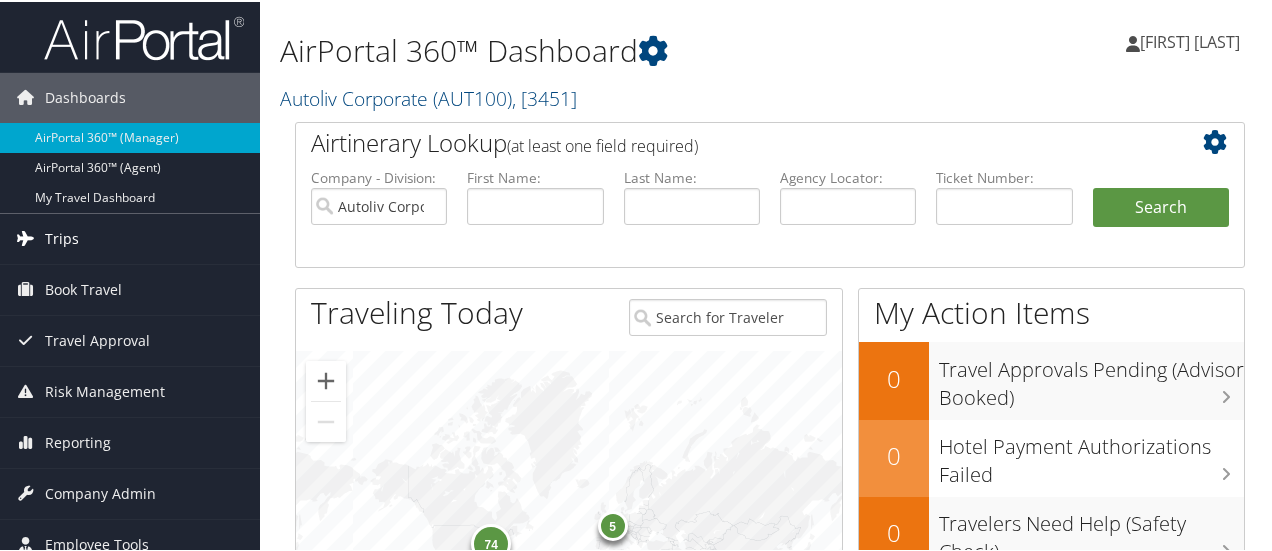 click on "Trips" at bounding box center (130, 237) 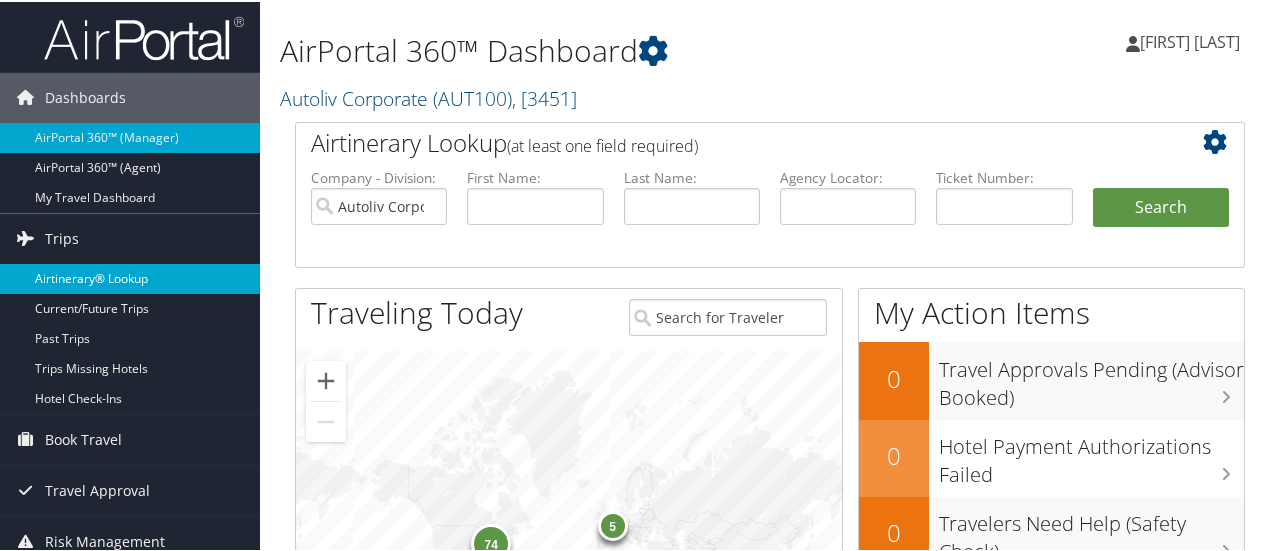 click on "Airtinerary® Lookup" at bounding box center [130, 277] 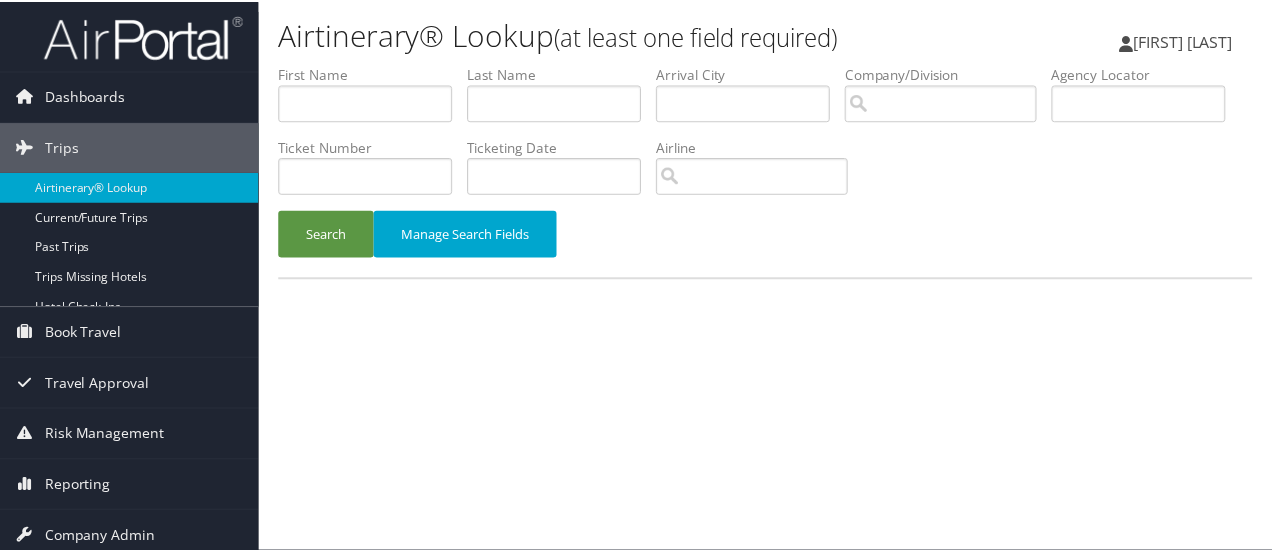 scroll, scrollTop: 0, scrollLeft: 0, axis: both 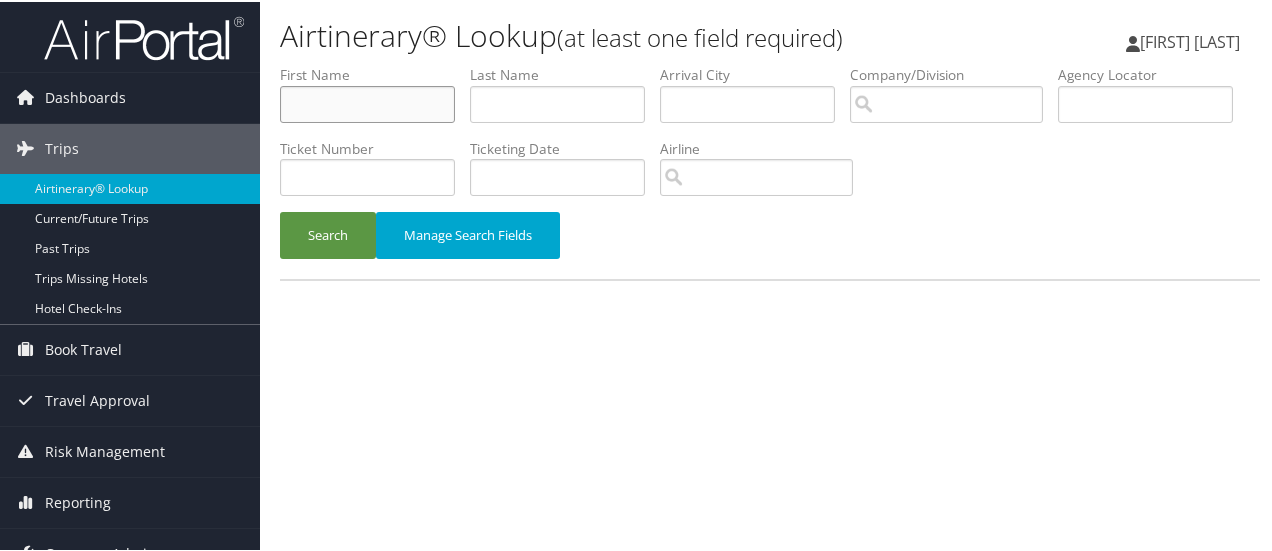 click at bounding box center [367, 102] 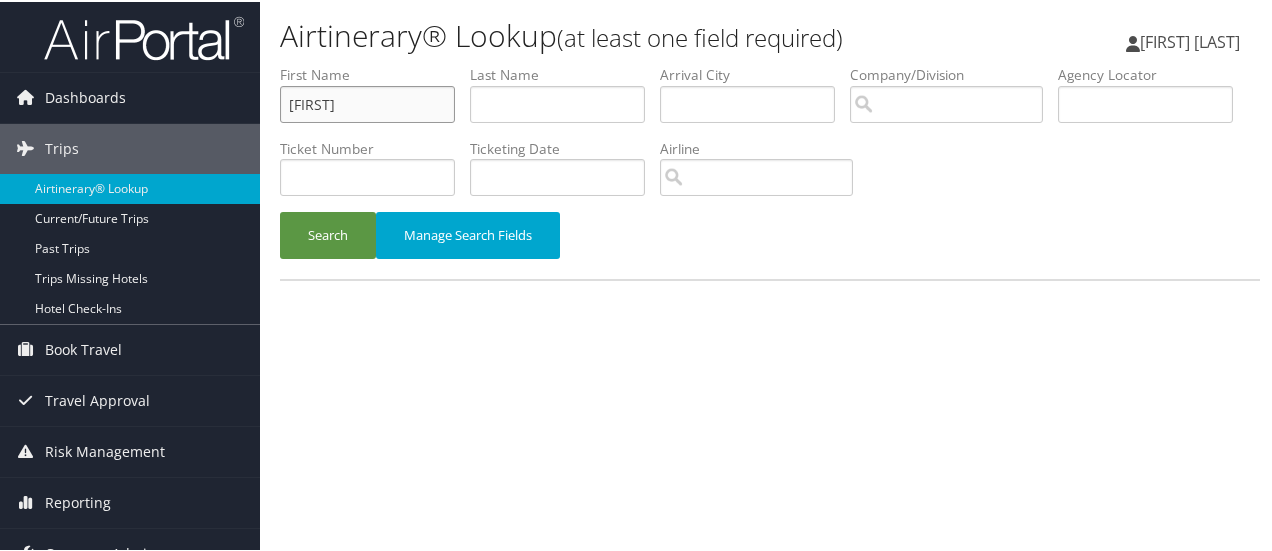 type on "[FIRST]" 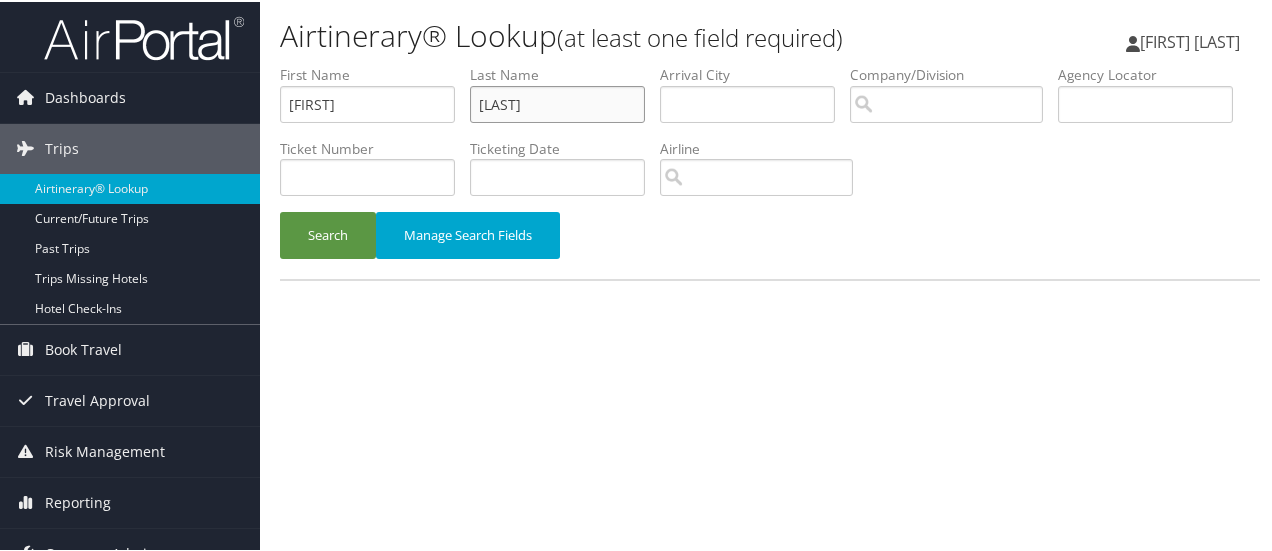 click on "Search" at bounding box center [328, 233] 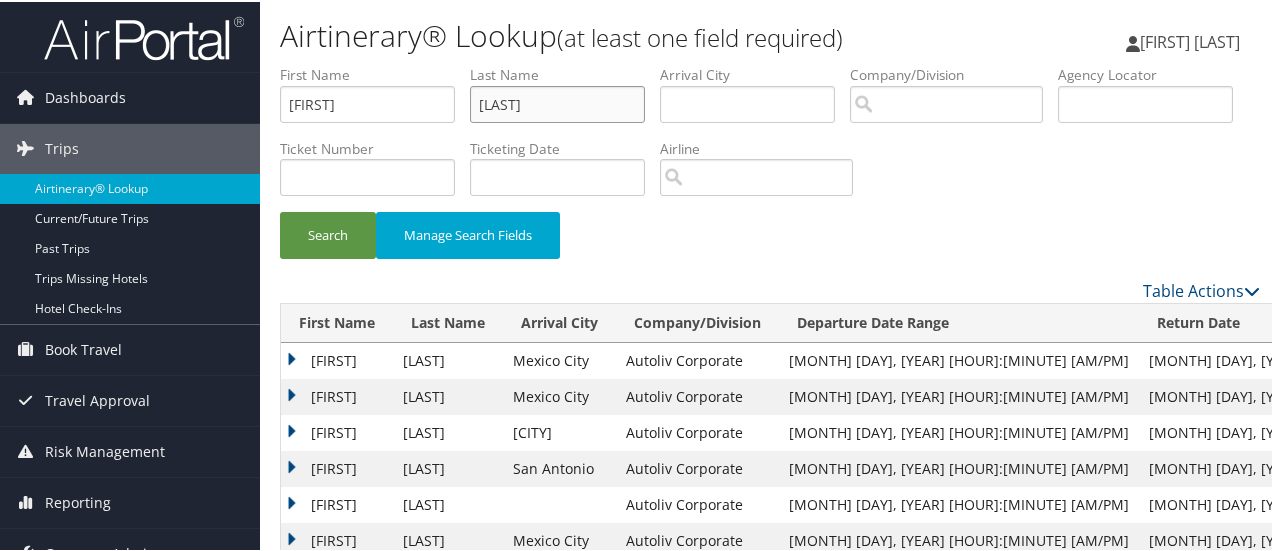 click on "[LAST]" at bounding box center [557, 102] 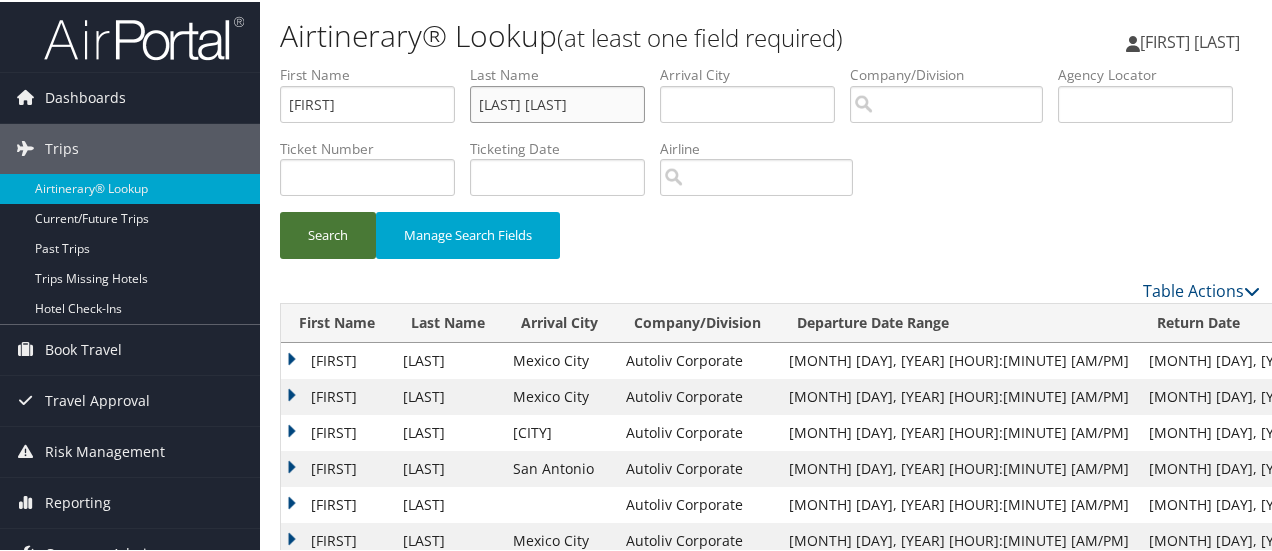 type on "[LAST] [LAST]" 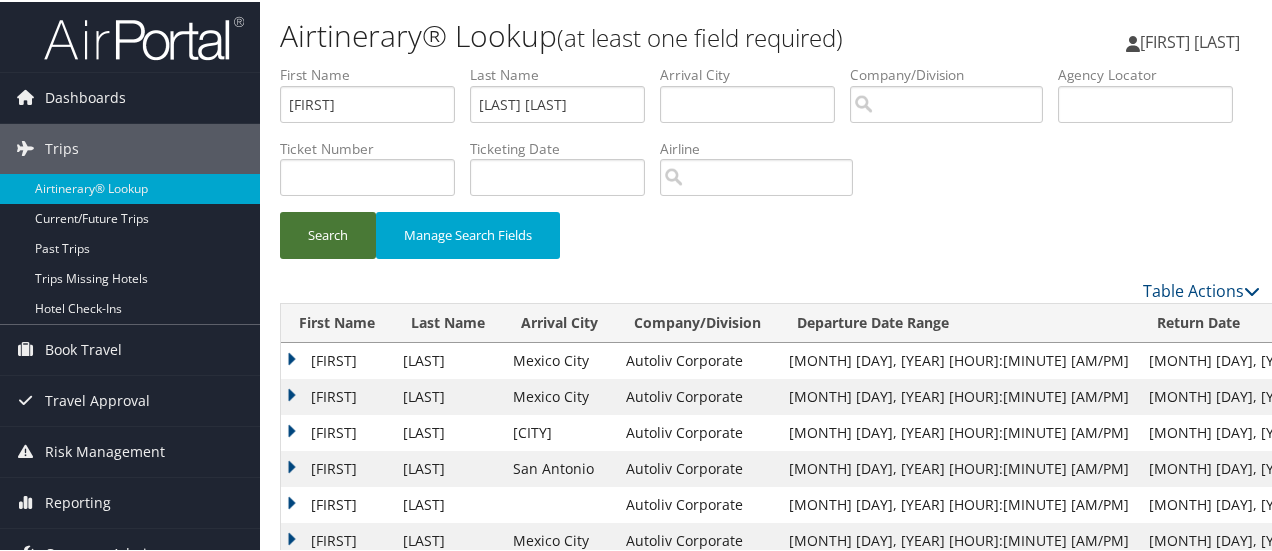 click on "Search" at bounding box center (328, 233) 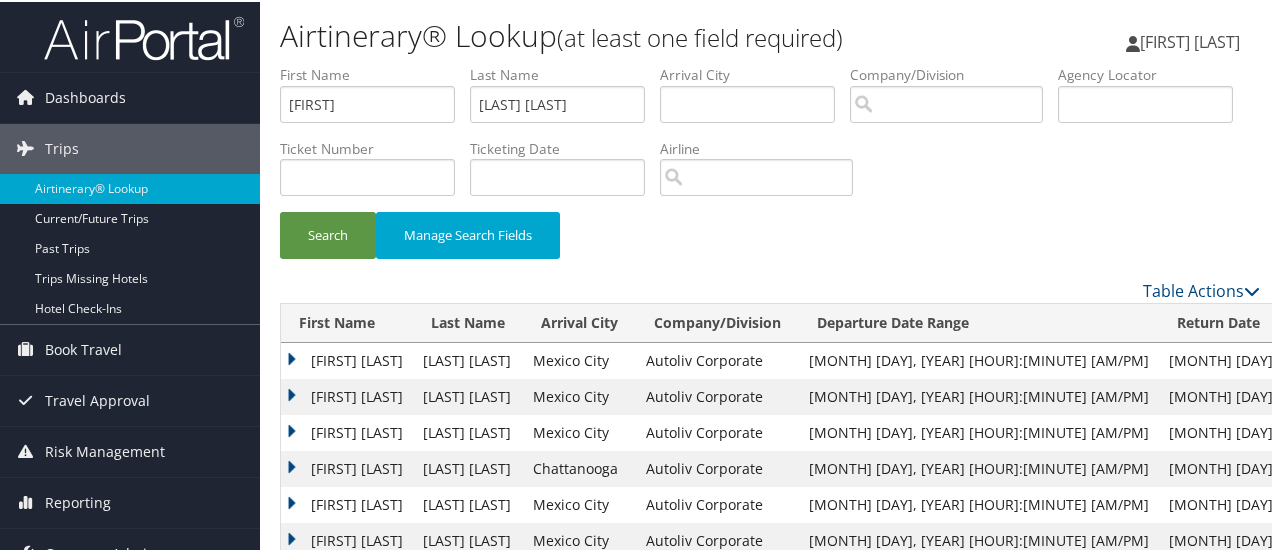 click on "[FIRST] [LAST]" at bounding box center (347, 359) 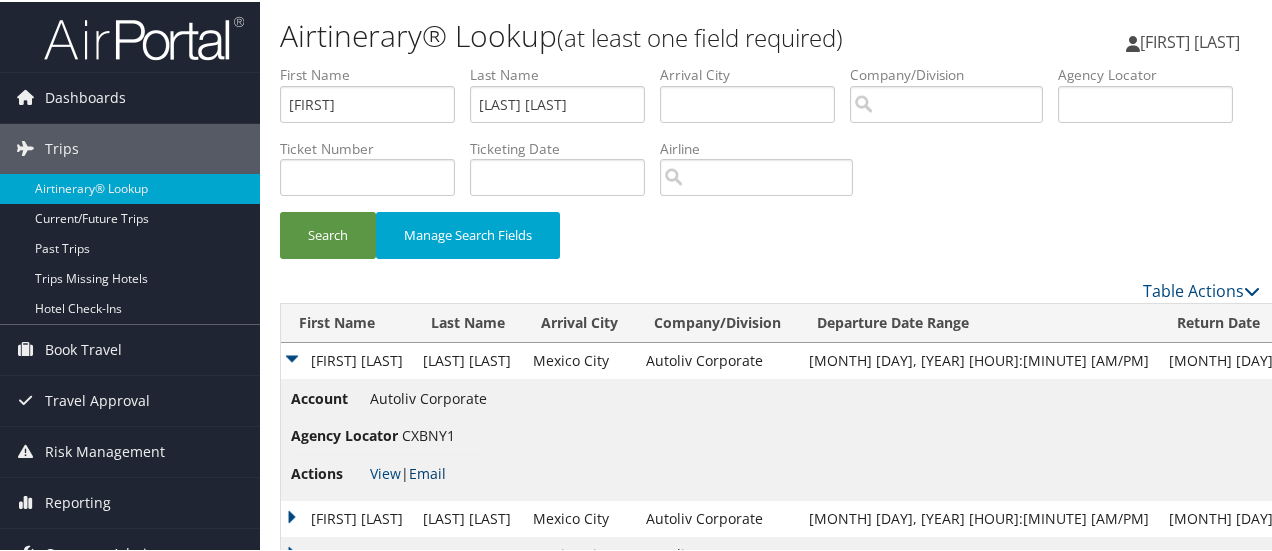 click on "Email" at bounding box center [427, 471] 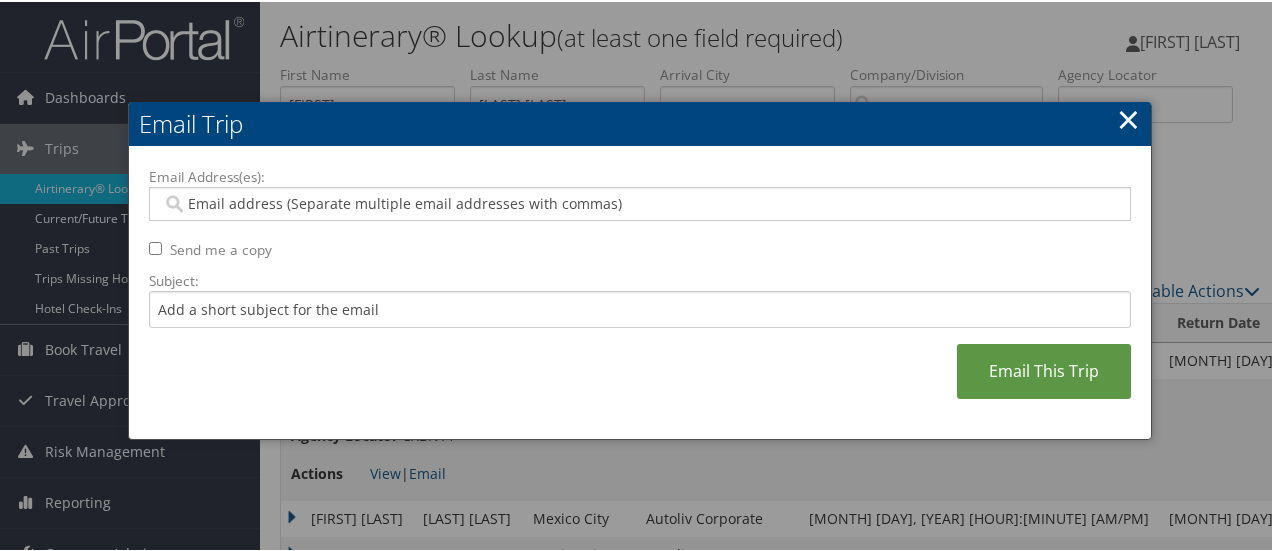 click on "Email Address(es):" at bounding box center [640, 202] 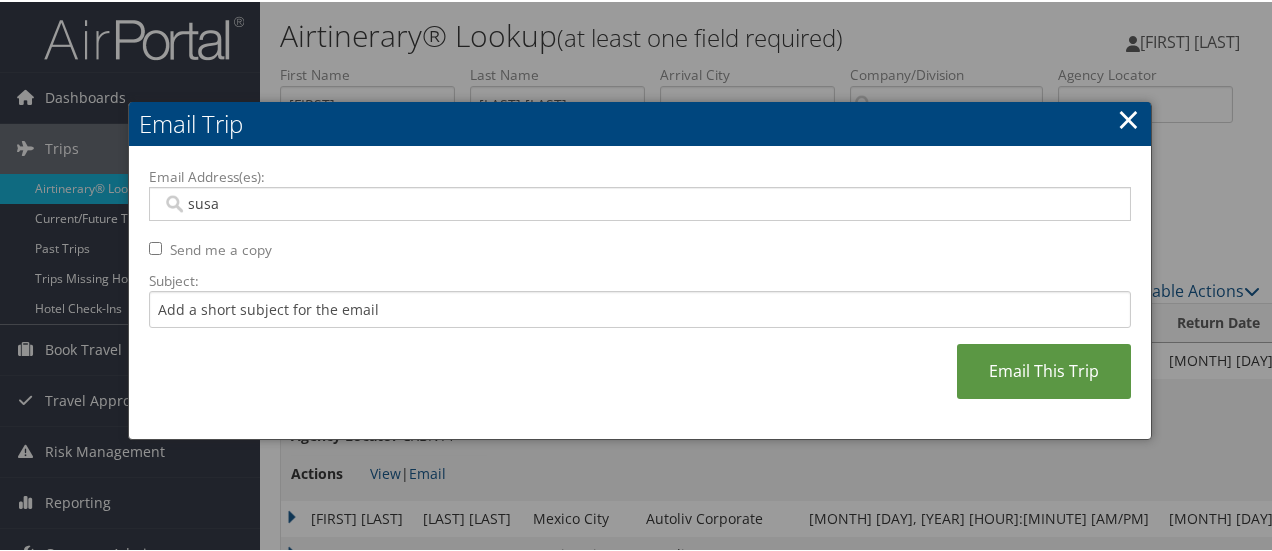 type on "[FIRST]" 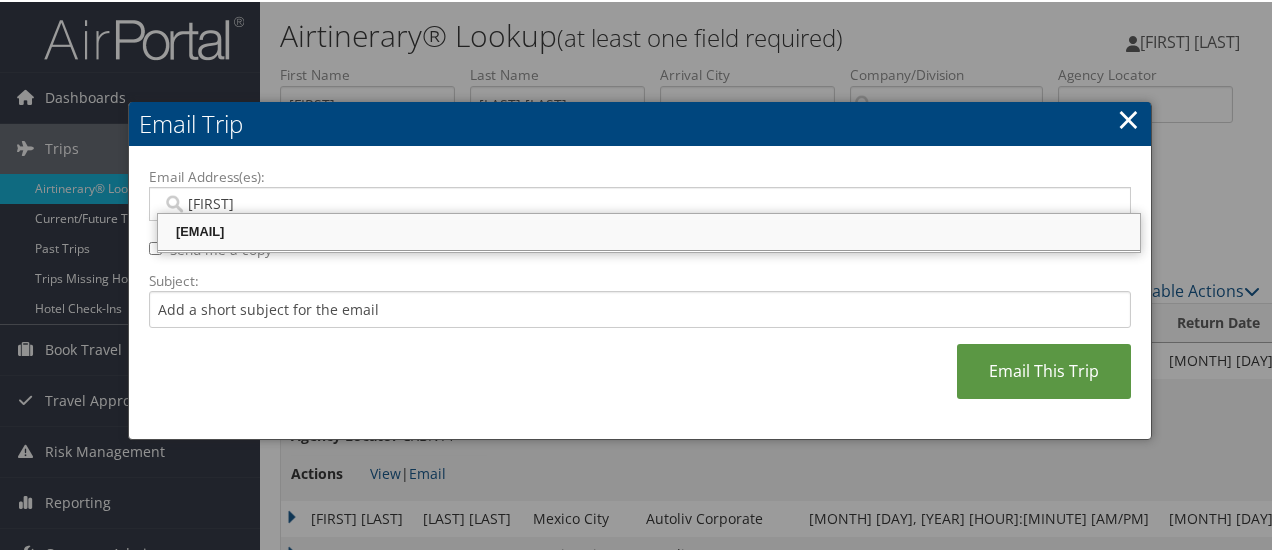 click on "[EMAIL]" at bounding box center [649, 230] 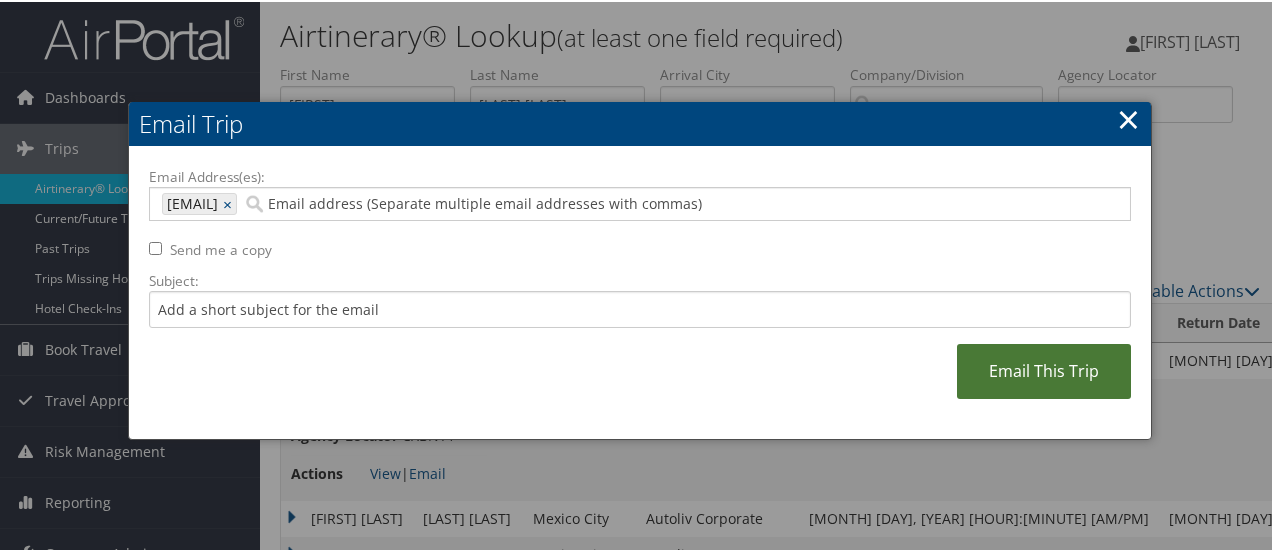 click on "Email This Trip" at bounding box center [1044, 369] 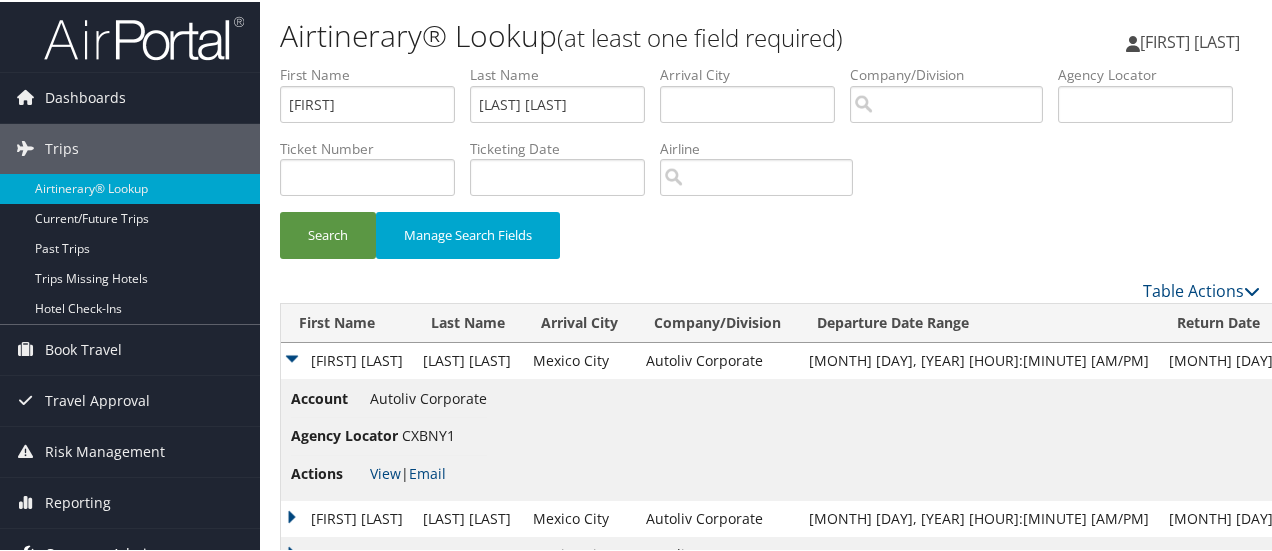 click on "Company Admin" at bounding box center [130, 552] 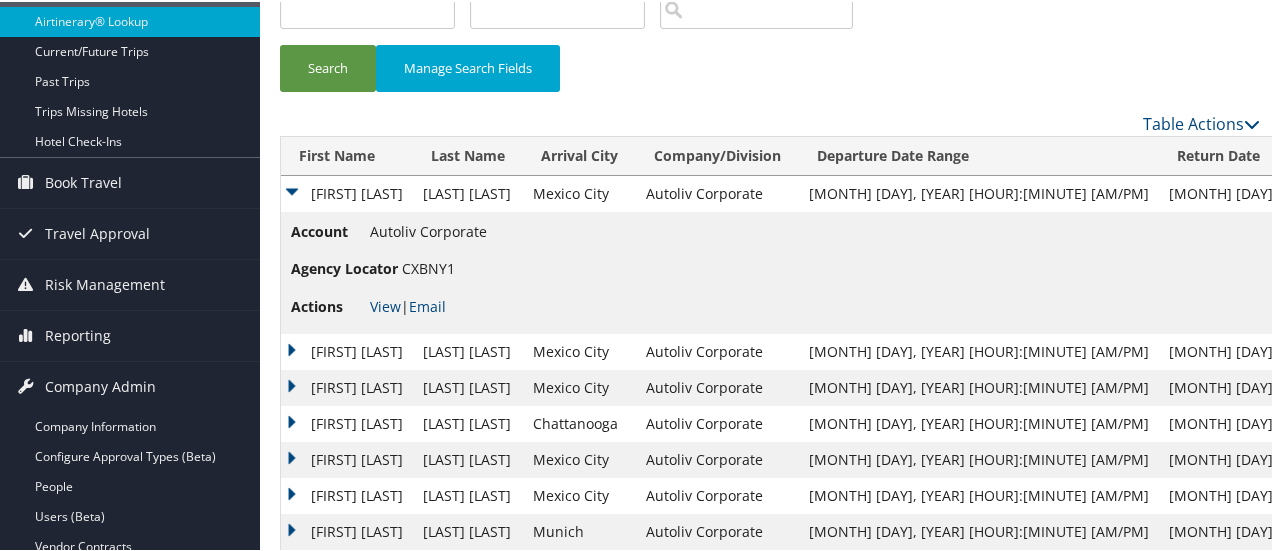 scroll, scrollTop: 172, scrollLeft: 0, axis: vertical 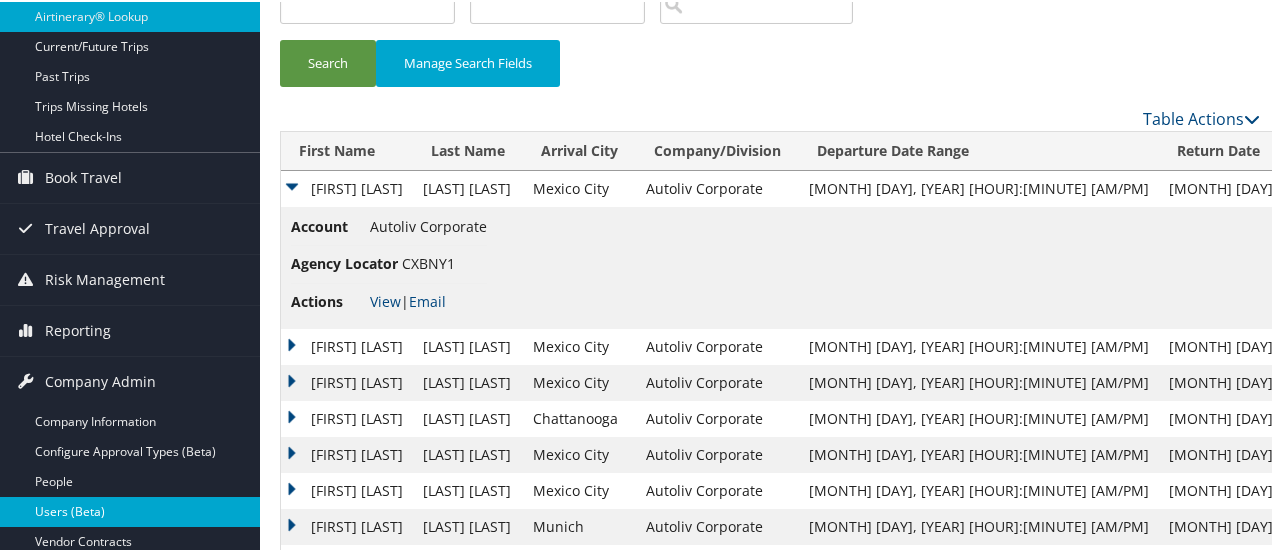 click on "Users (Beta)" at bounding box center [130, 510] 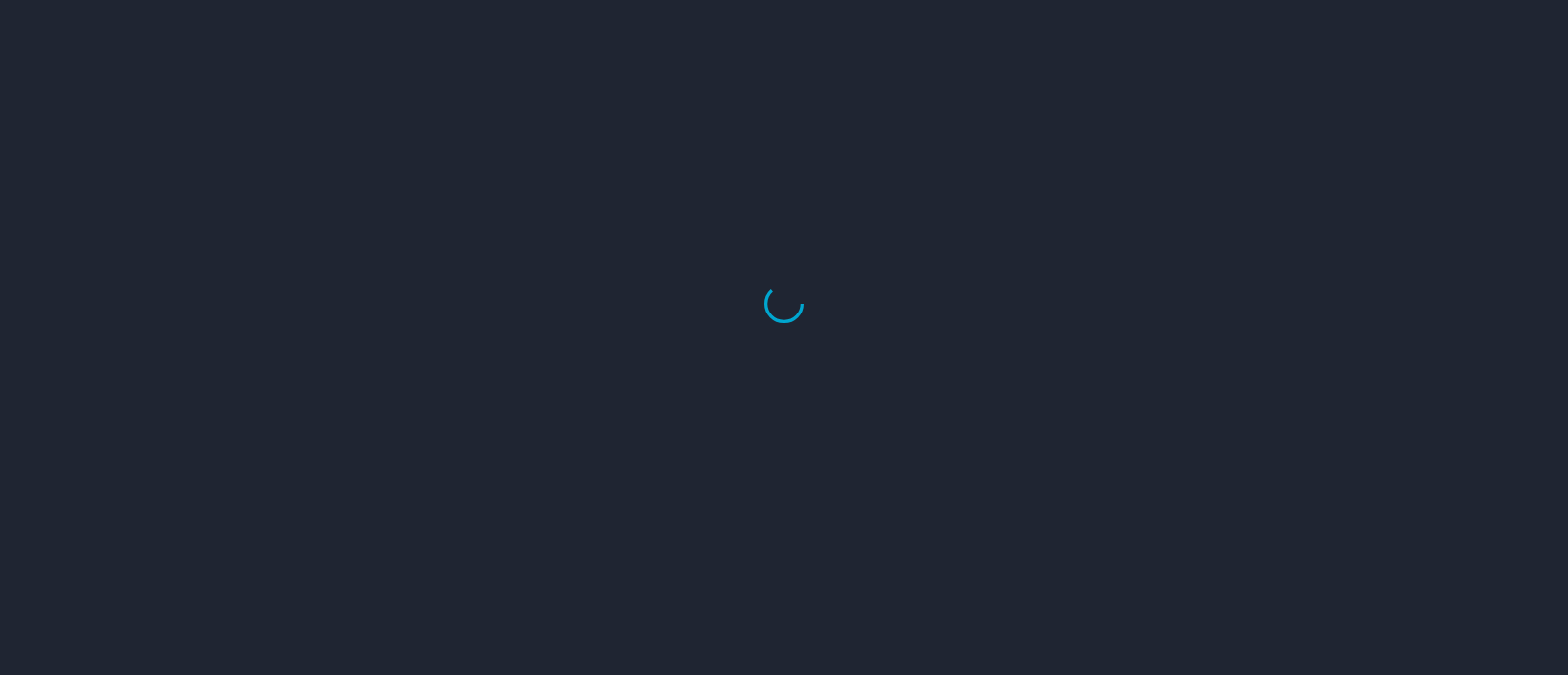 scroll, scrollTop: 0, scrollLeft: 0, axis: both 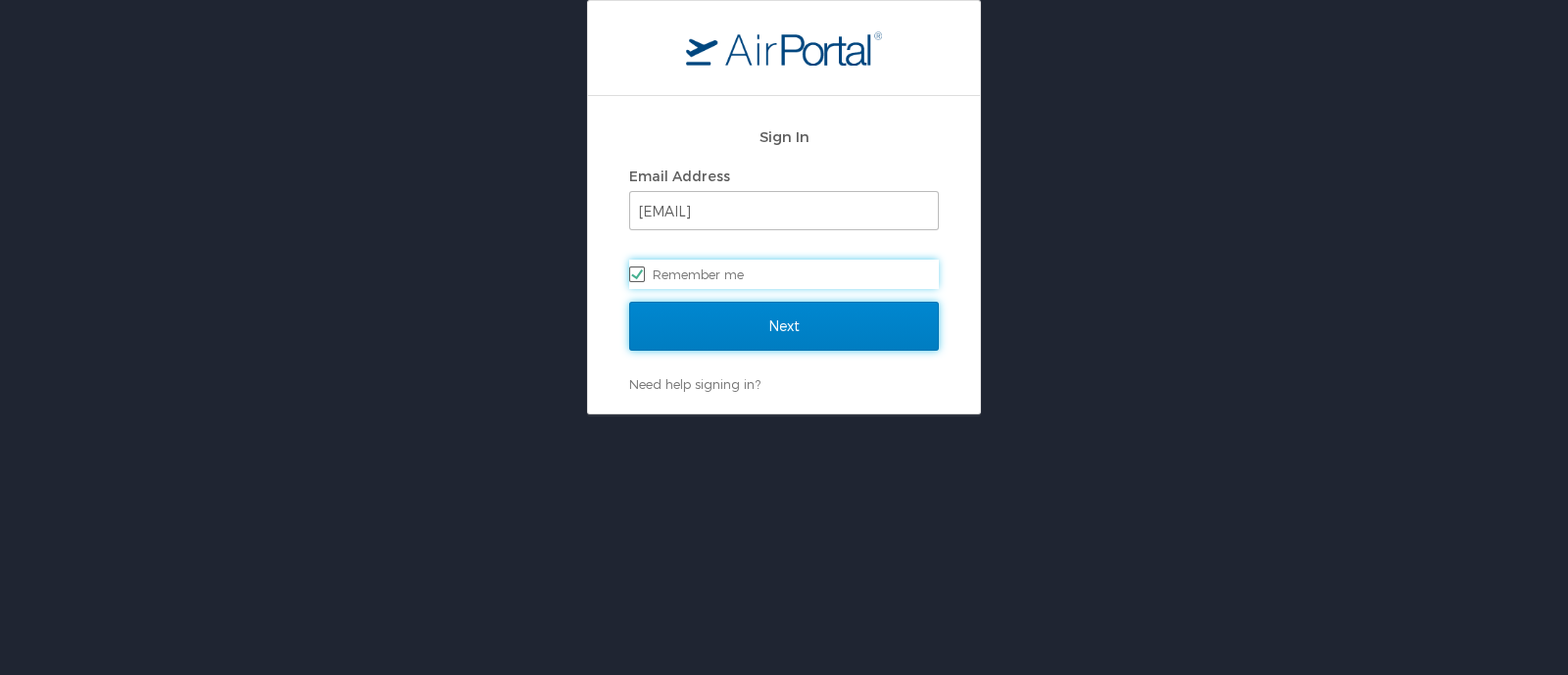 click on "Next" at bounding box center (784, 326) 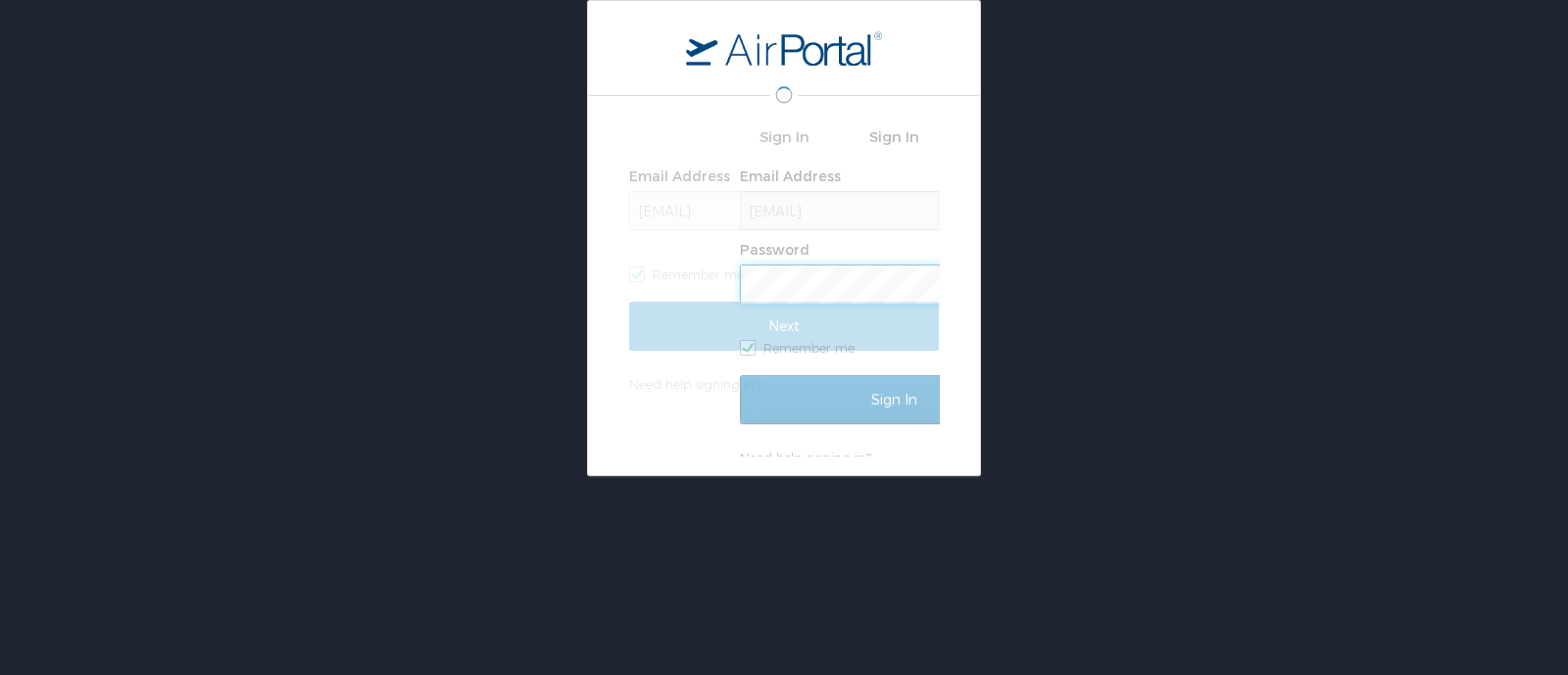scroll, scrollTop: 0, scrollLeft: 0, axis: both 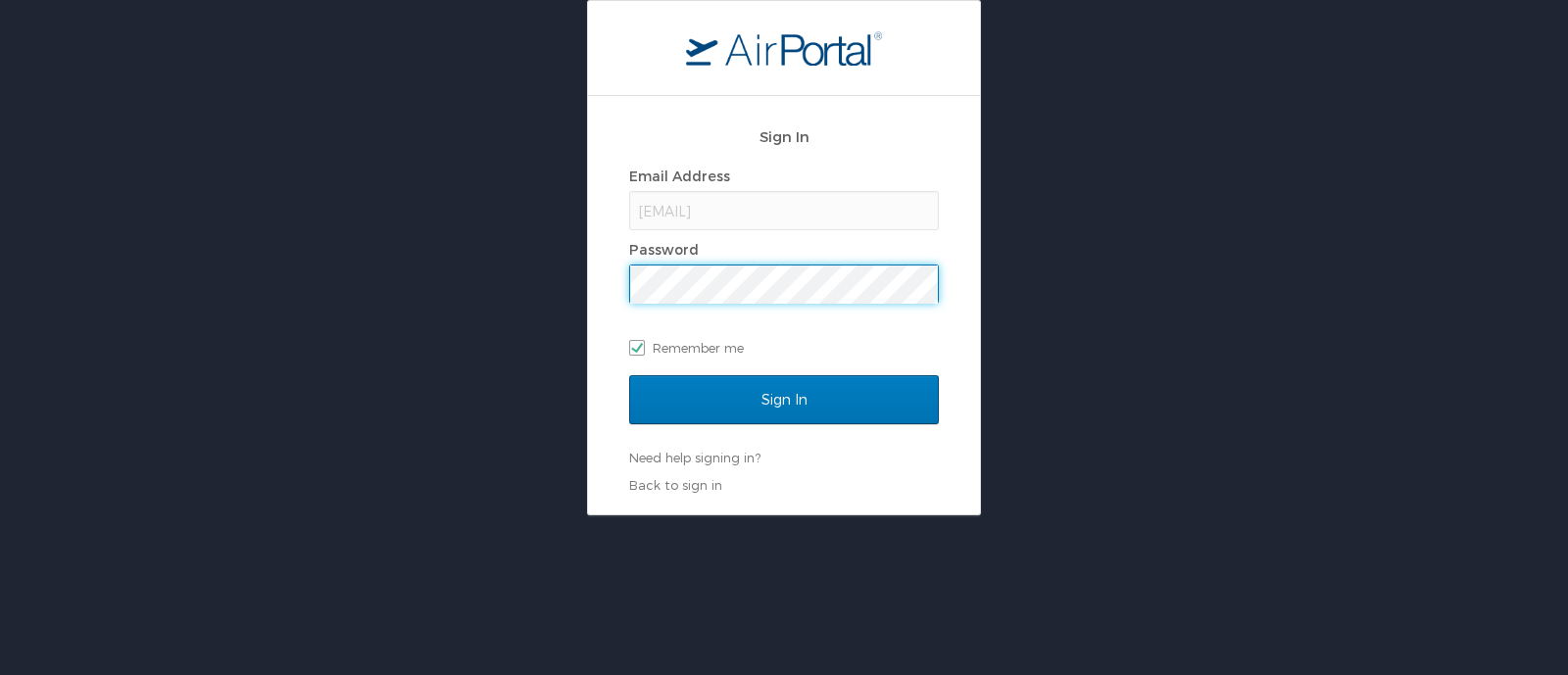 click on "Sign In" at bounding box center (784, 400) 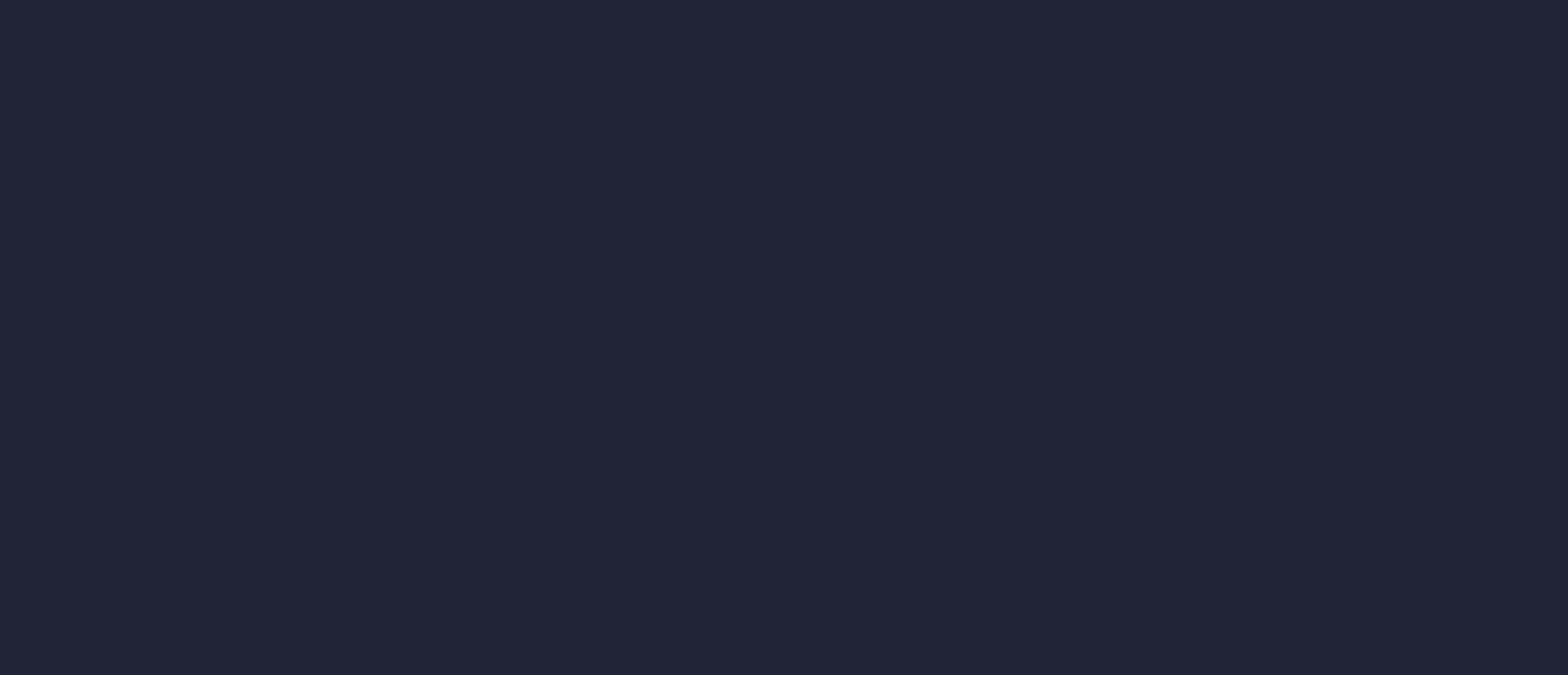 scroll, scrollTop: 0, scrollLeft: 0, axis: both 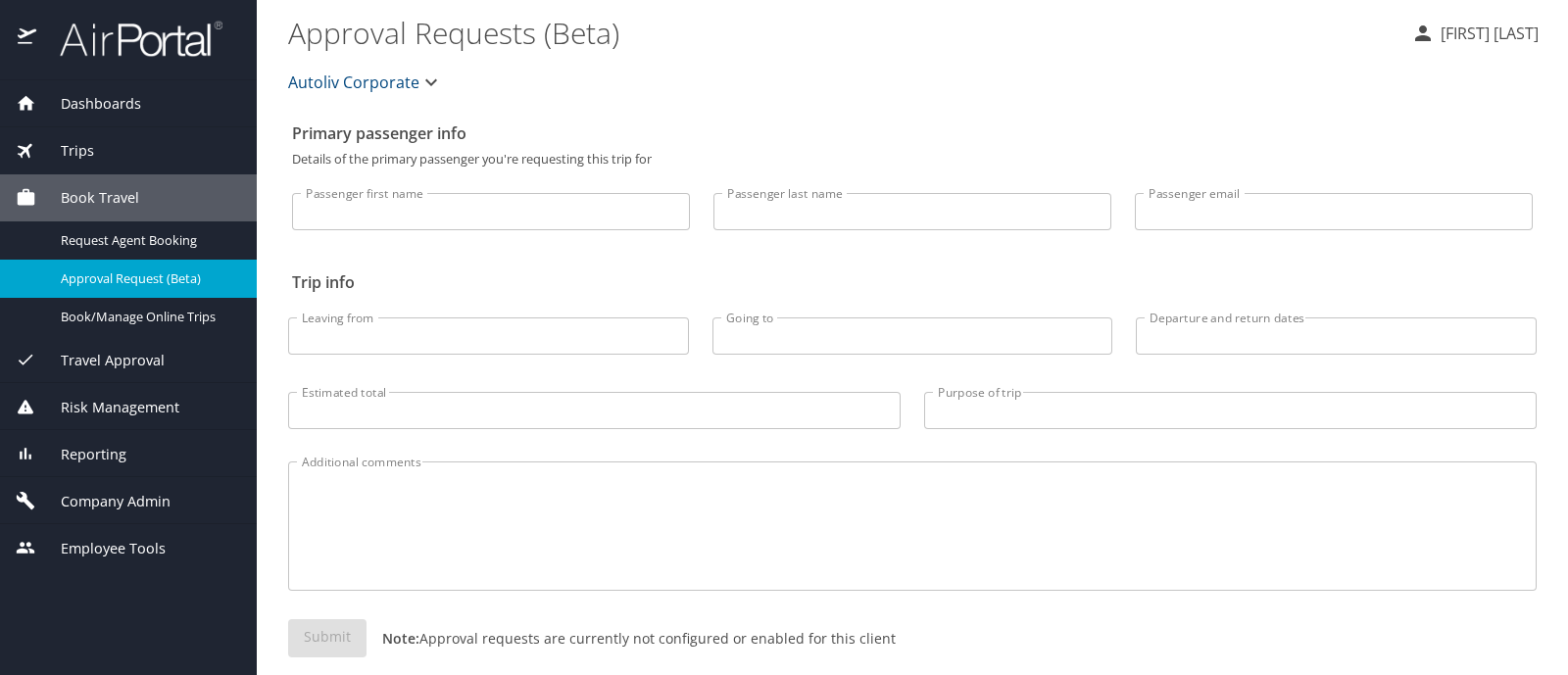 click on "Company Admin" at bounding box center [103, 502] 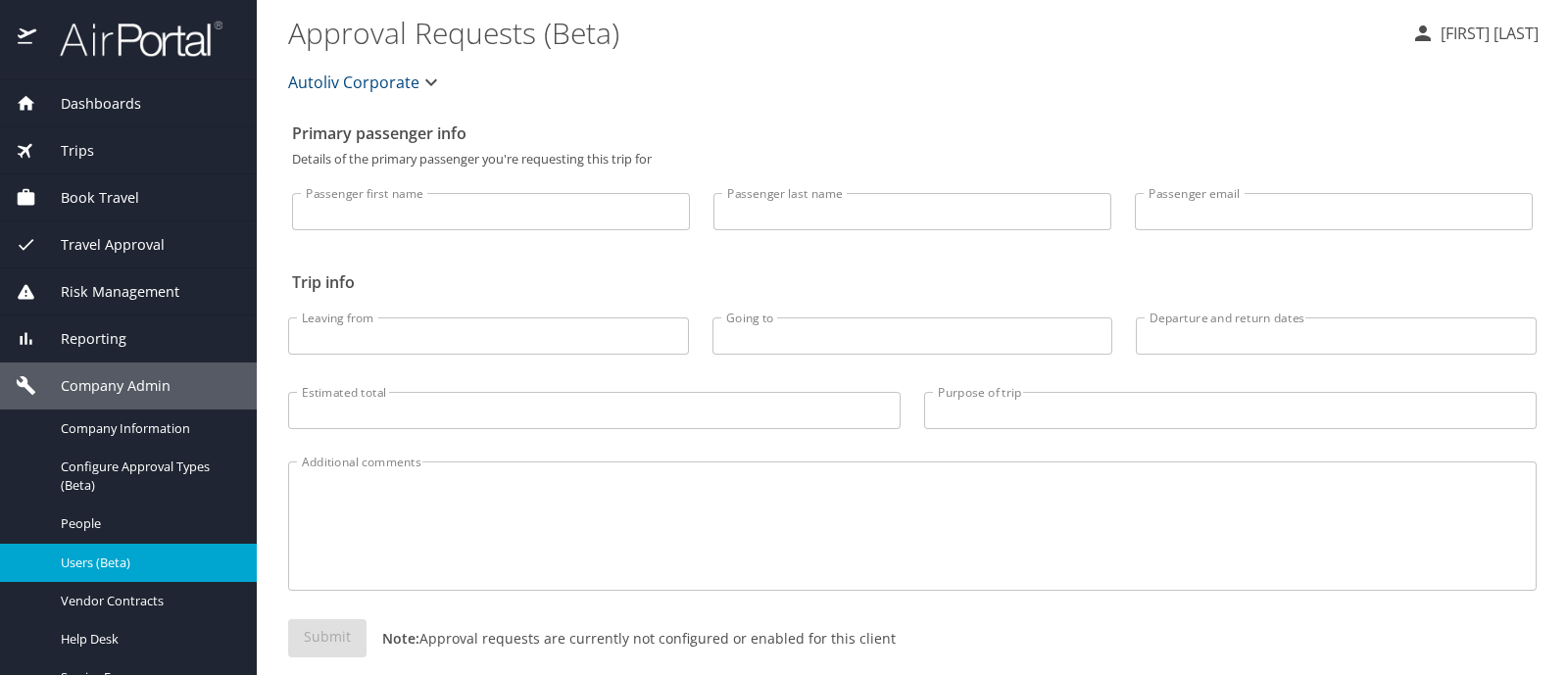 click on "Users (Beta)" at bounding box center [128, 562] 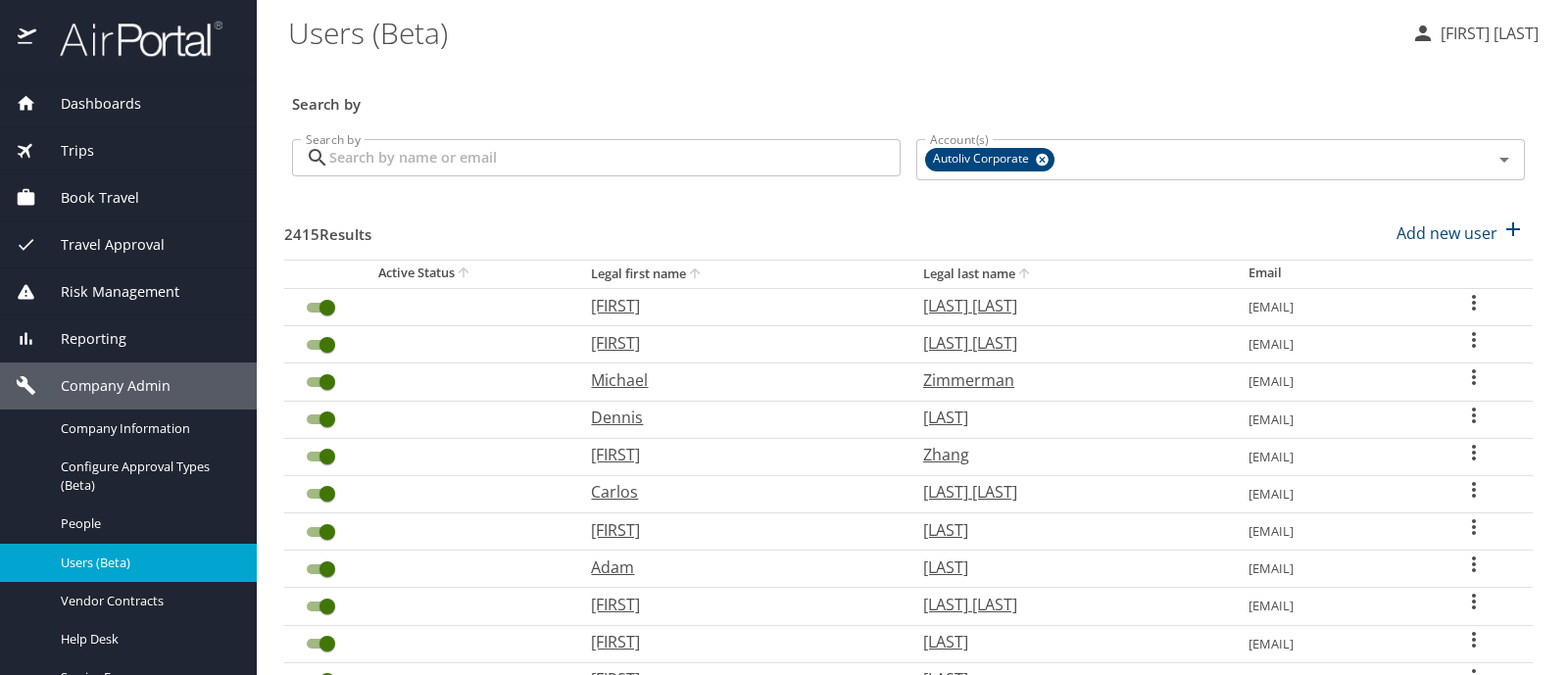 click on "Search by" at bounding box center (614, 158) 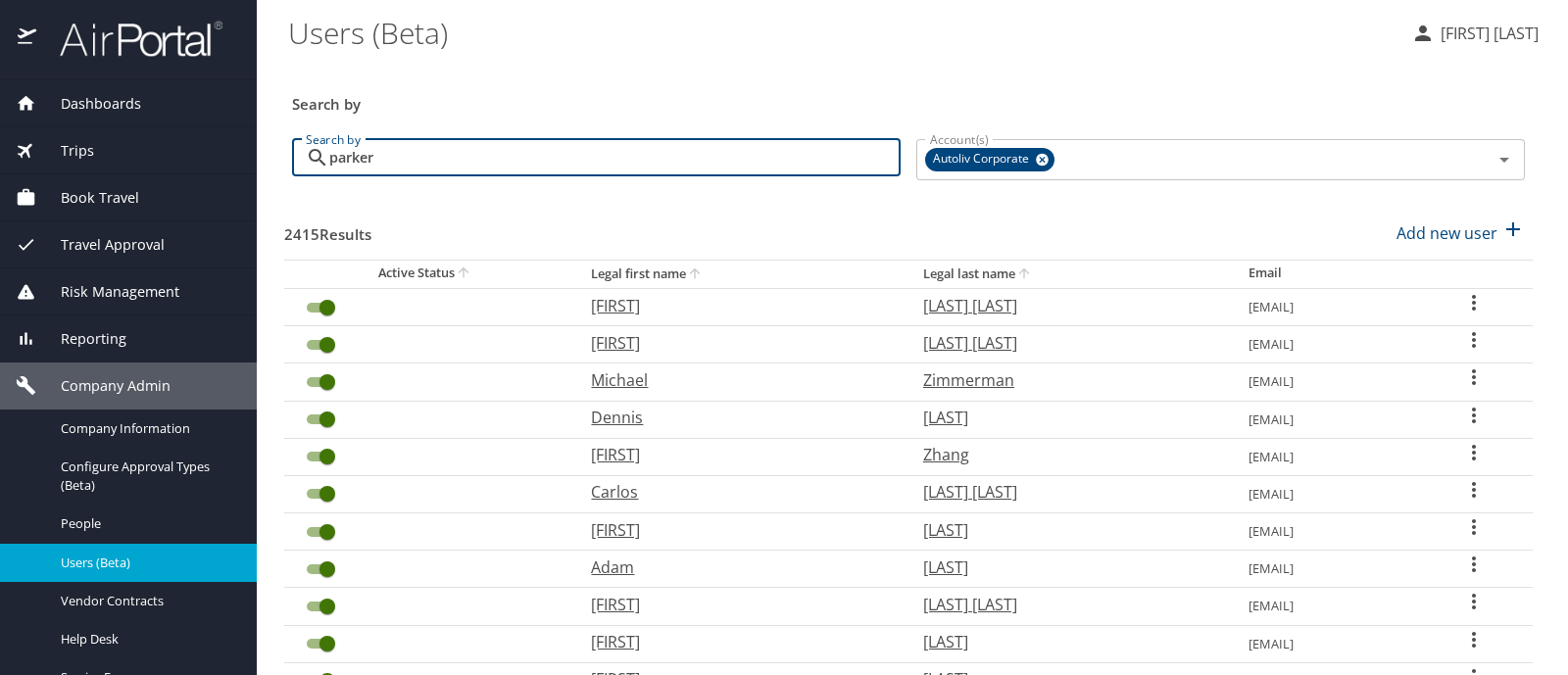 type on "parker" 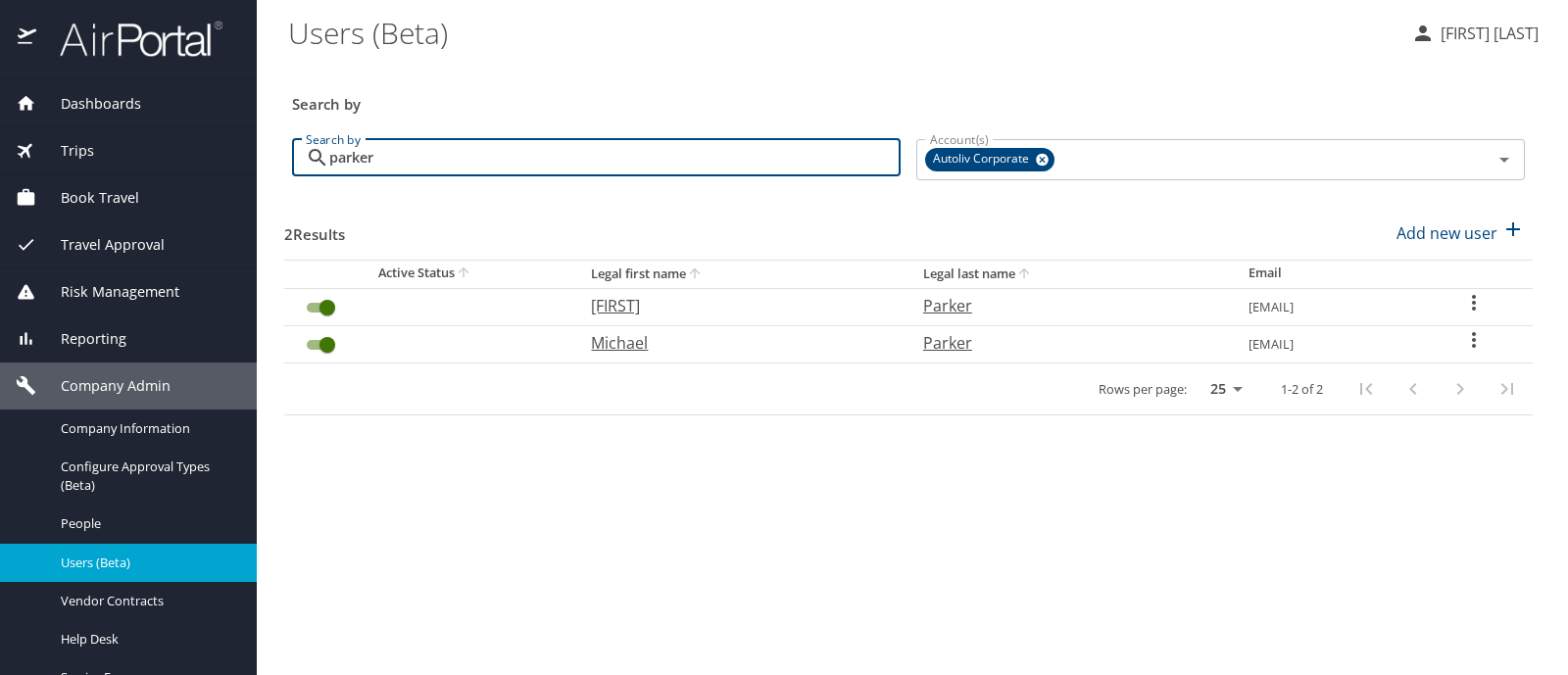 click 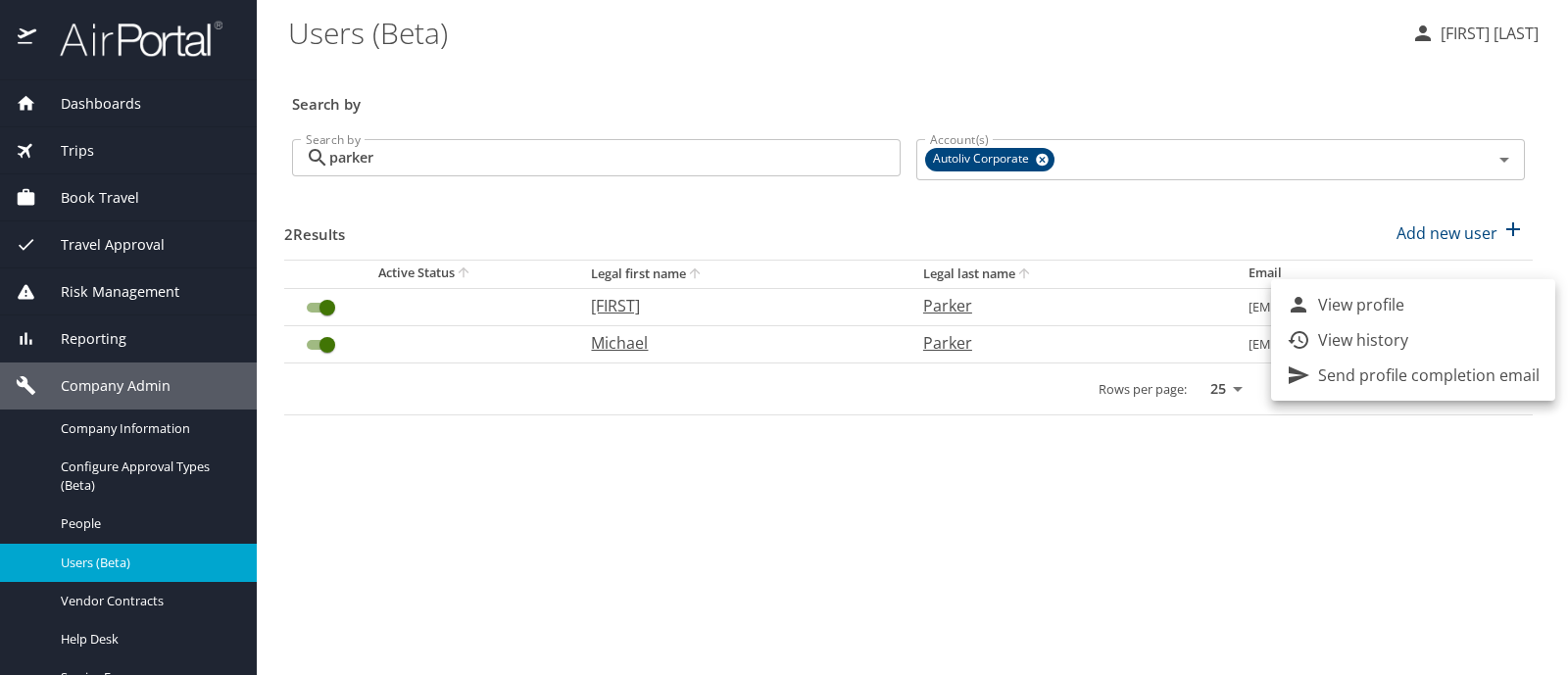 click on "View profile" at bounding box center (1413, 305) 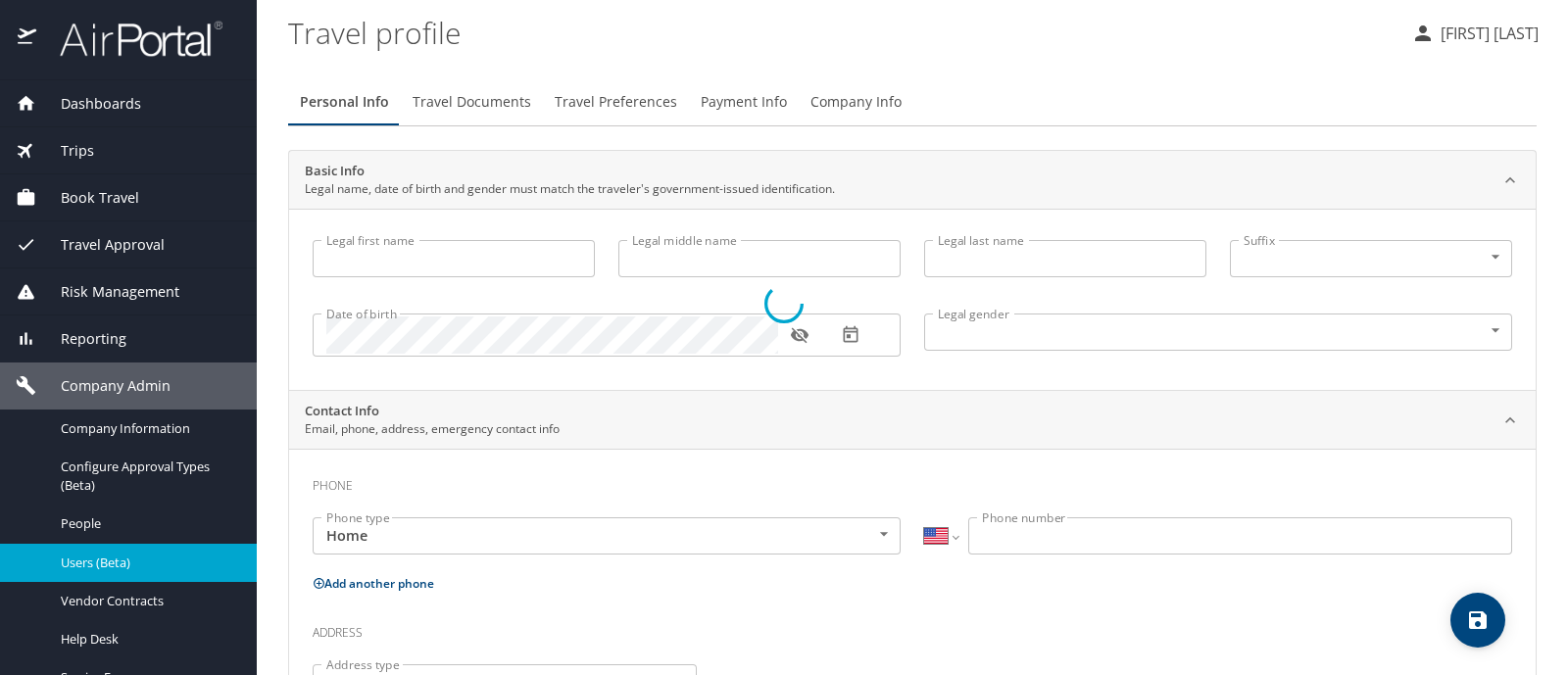 type on "[FIRST]" 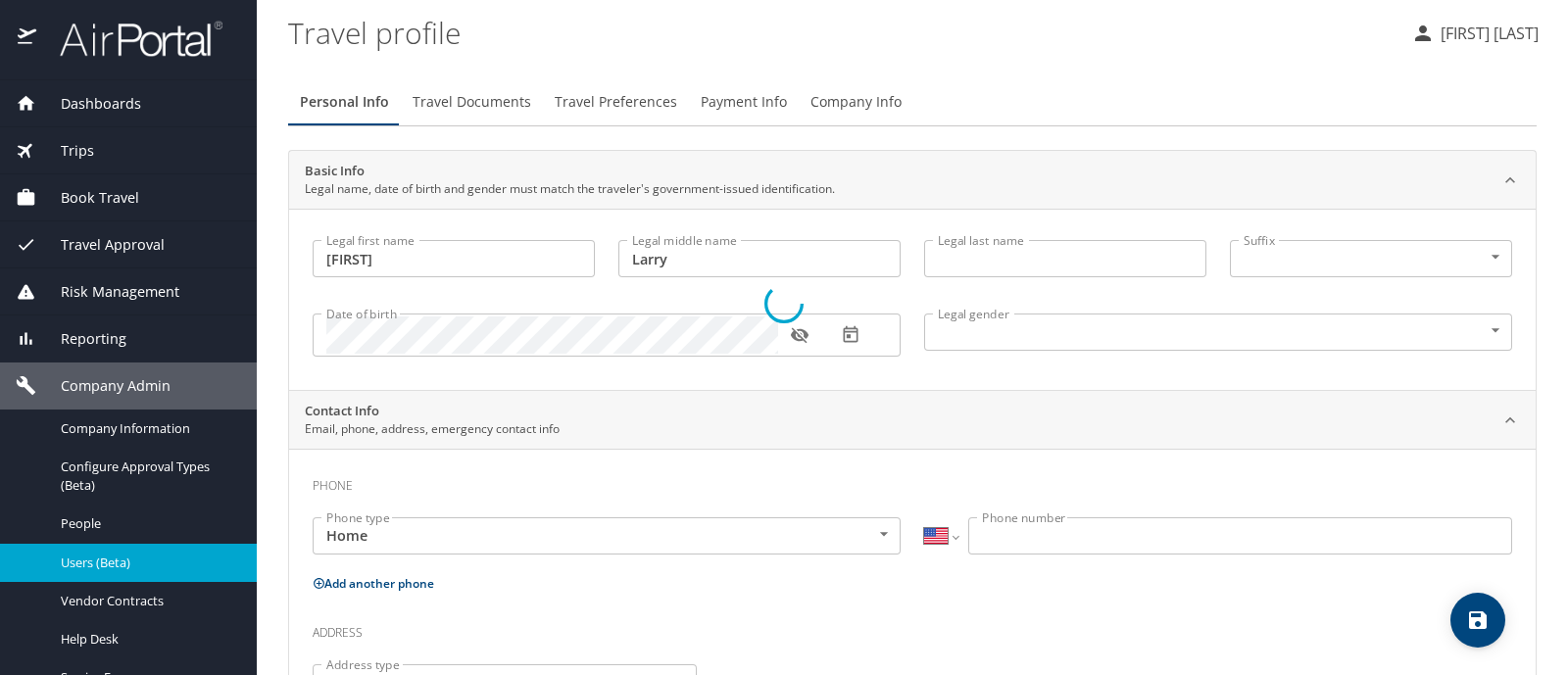 type on "Parker" 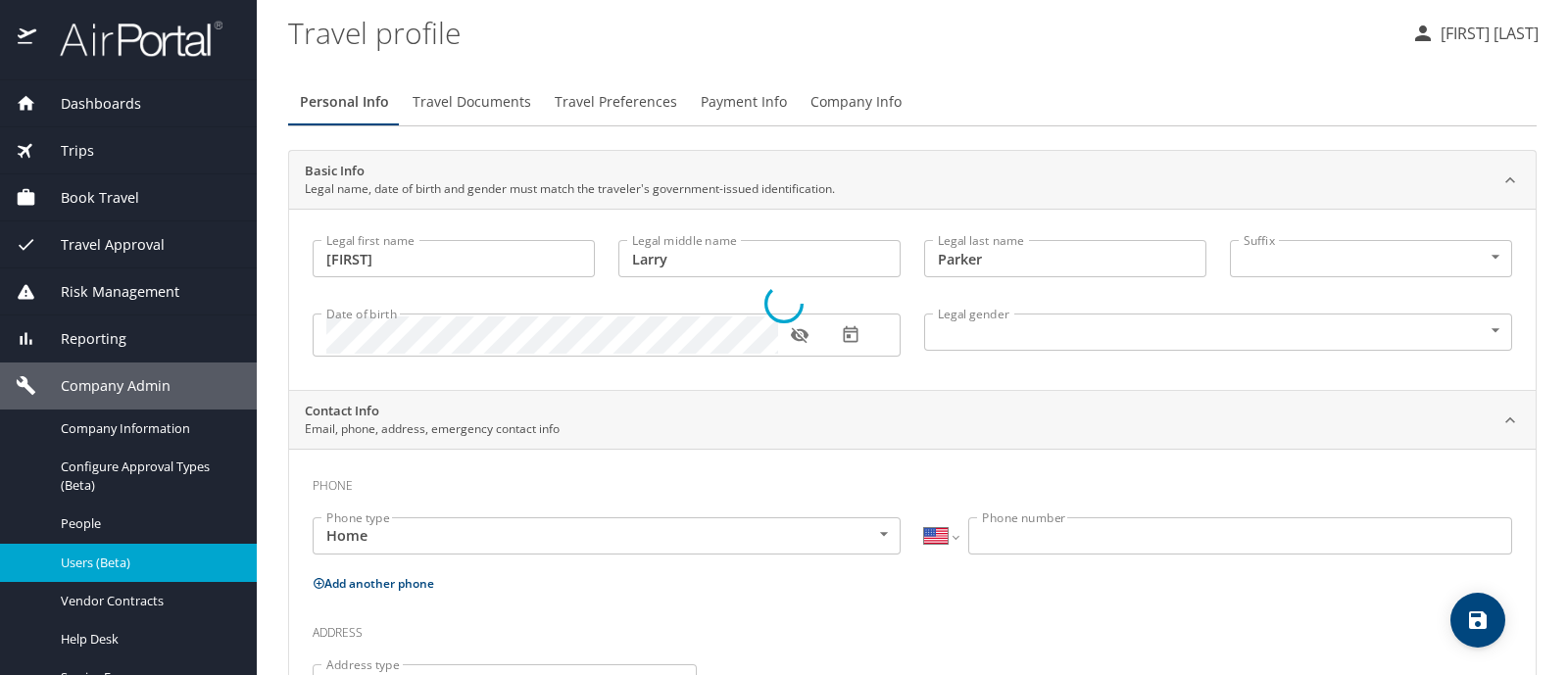 select on "US" 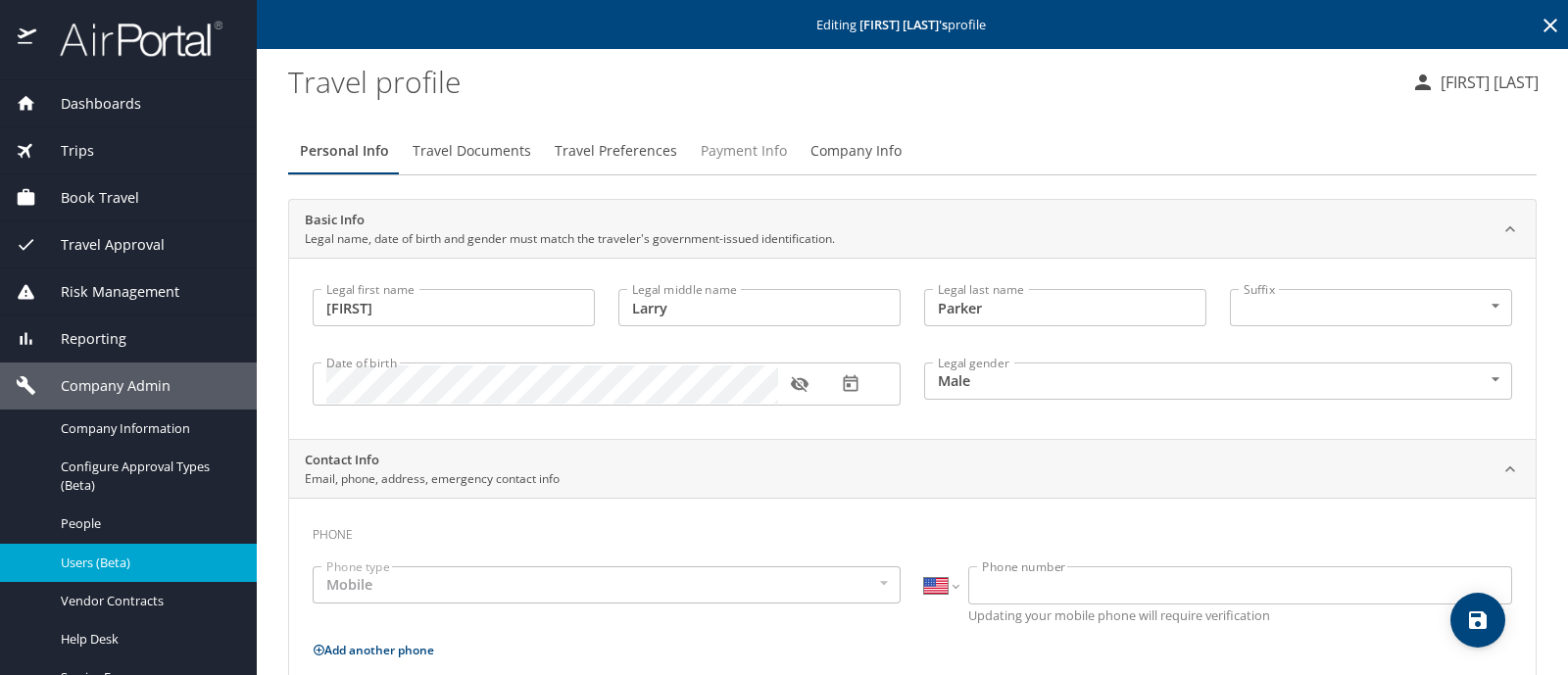click on "Payment Info" at bounding box center (744, 151) 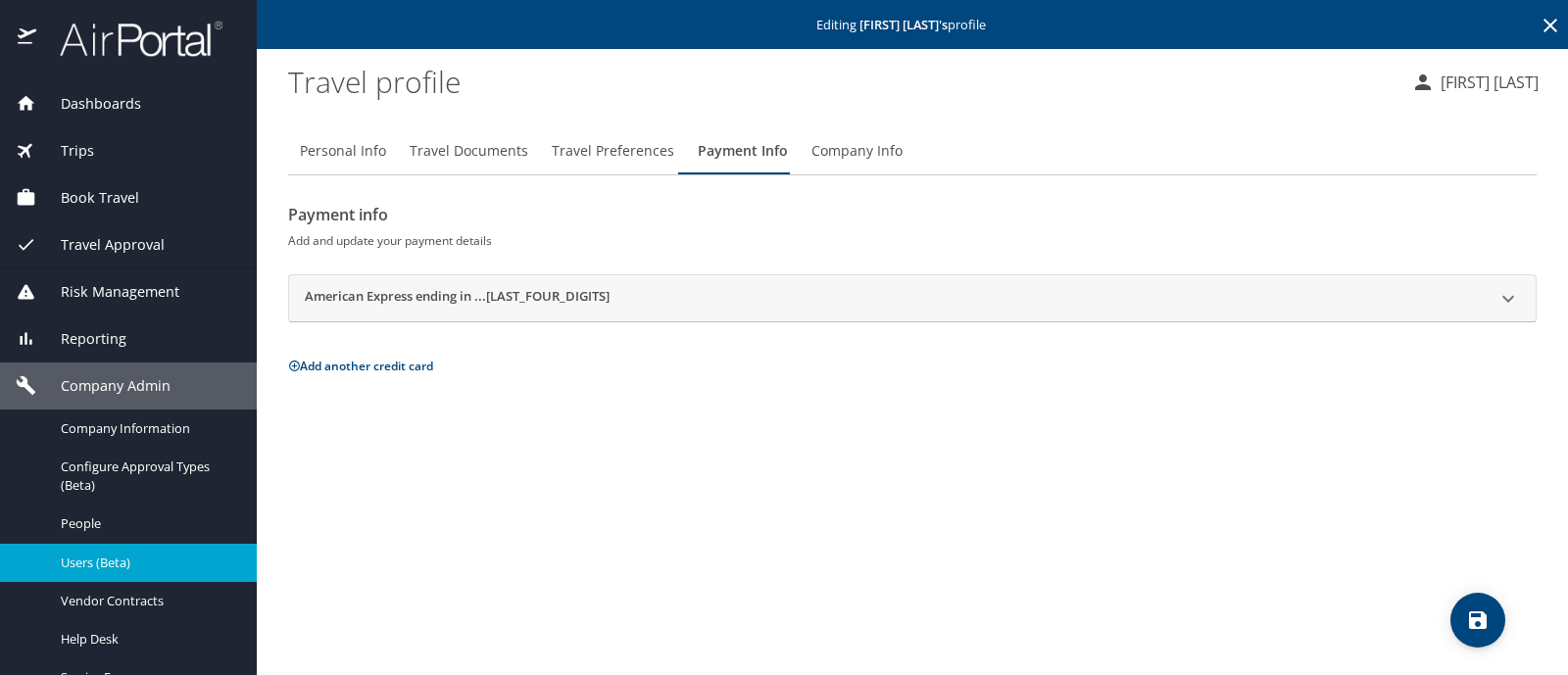 click on "American Express ending in ...[LAST_FOUR_DIGITS]" at bounding box center [895, 299] 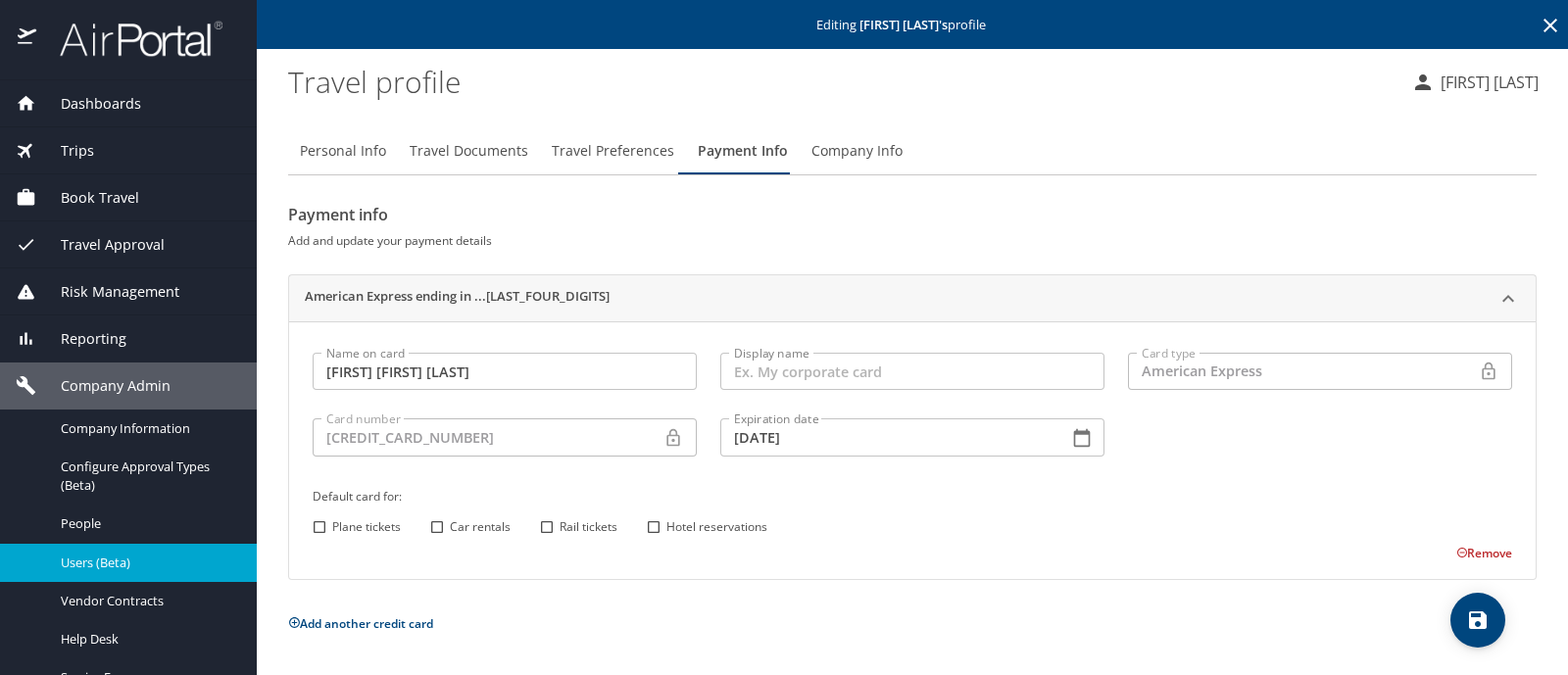 click on "Remove" at bounding box center [1484, 553] 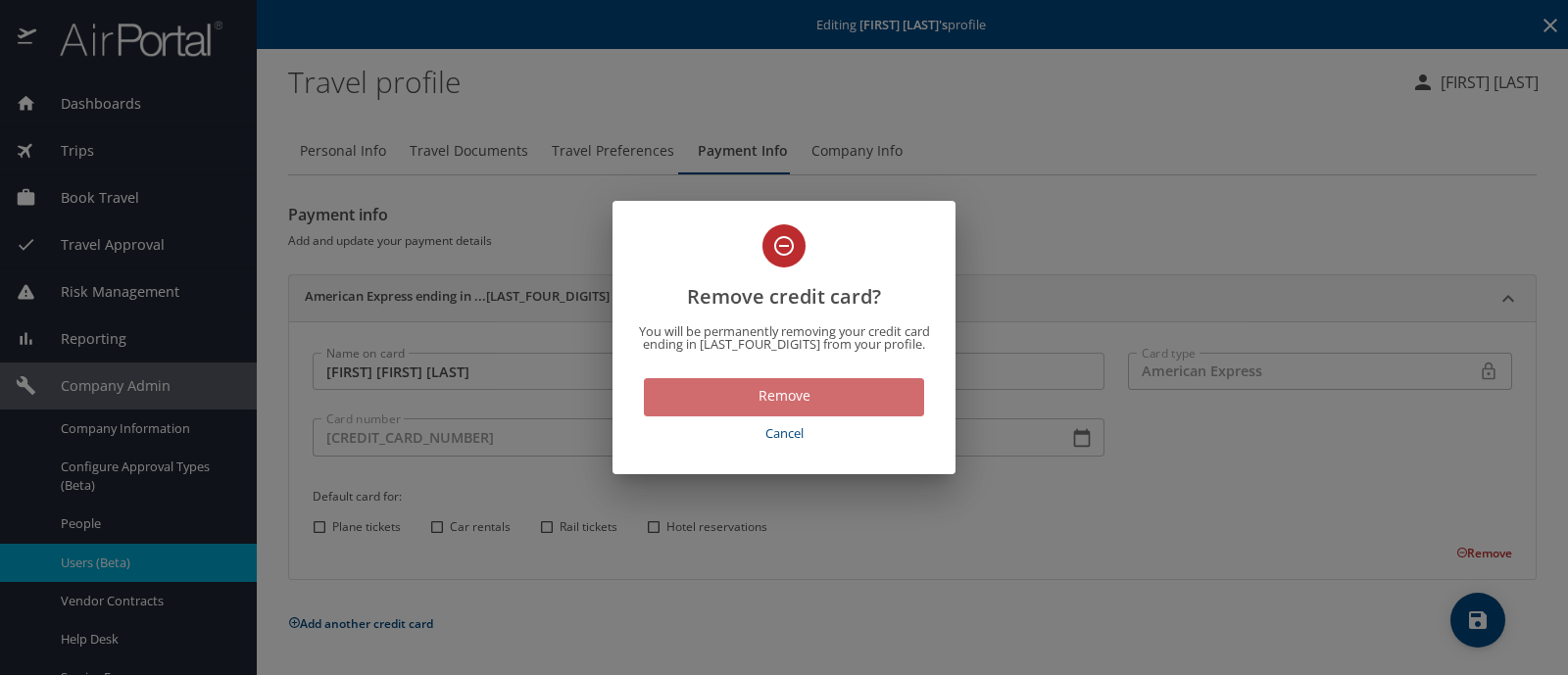 click on "Remove" at bounding box center (784, 396) 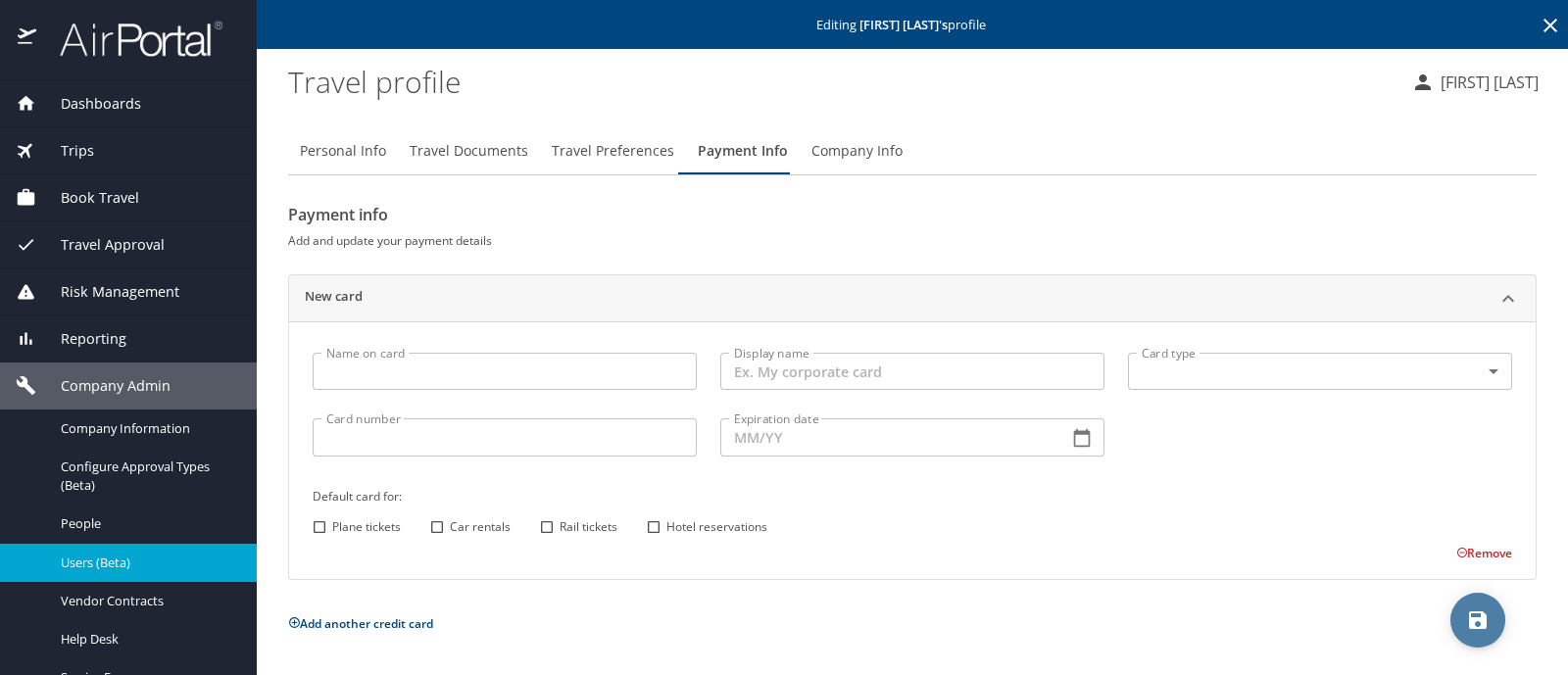 click 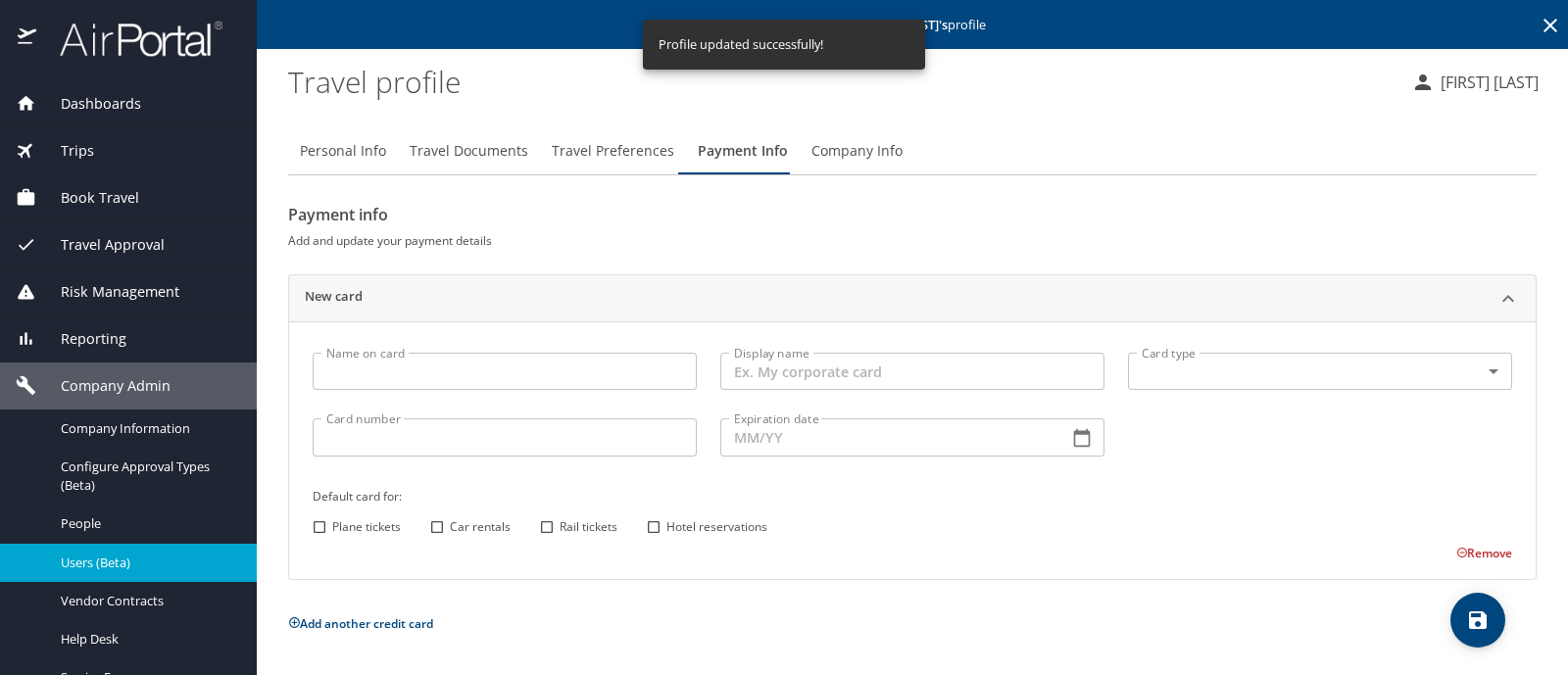 click 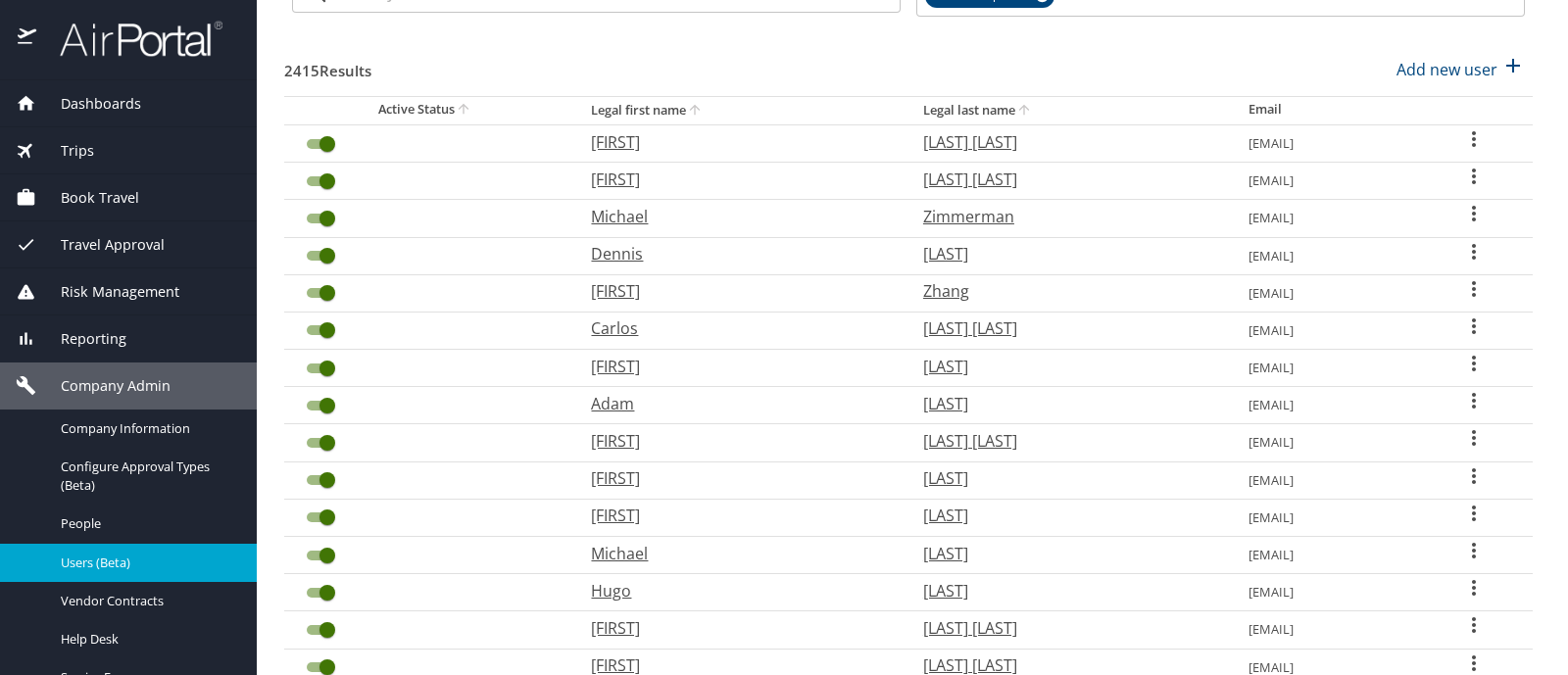 scroll, scrollTop: 303, scrollLeft: 0, axis: vertical 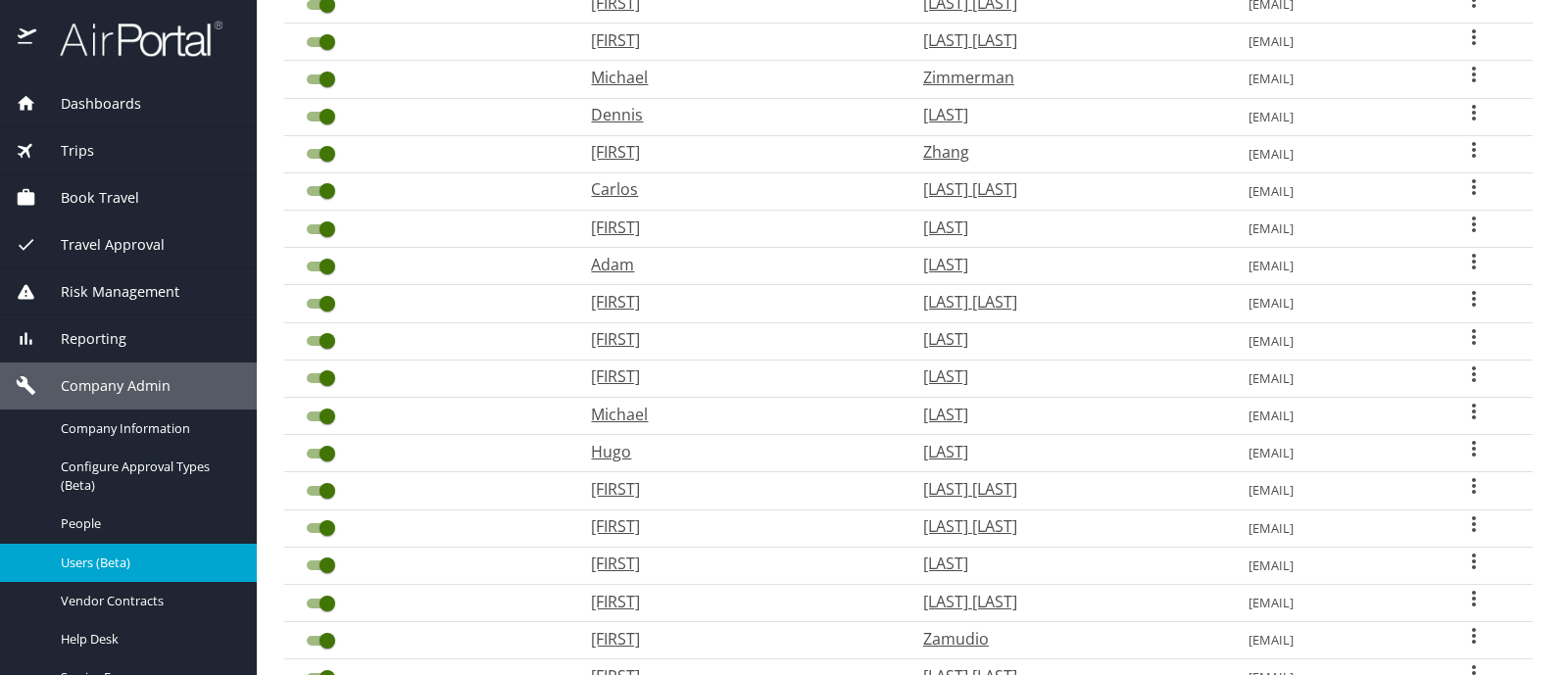 click on "Reporting" at bounding box center [128, 339] 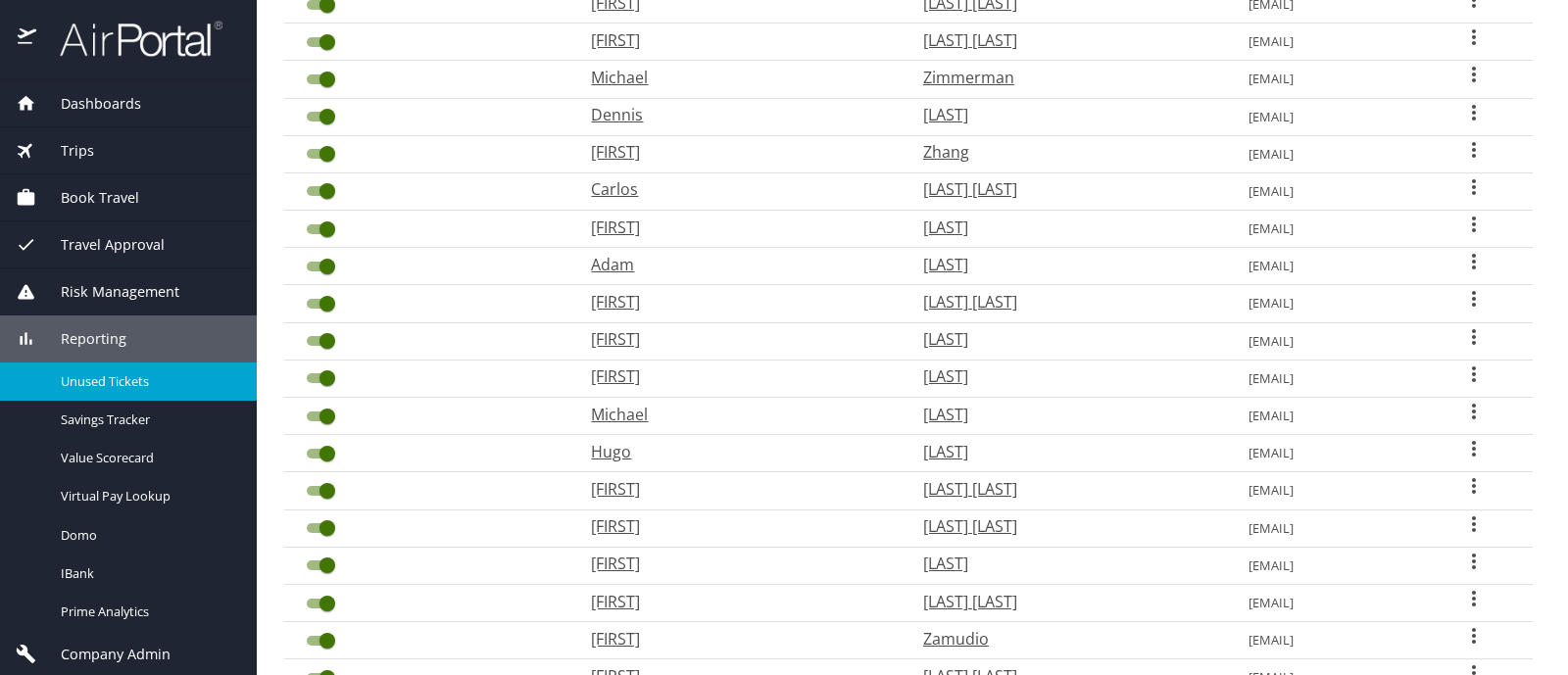 click on "Unused Tickets" at bounding box center [147, 381] 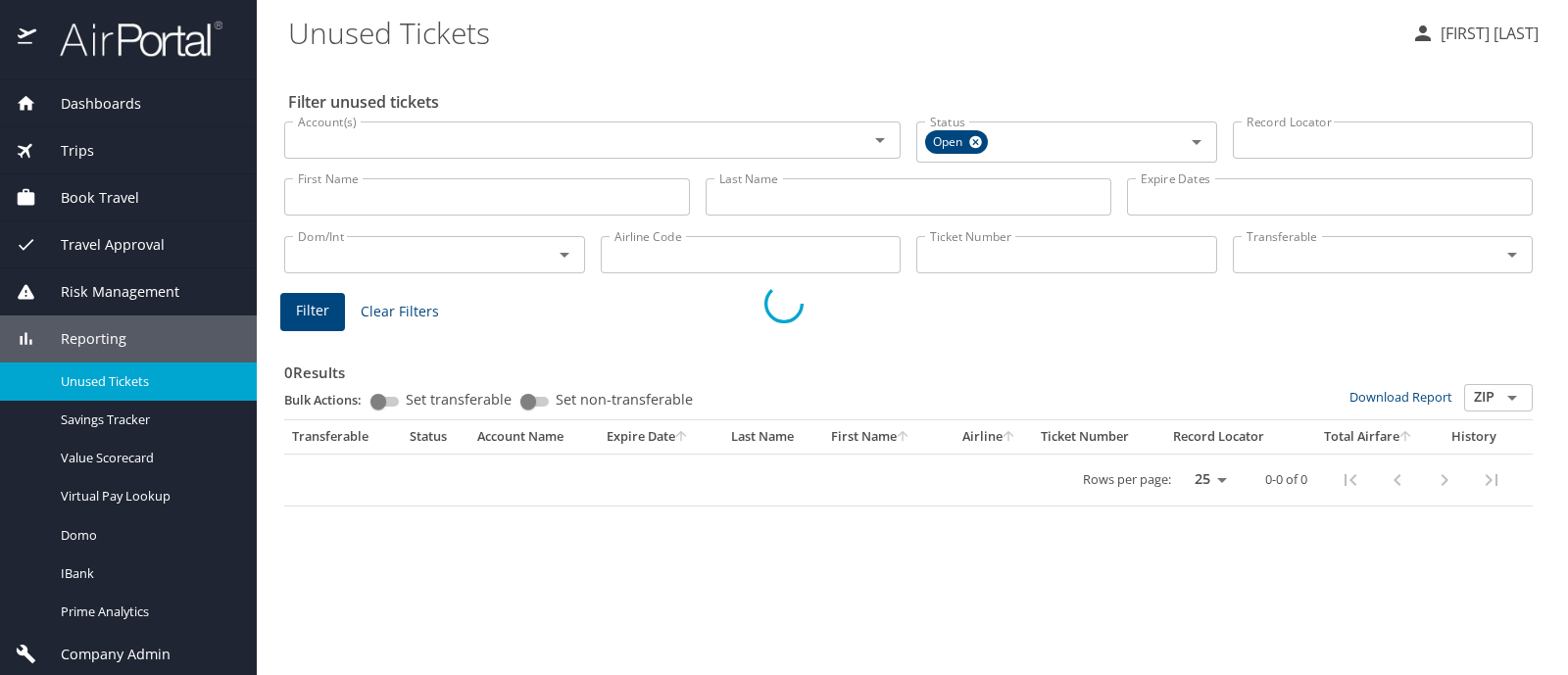 scroll, scrollTop: 0, scrollLeft: 0, axis: both 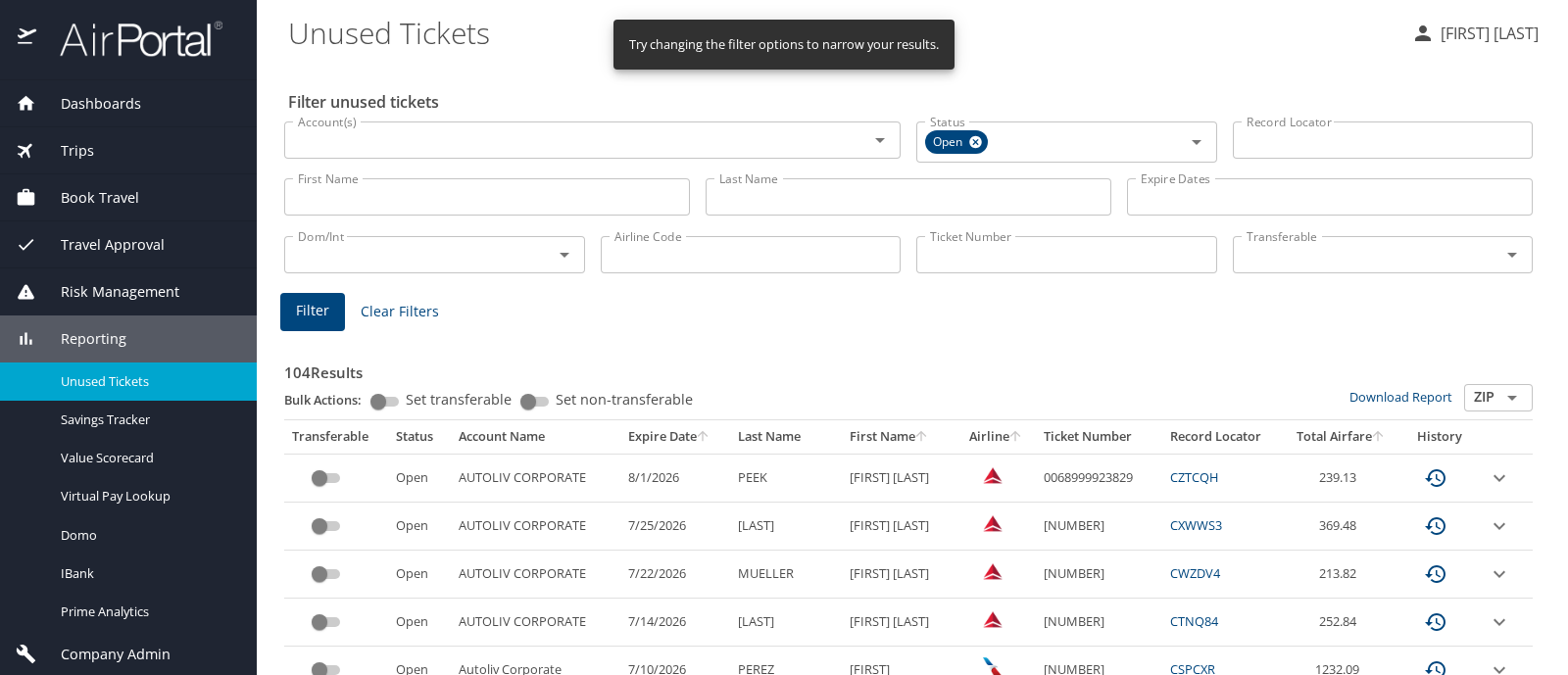 click on "Last Name" at bounding box center (908, 197) 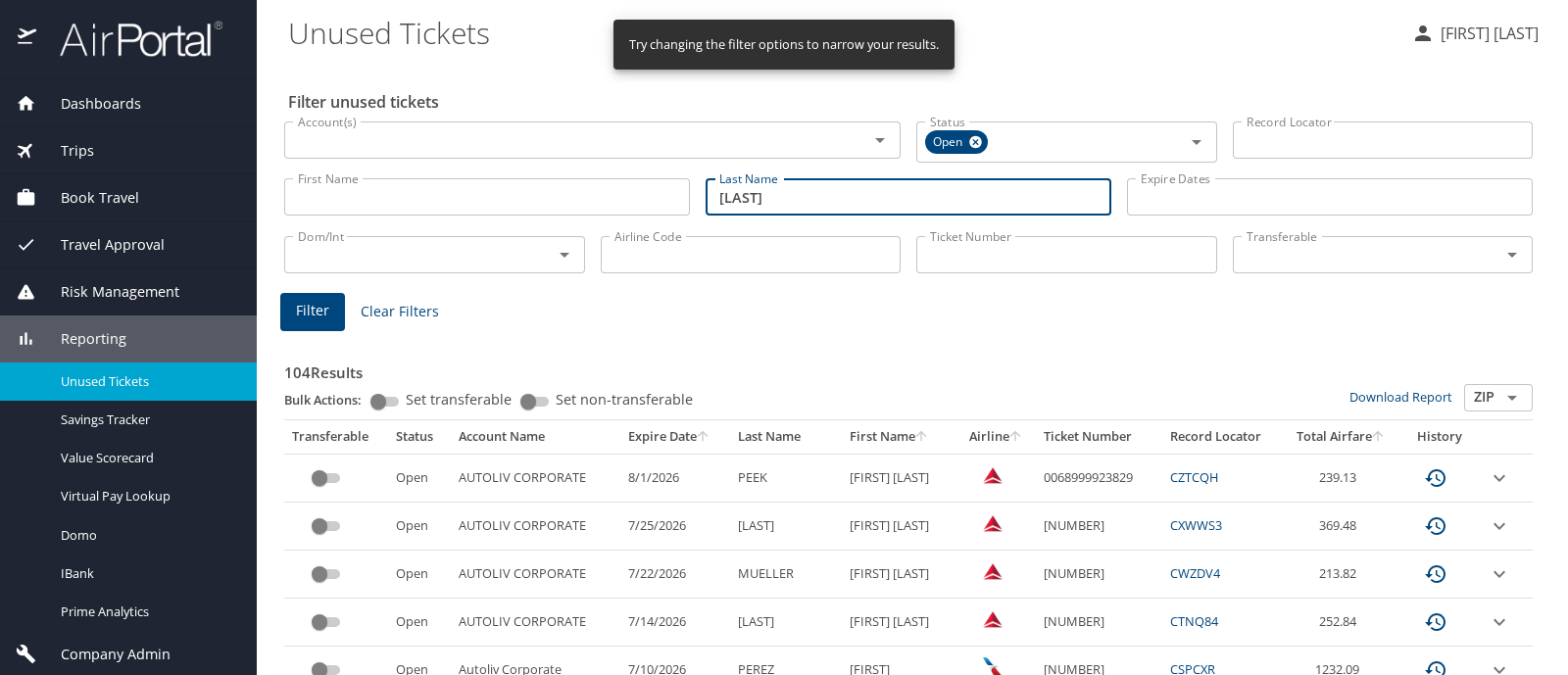 type on "[LAST]" 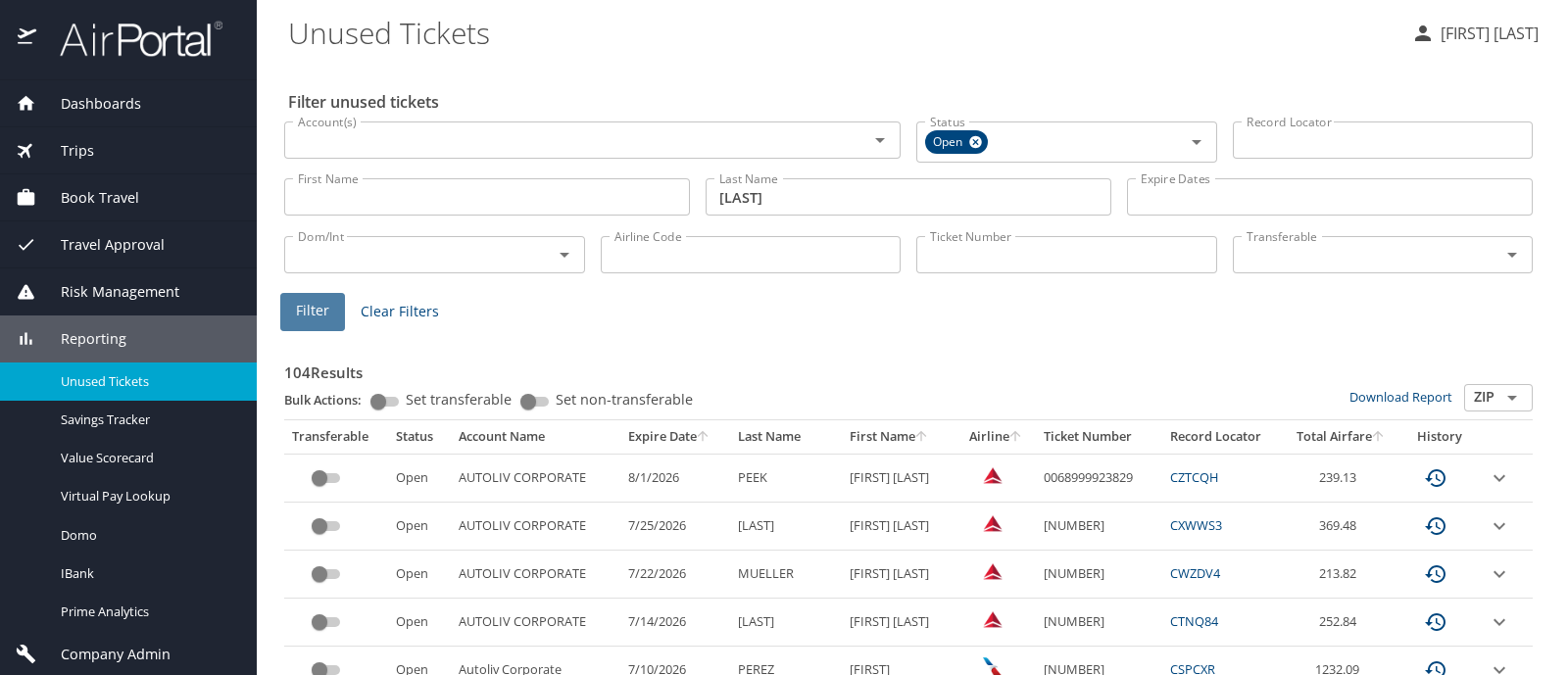 click on "Filter" at bounding box center (313, 311) 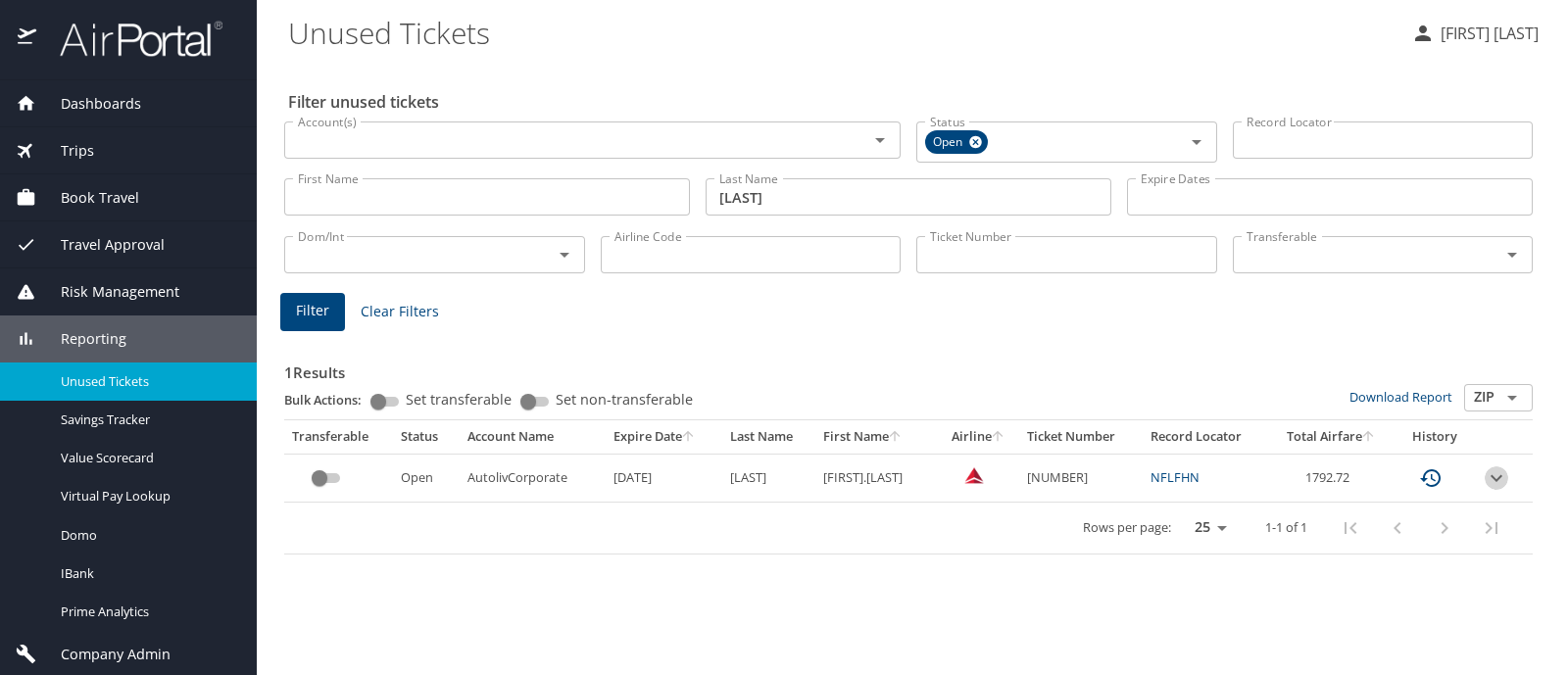 click 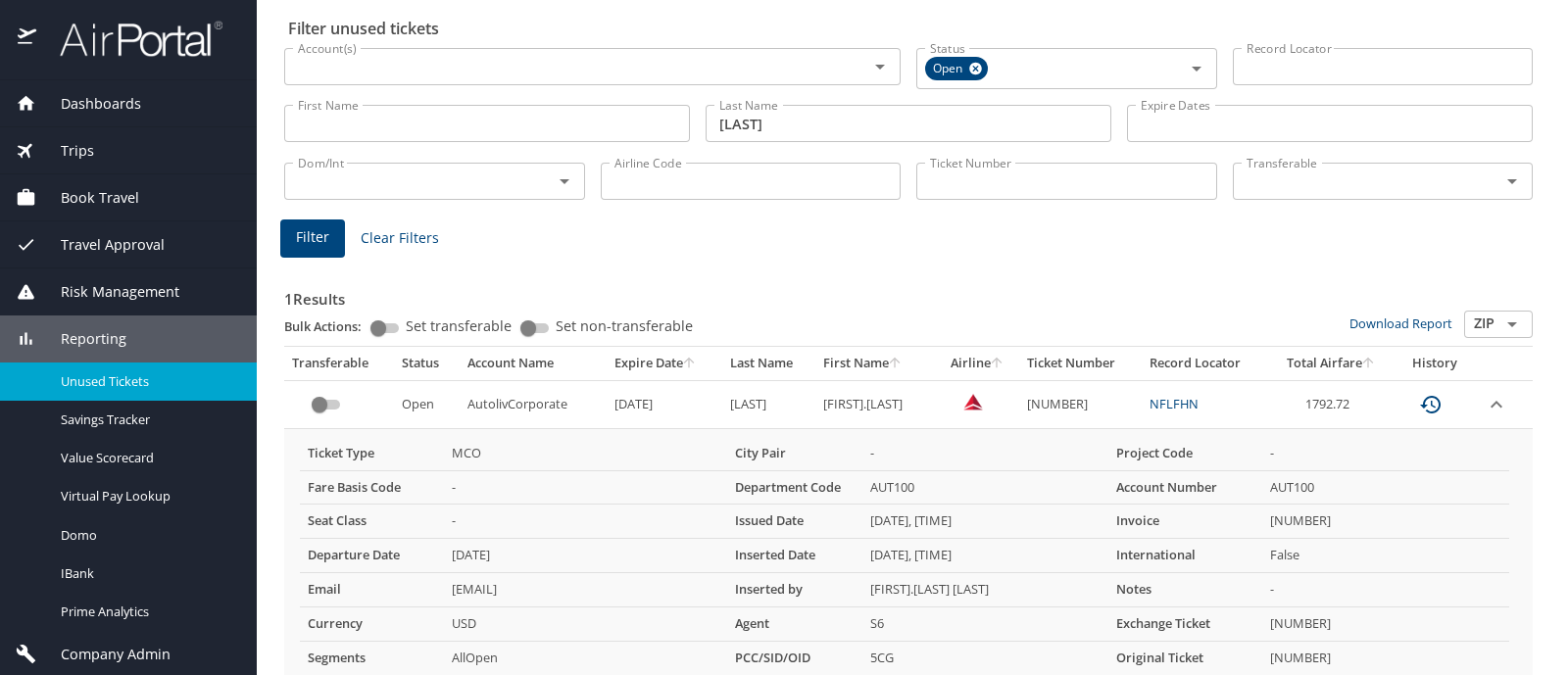 scroll, scrollTop: 140, scrollLeft: 0, axis: vertical 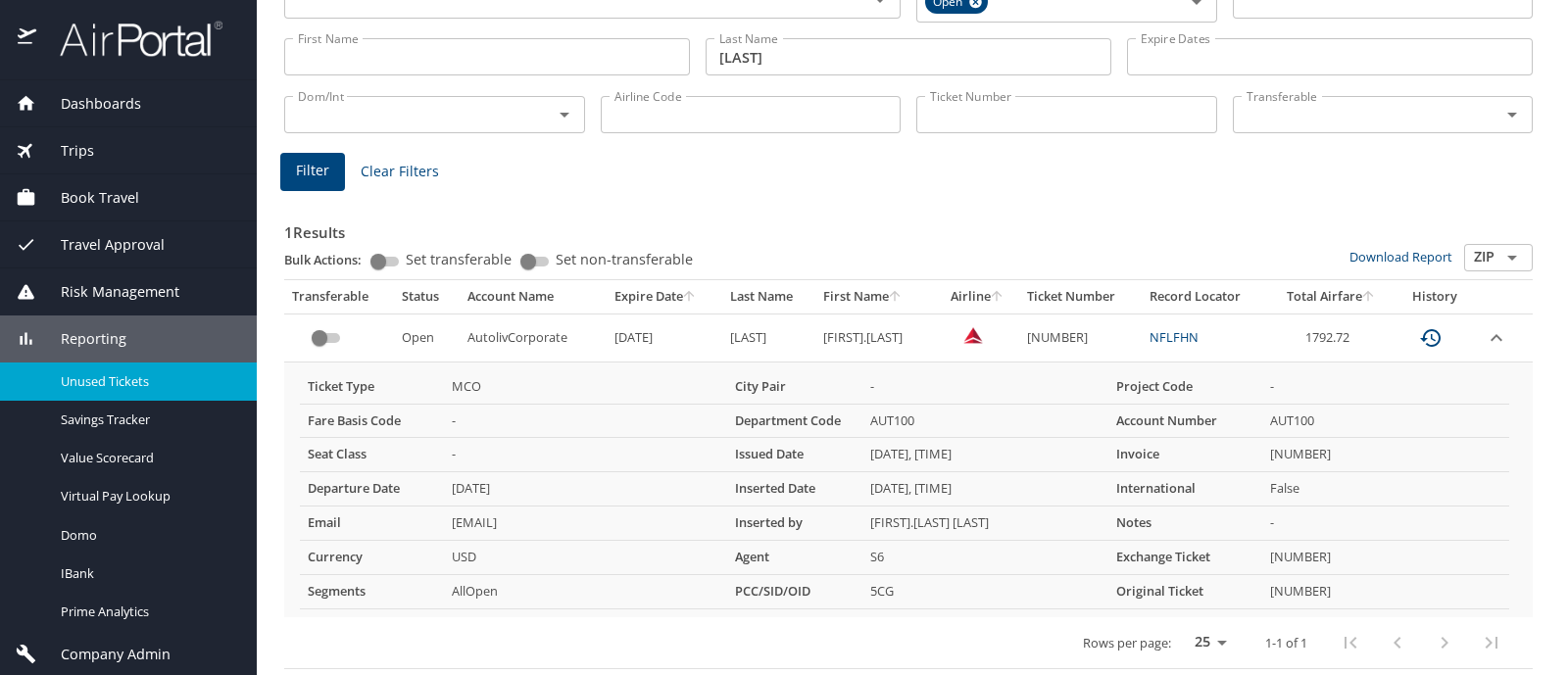 click on "Company Admin" at bounding box center [128, 654] 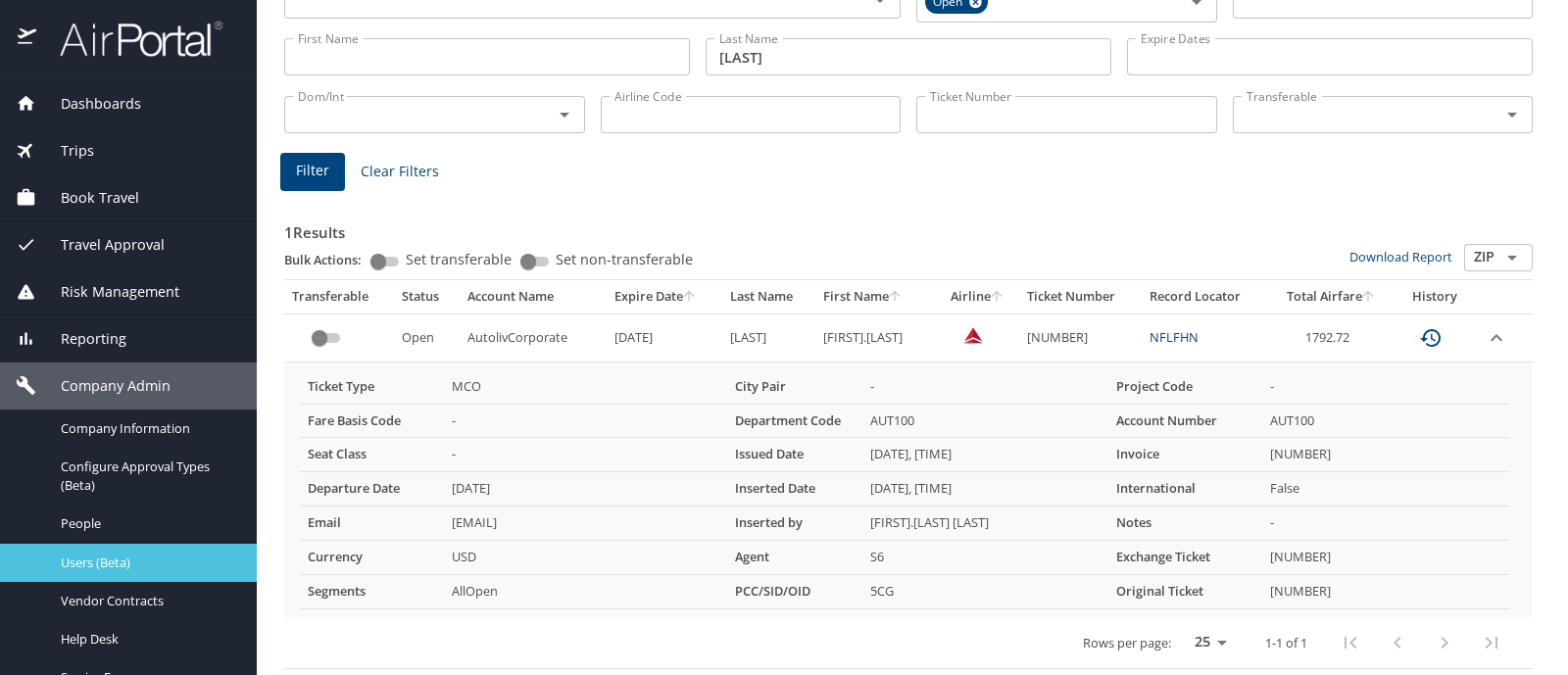 click on "Users (Beta)" at bounding box center [147, 562] 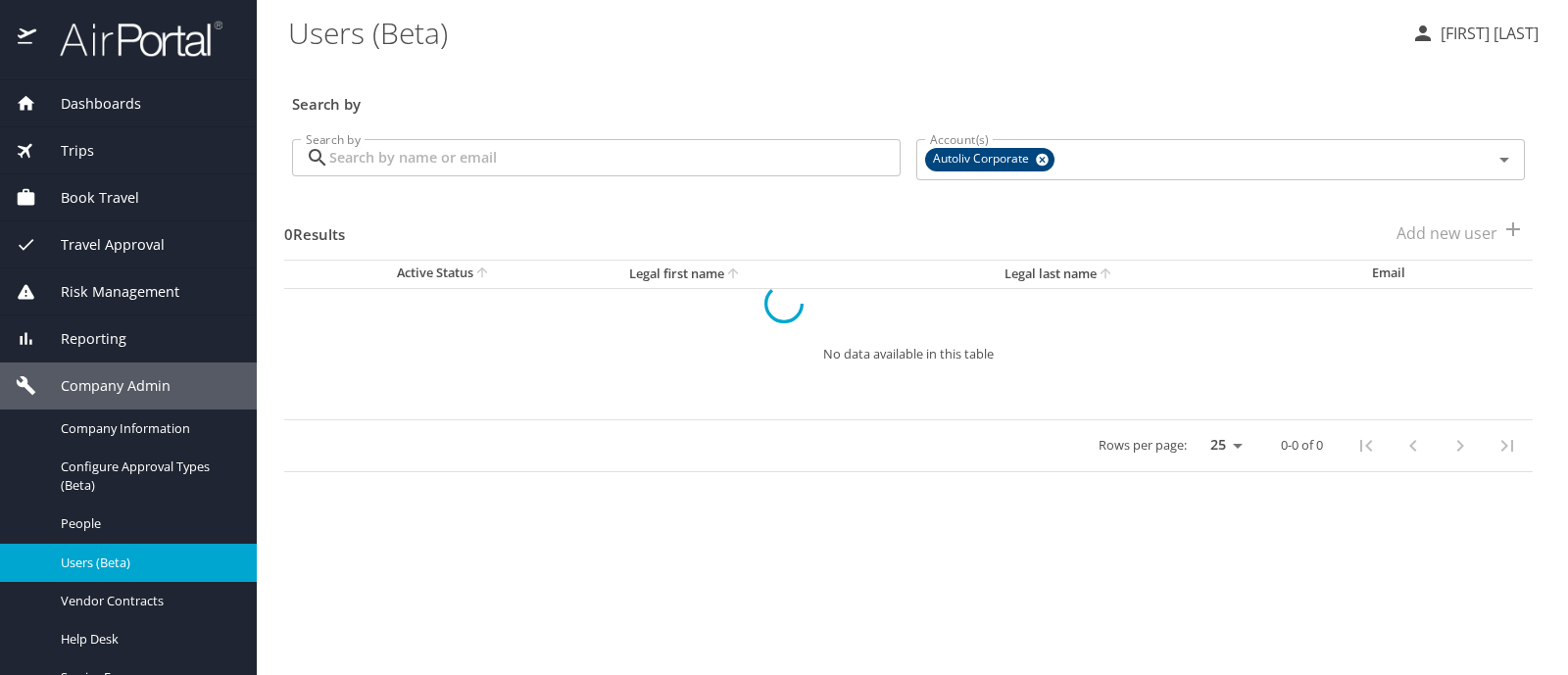 scroll, scrollTop: 0, scrollLeft: 0, axis: both 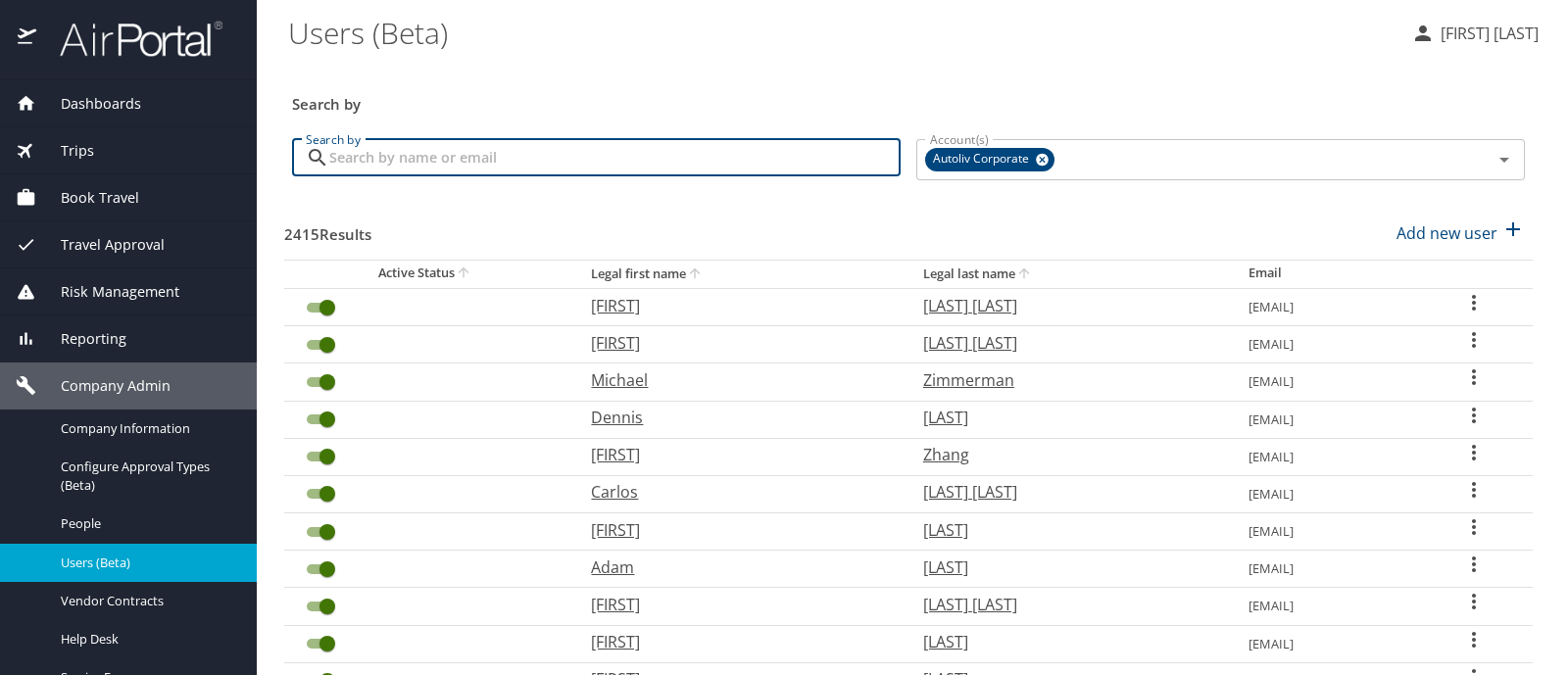 click on "Search by" at bounding box center (614, 158) 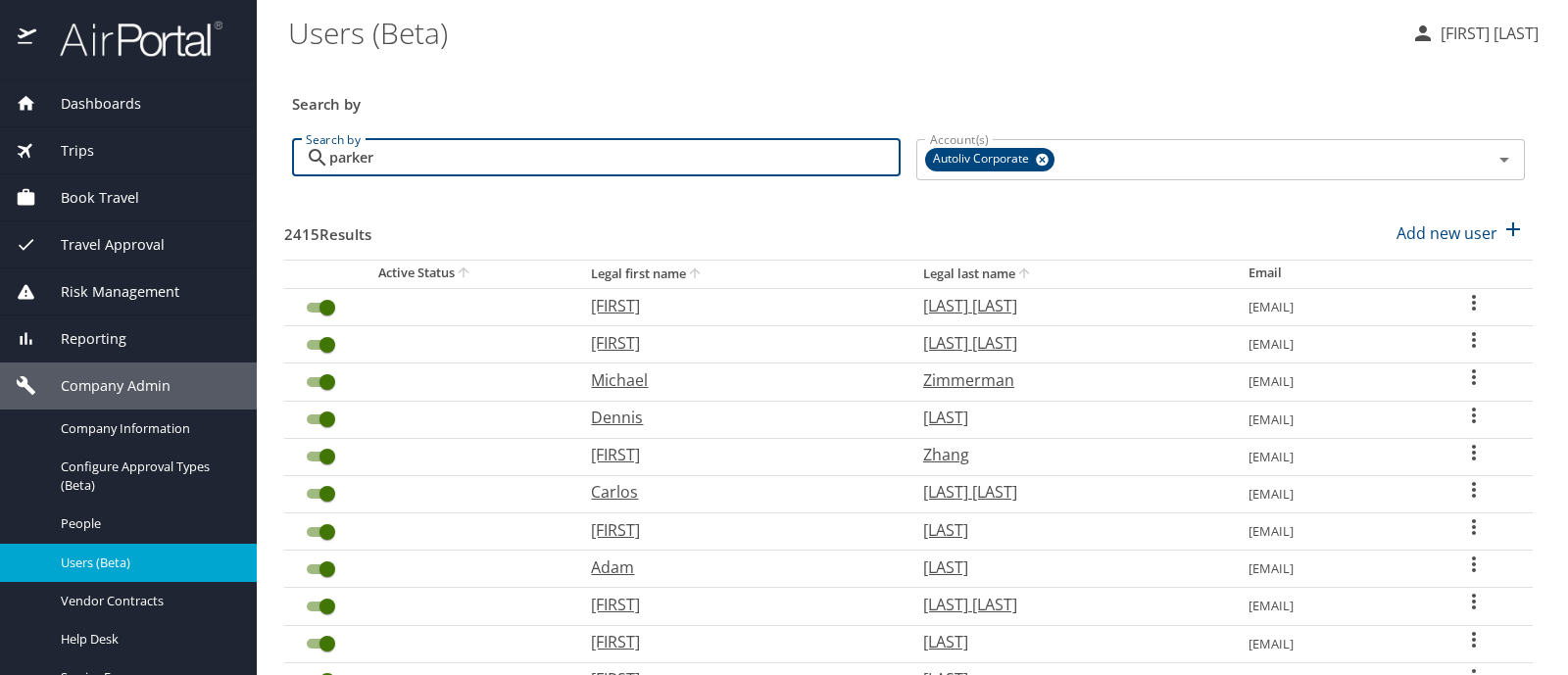 type on "parker" 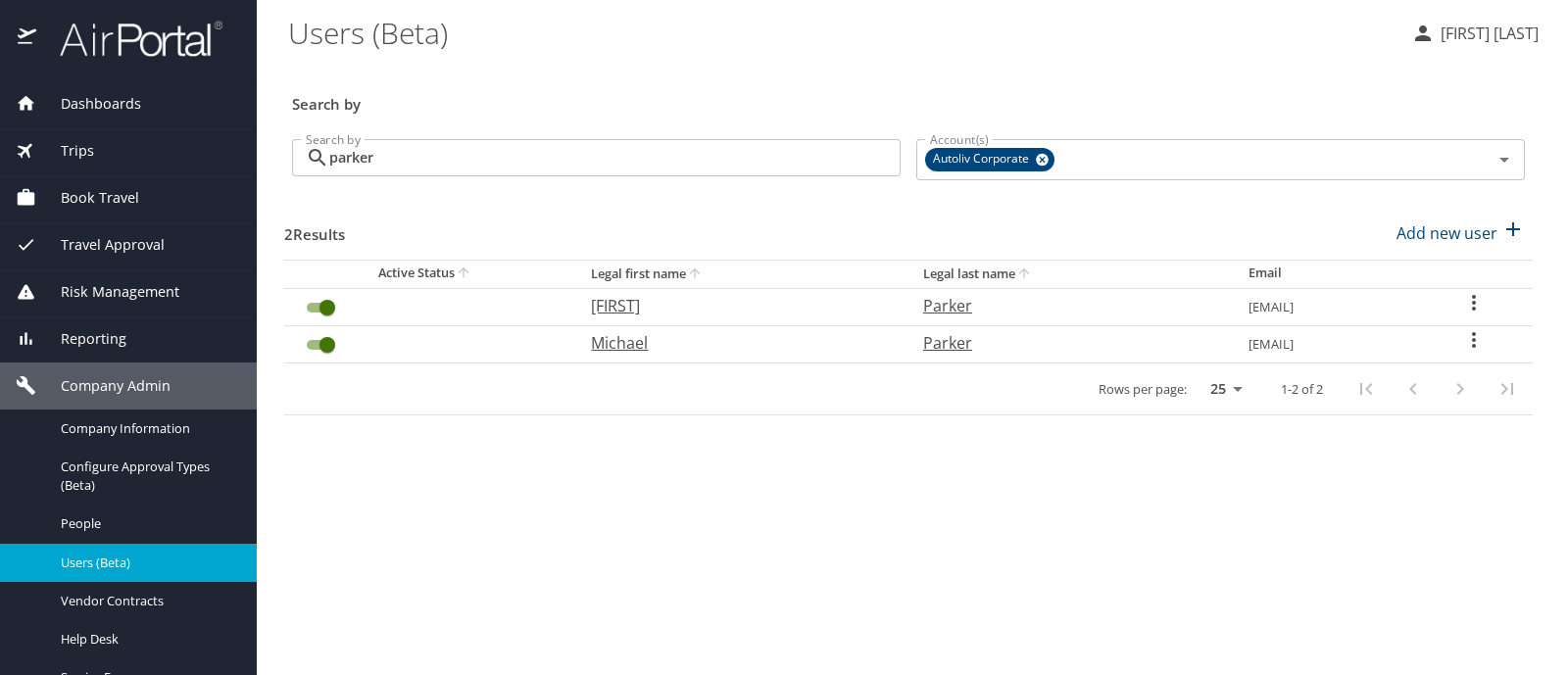 click on "Reporting" at bounding box center (128, 339) 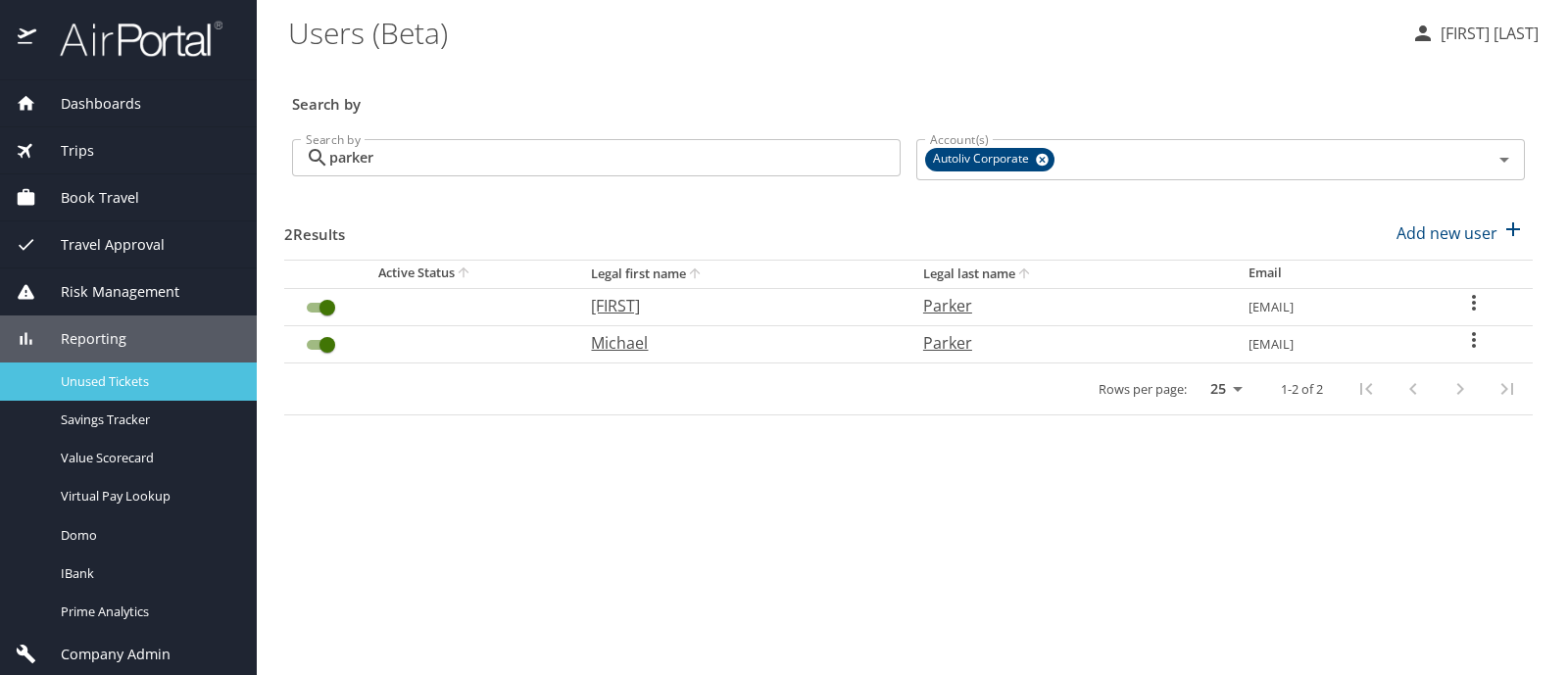 click on "Unused Tickets" at bounding box center [147, 381] 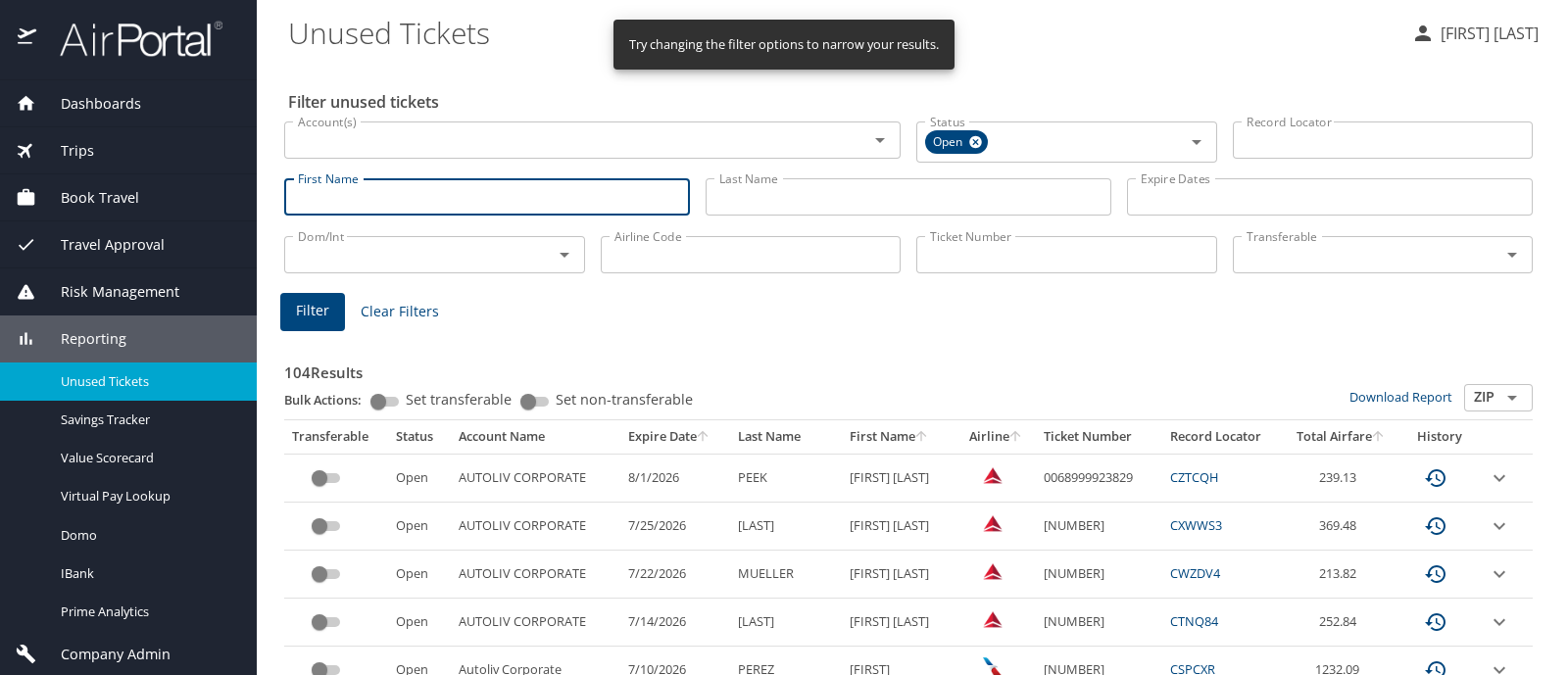 click on "First Name" at bounding box center (487, 197) 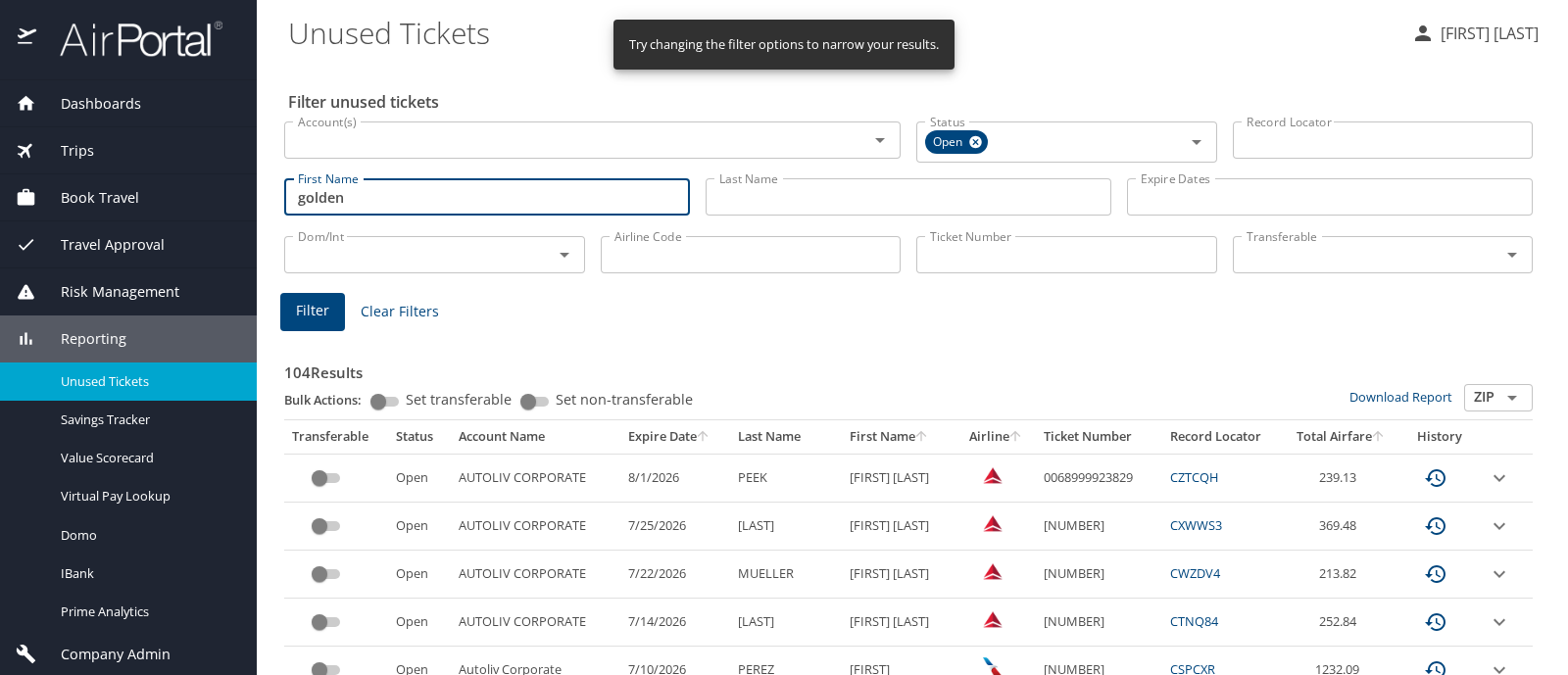 click on "Filter" at bounding box center [313, 311] 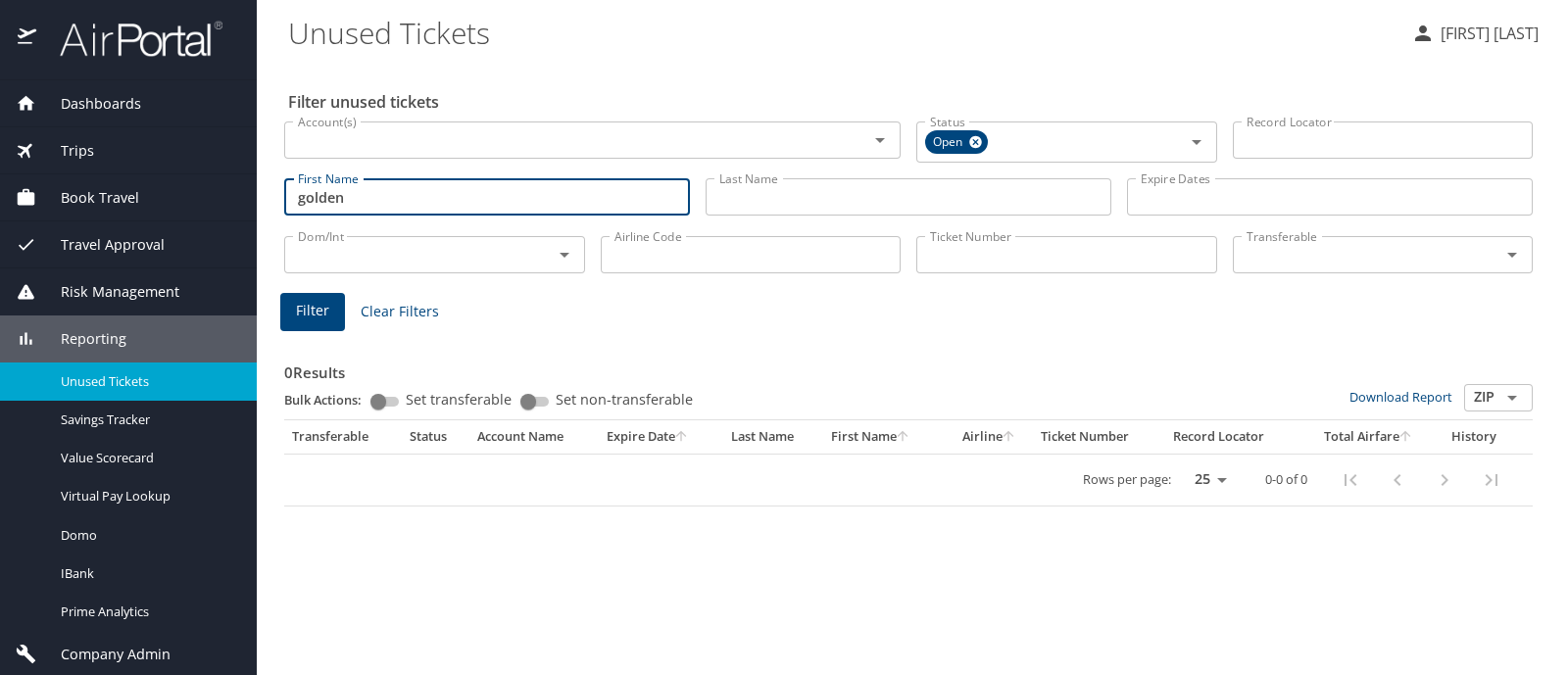 drag, startPoint x: 343, startPoint y: 201, endPoint x: 225, endPoint y: 237, distance: 123.36936 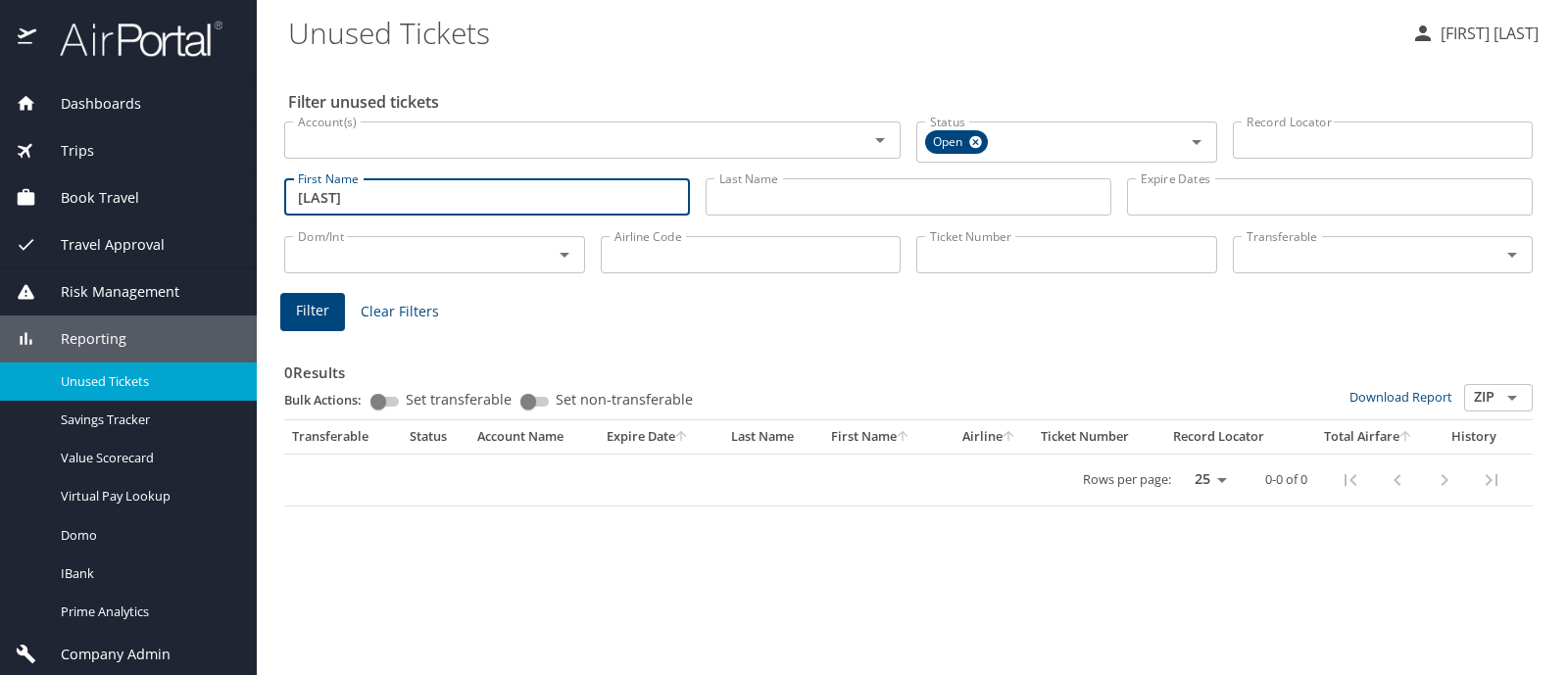 type on "[LAST]" 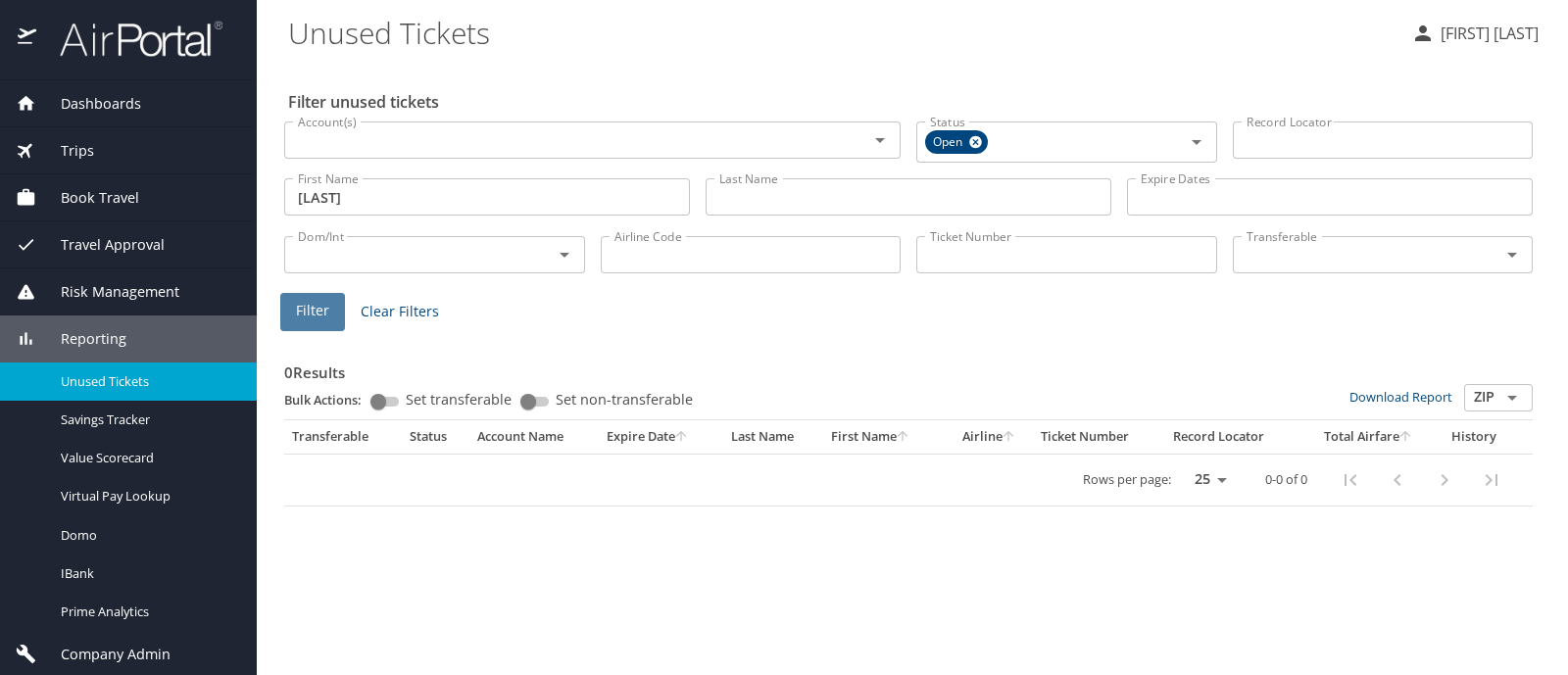 click on "Filter" at bounding box center (313, 311) 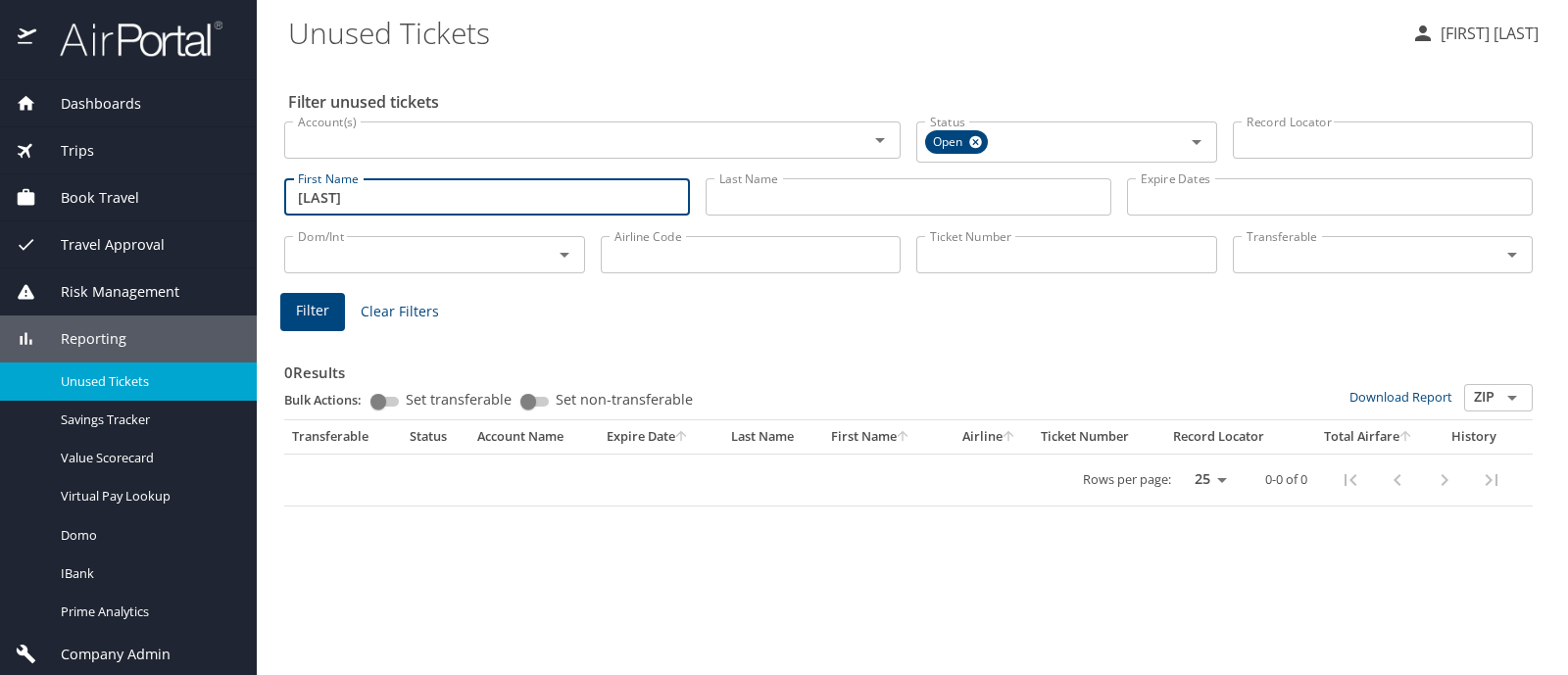 drag, startPoint x: 336, startPoint y: 213, endPoint x: 275, endPoint y: 208, distance: 61.204575 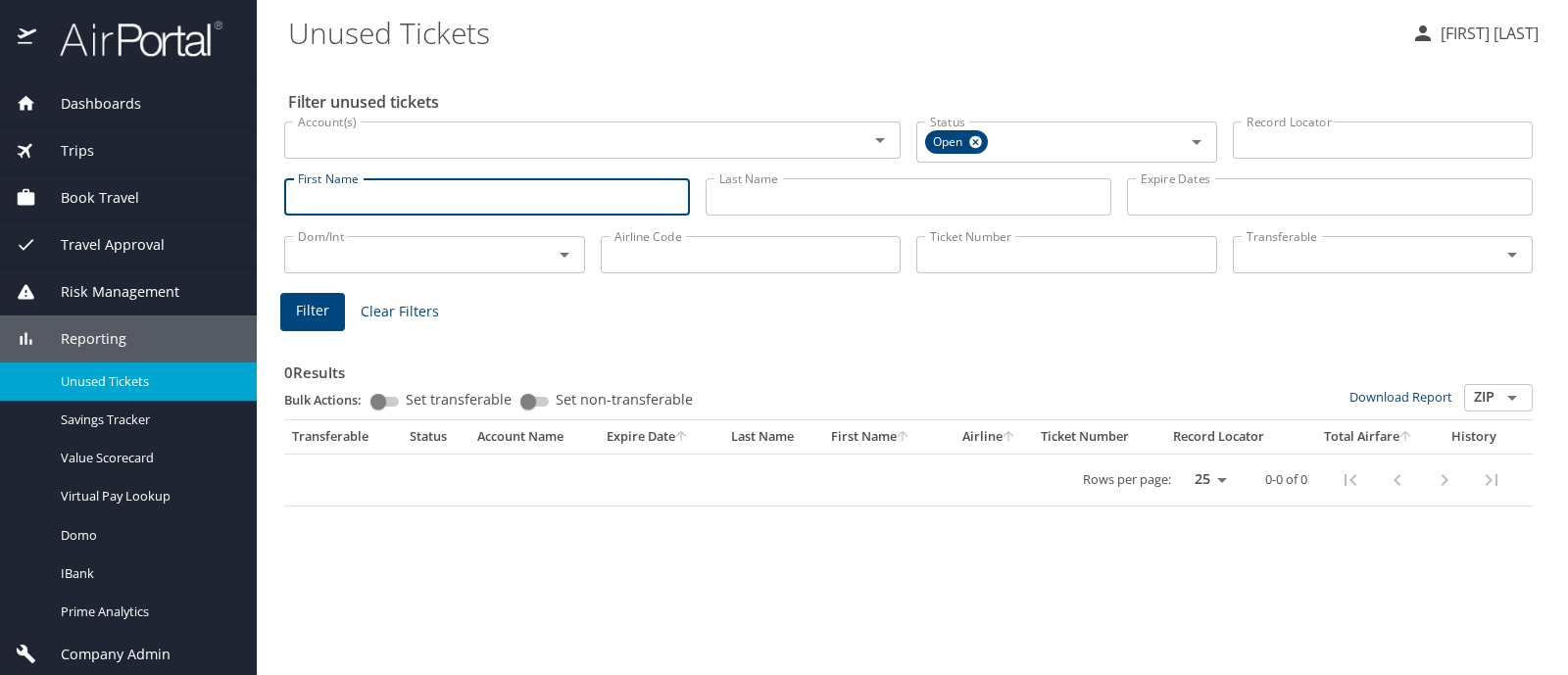 type 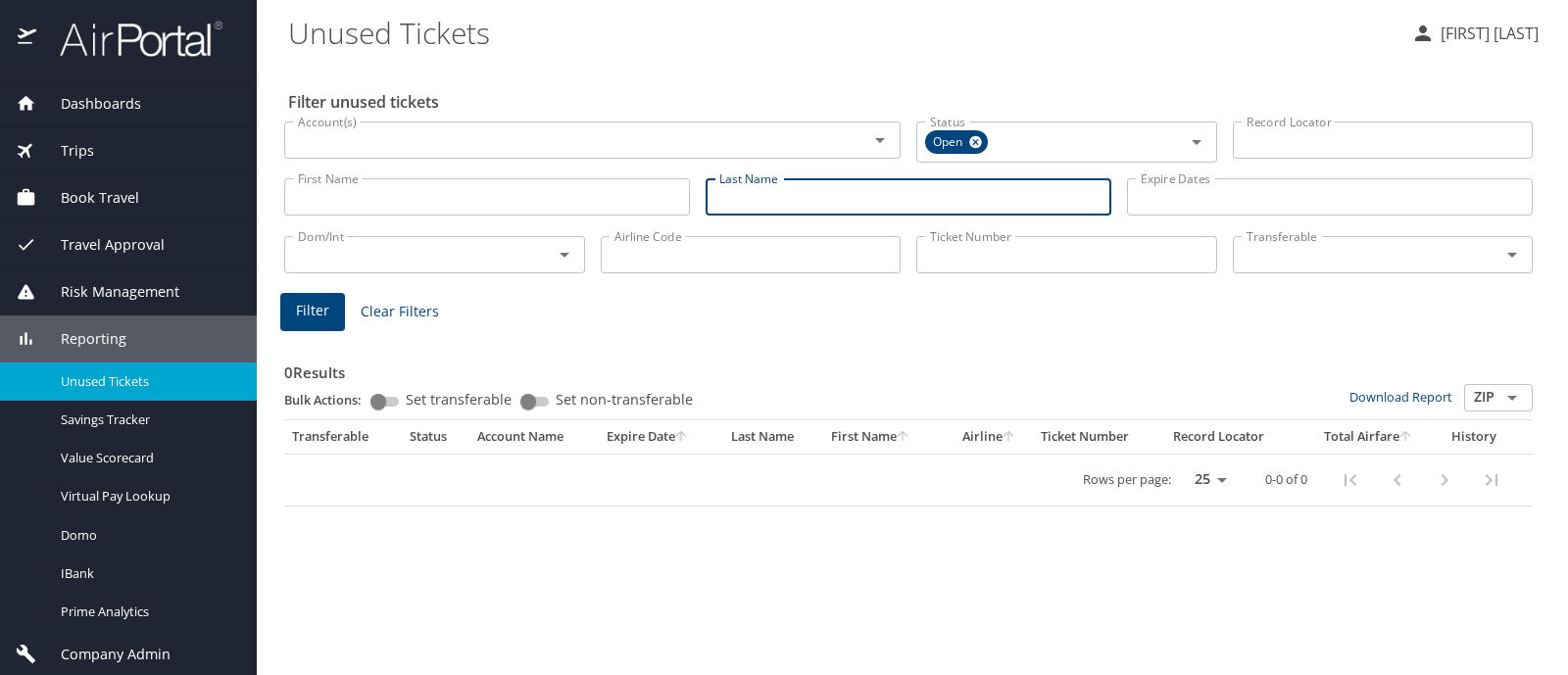 click on "Last Name" at bounding box center [908, 197] 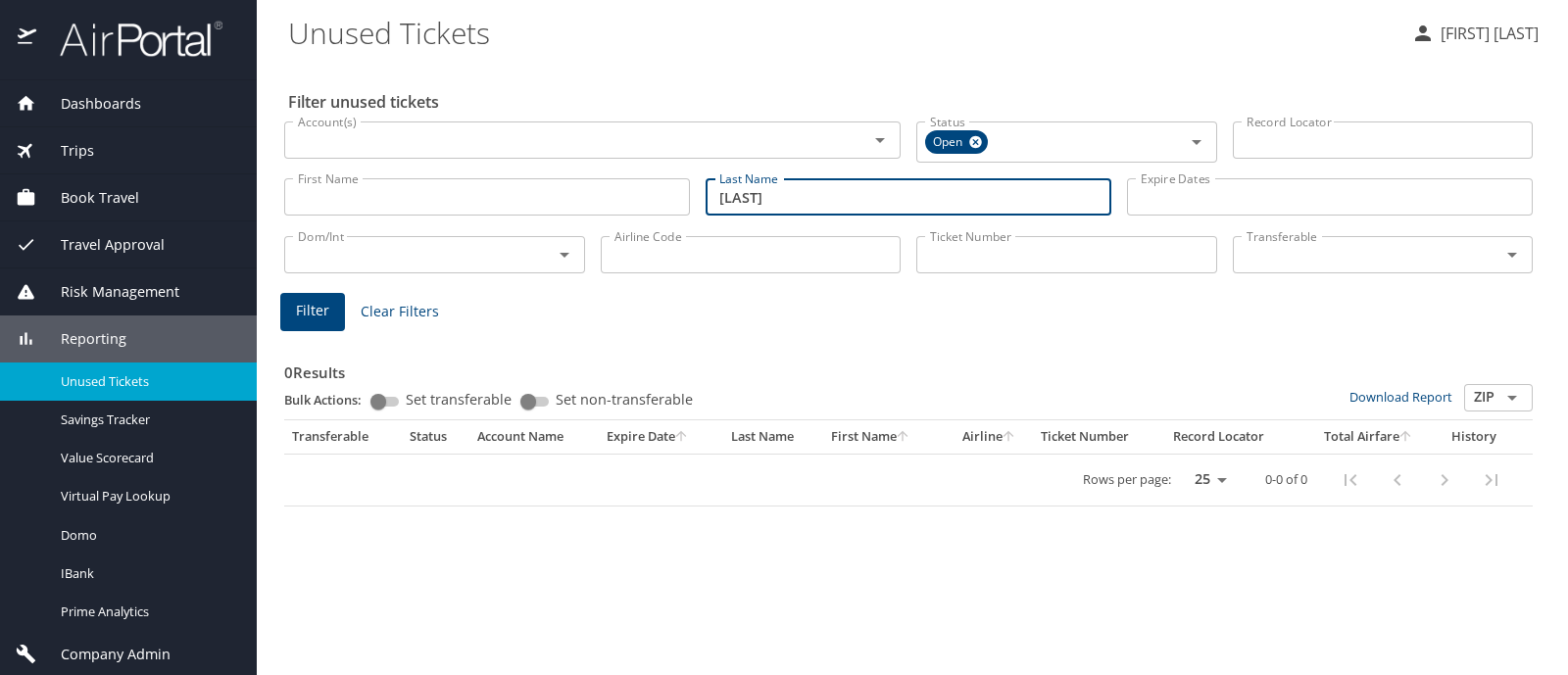 type on "[LAST]" 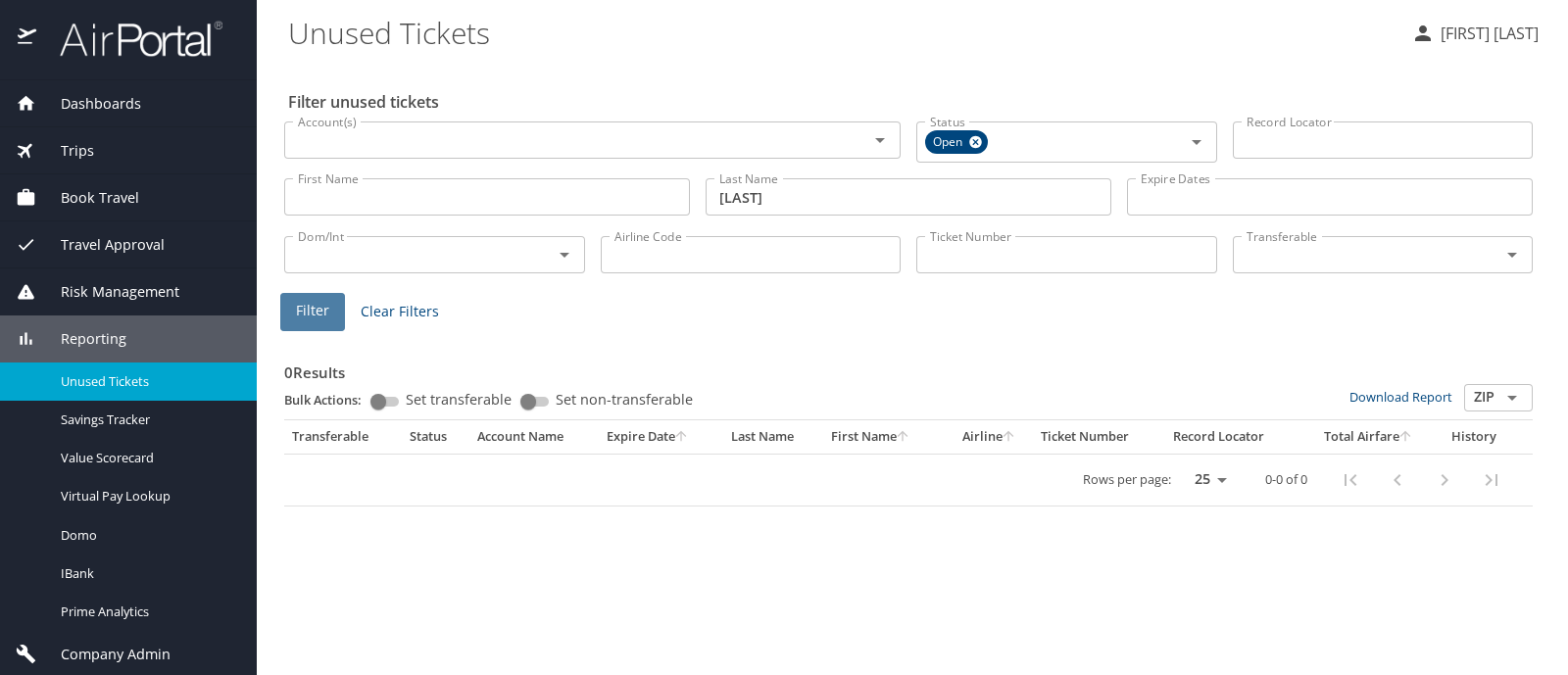 click on "Filter" at bounding box center [313, 311] 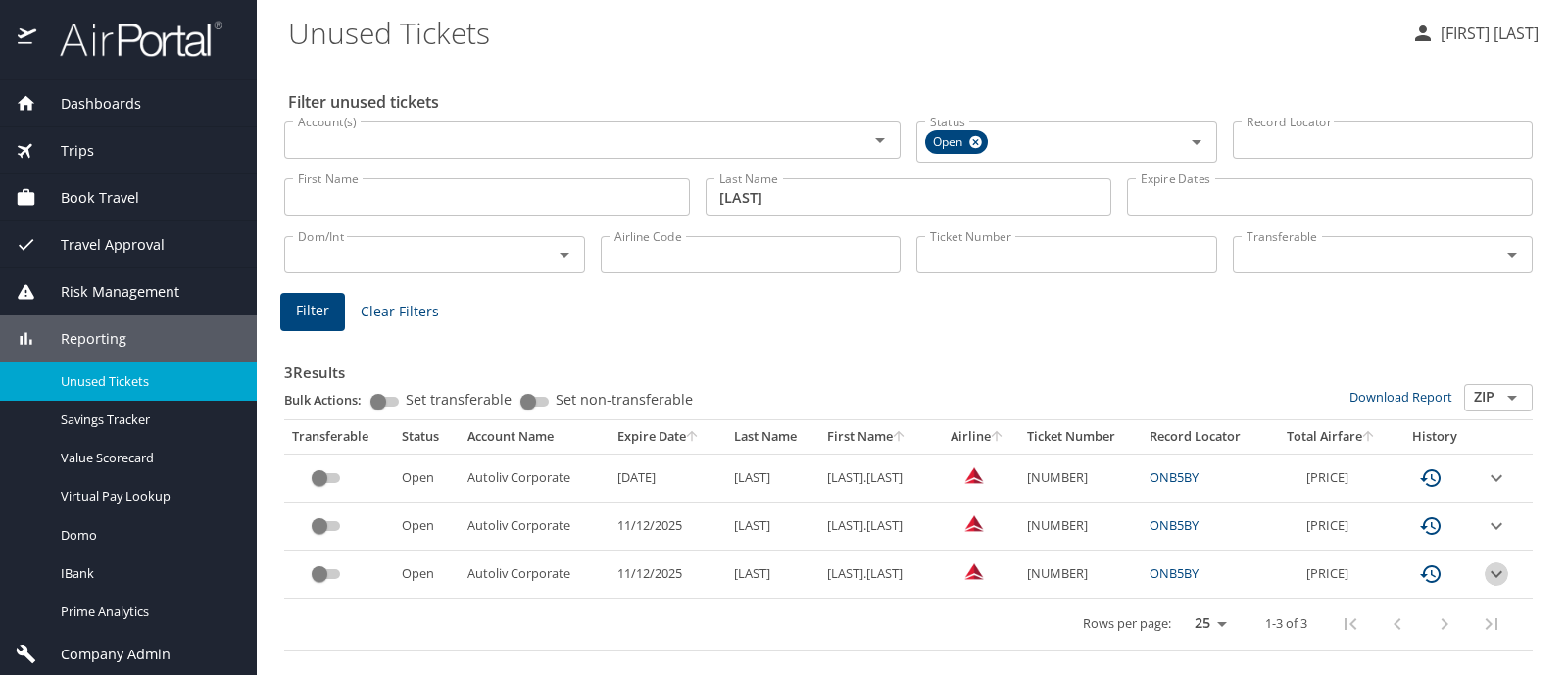 click 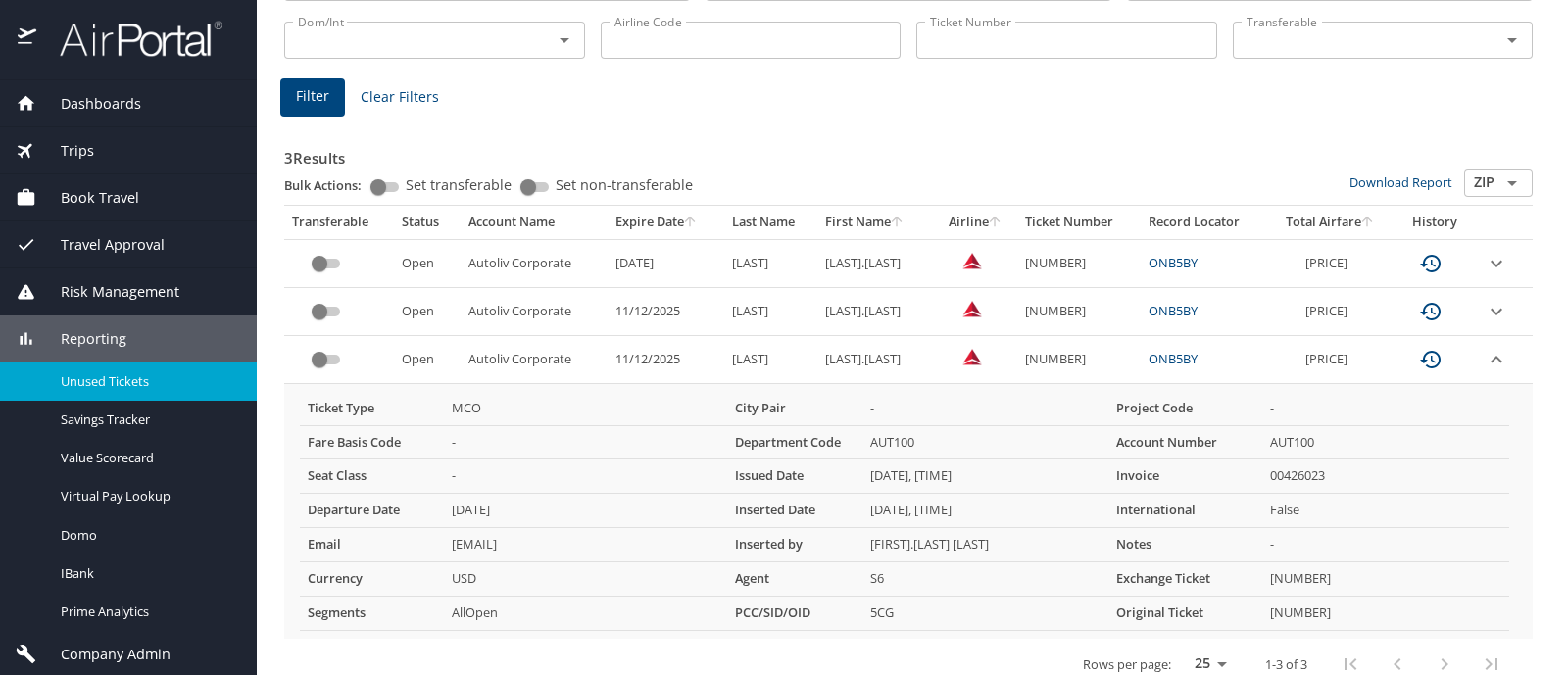 scroll, scrollTop: 235, scrollLeft: 0, axis: vertical 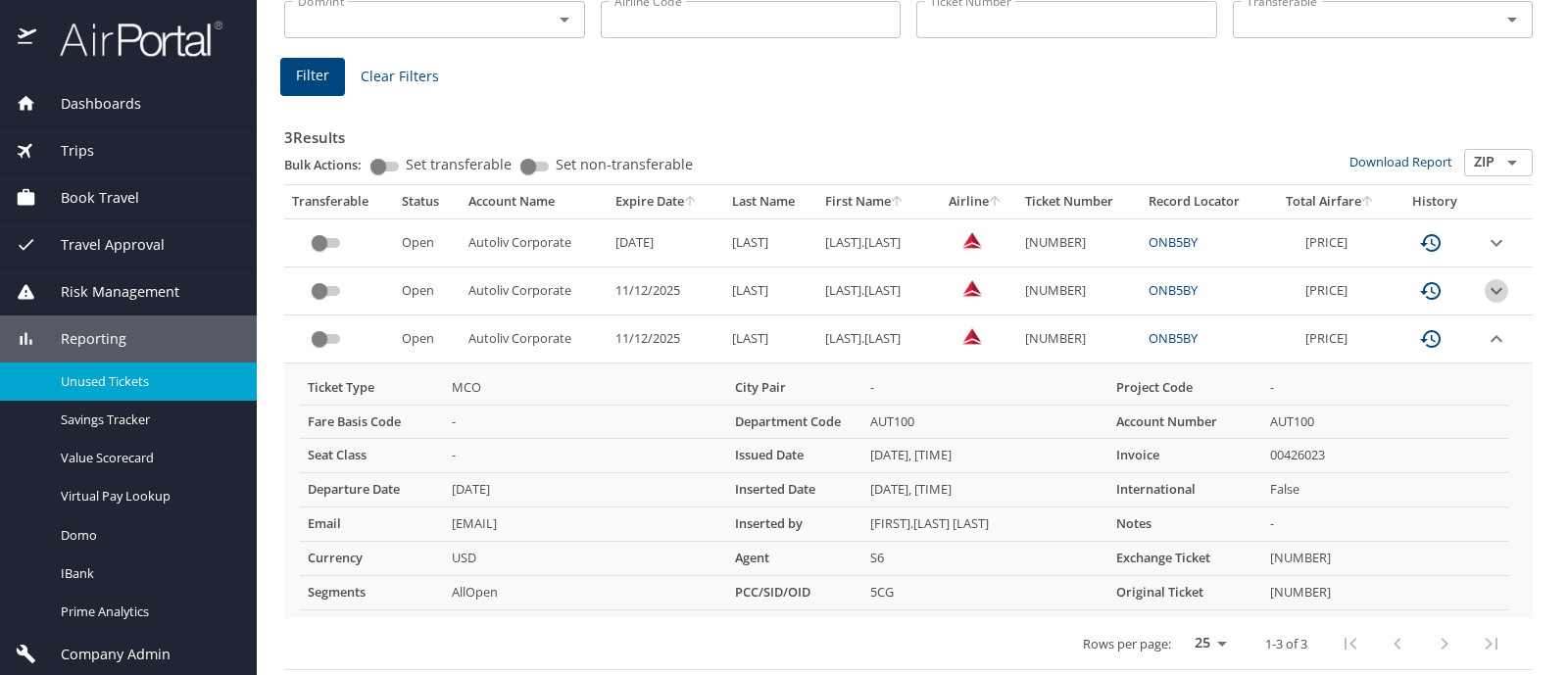 click 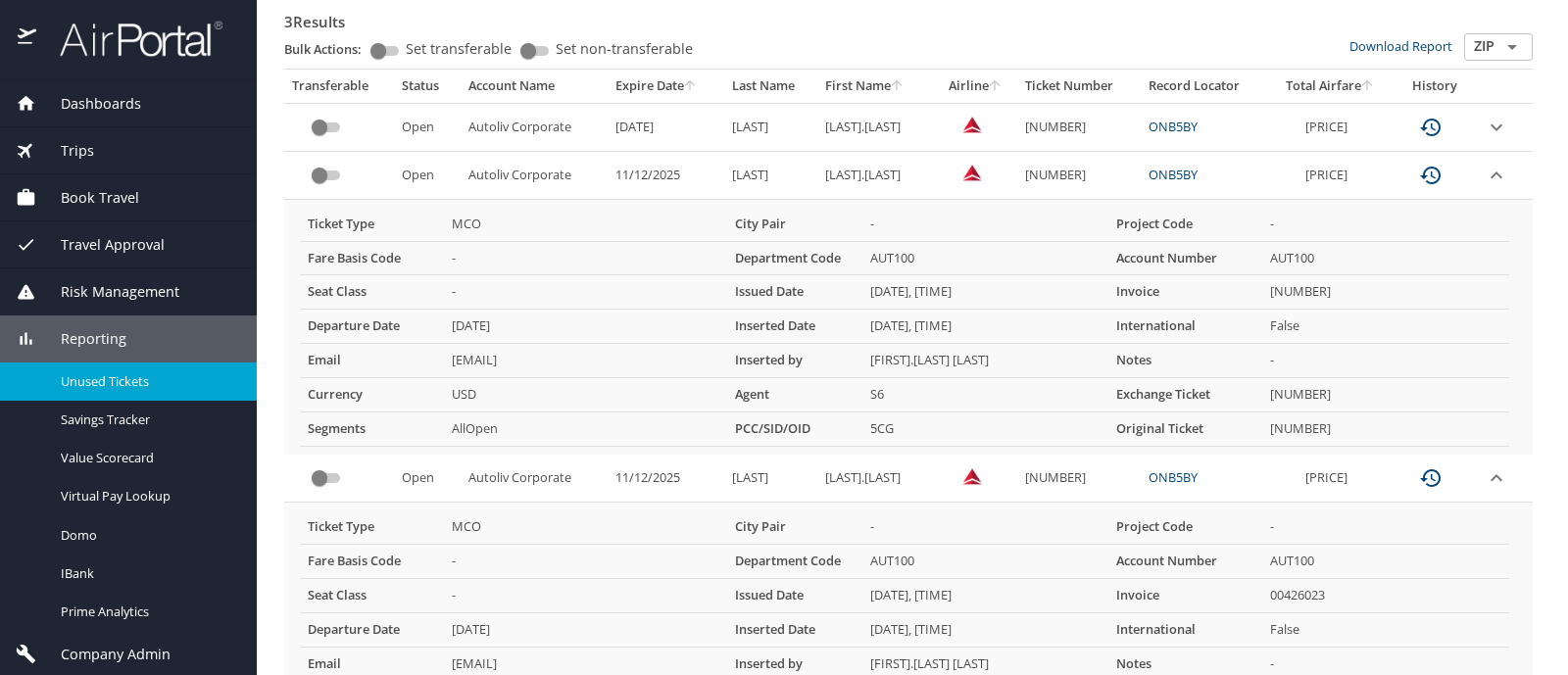 scroll, scrollTop: 347, scrollLeft: 0, axis: vertical 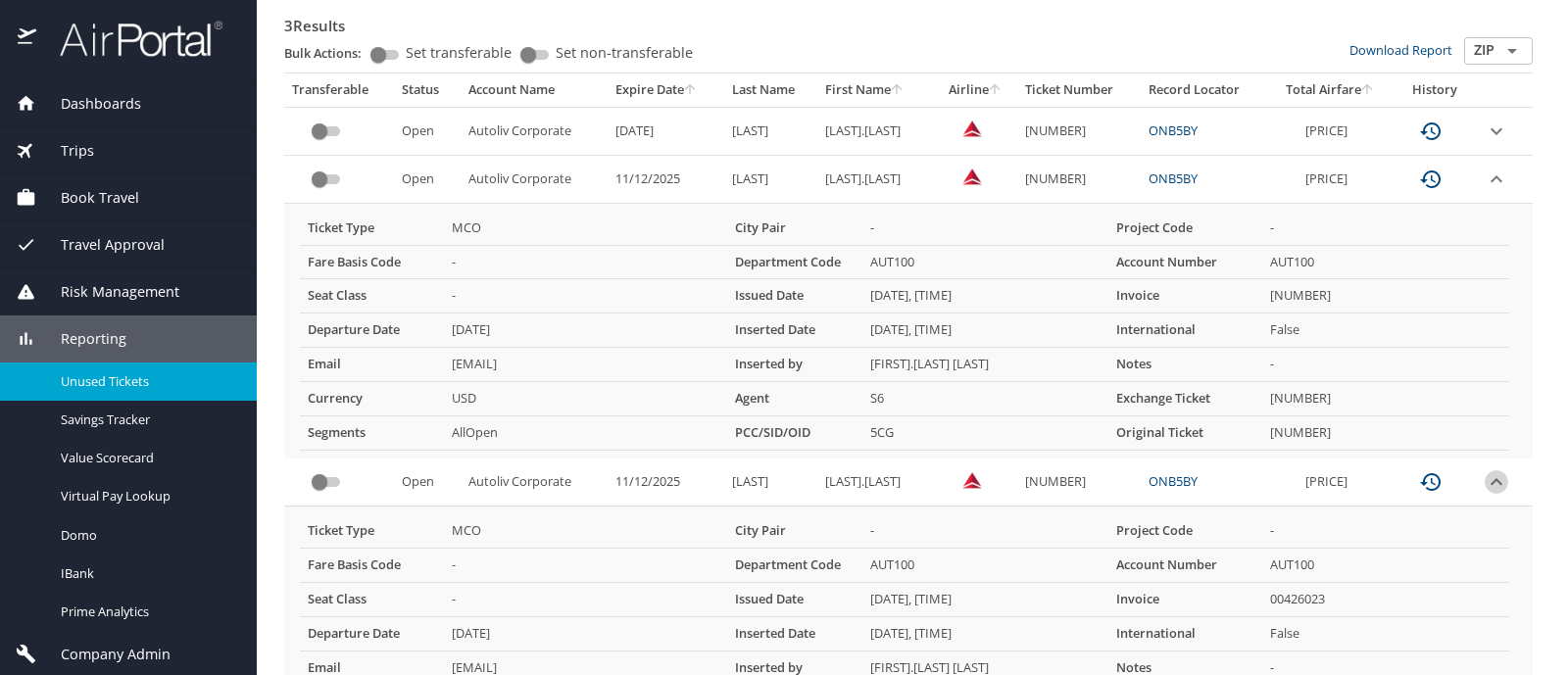 click 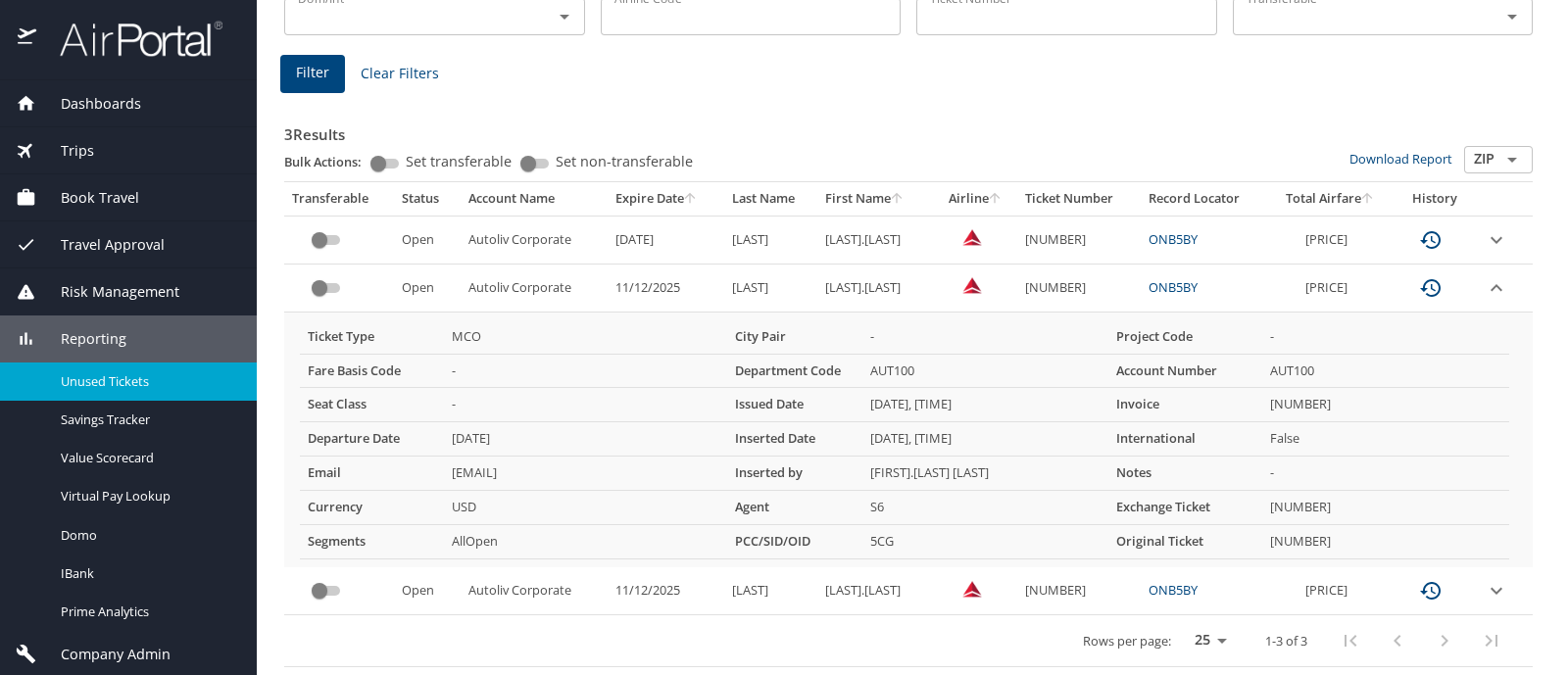 scroll, scrollTop: 235, scrollLeft: 0, axis: vertical 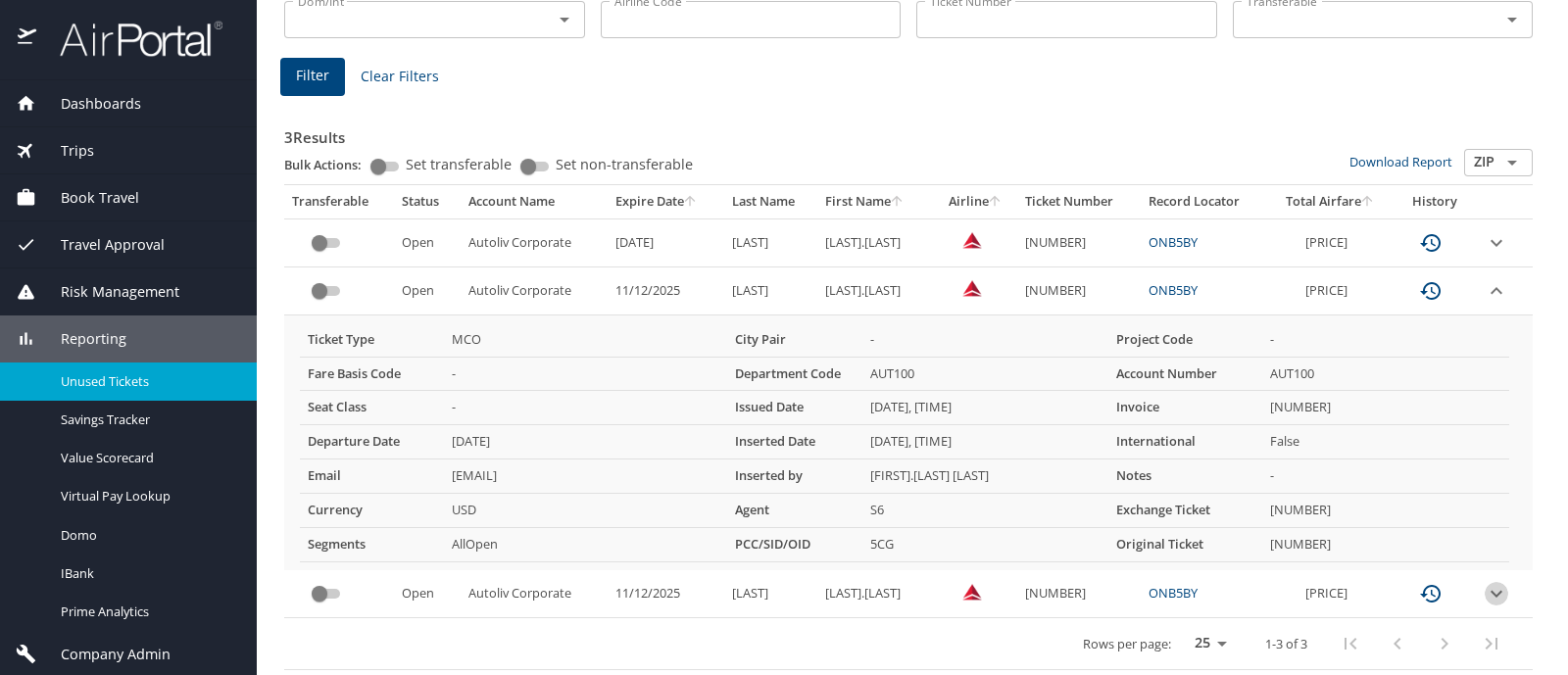 click 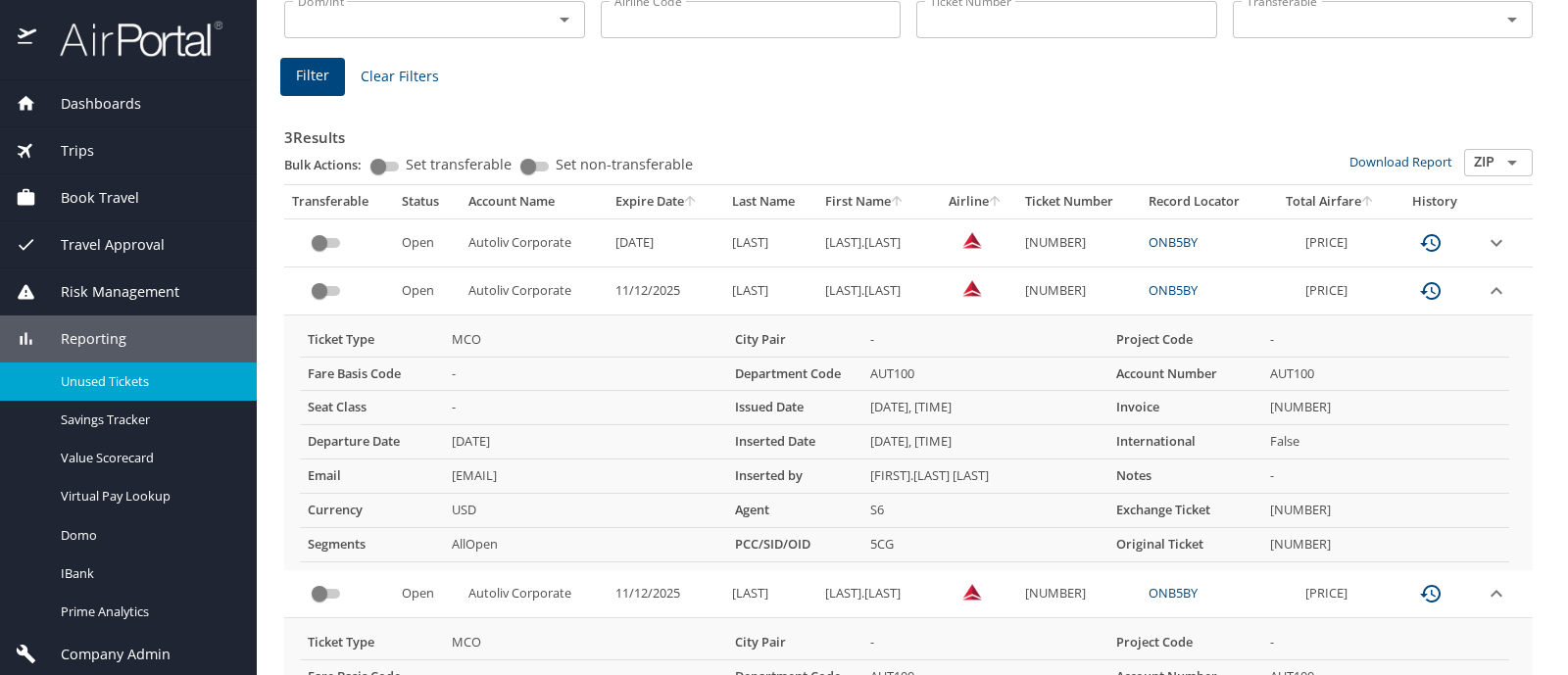 scroll, scrollTop: 347, scrollLeft: 0, axis: vertical 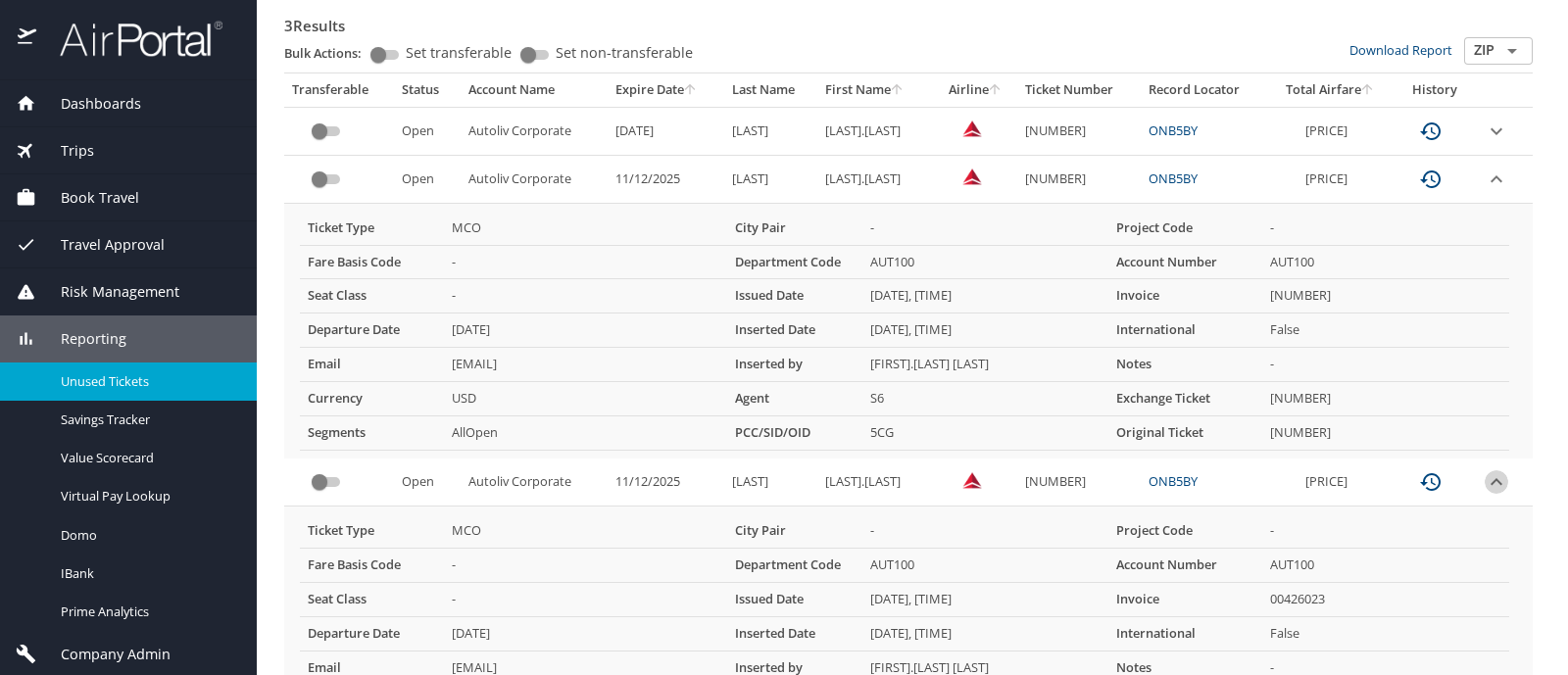 click 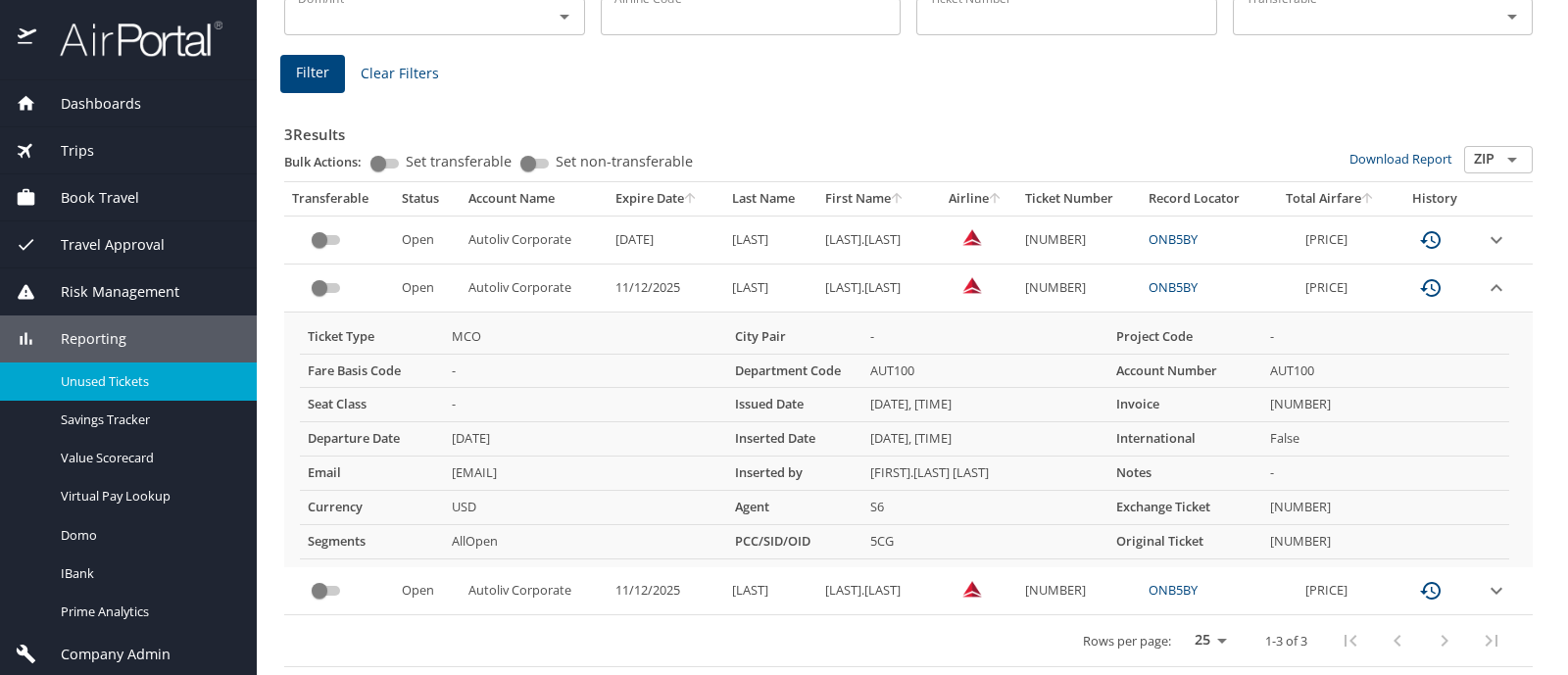 scroll, scrollTop: 235, scrollLeft: 0, axis: vertical 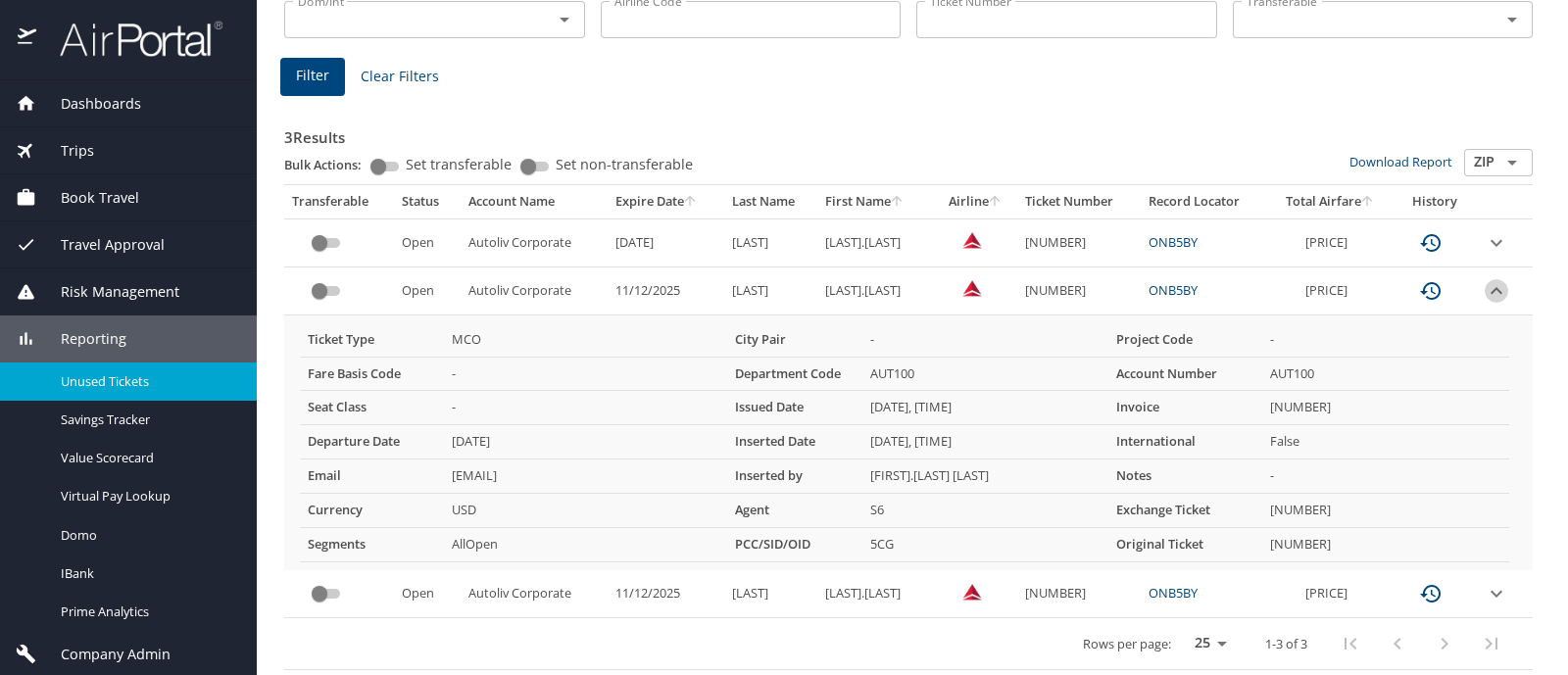 click 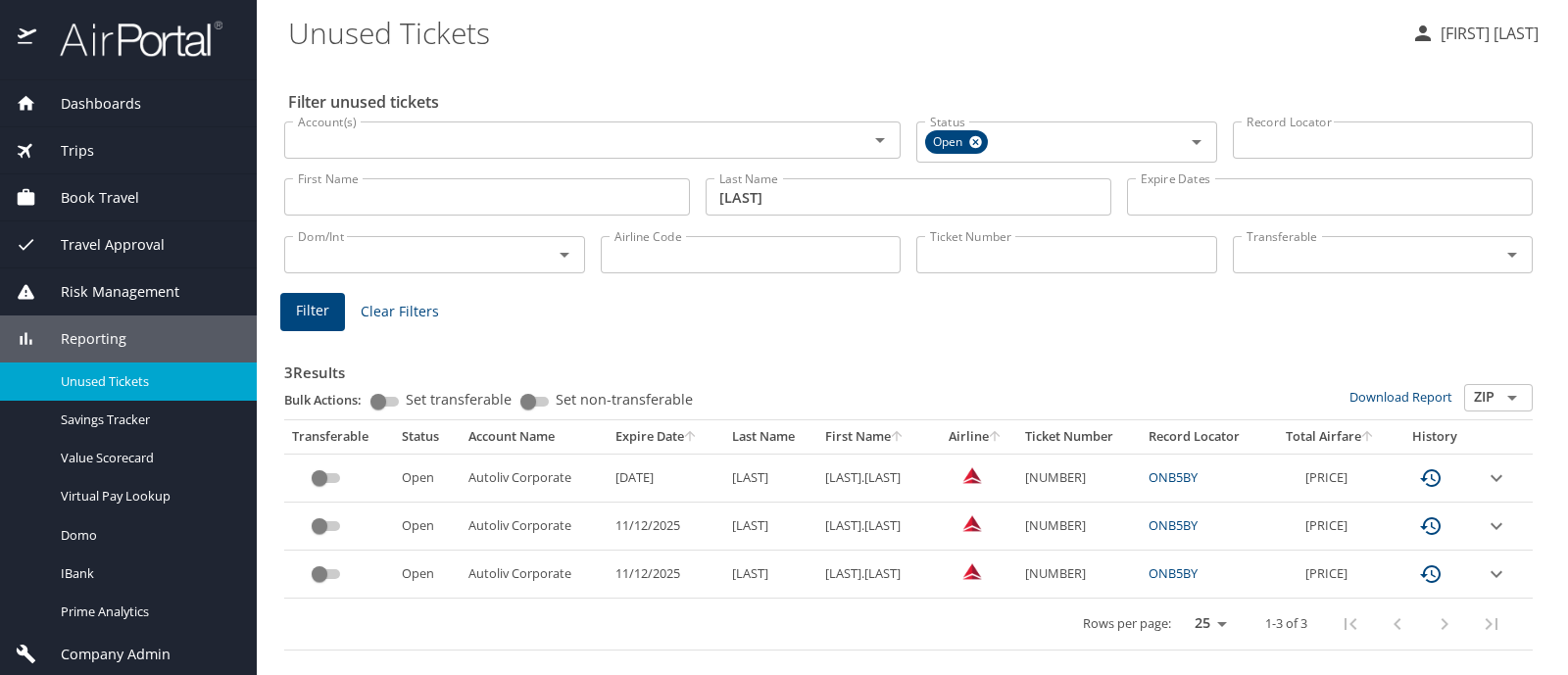 scroll, scrollTop: 0, scrollLeft: 0, axis: both 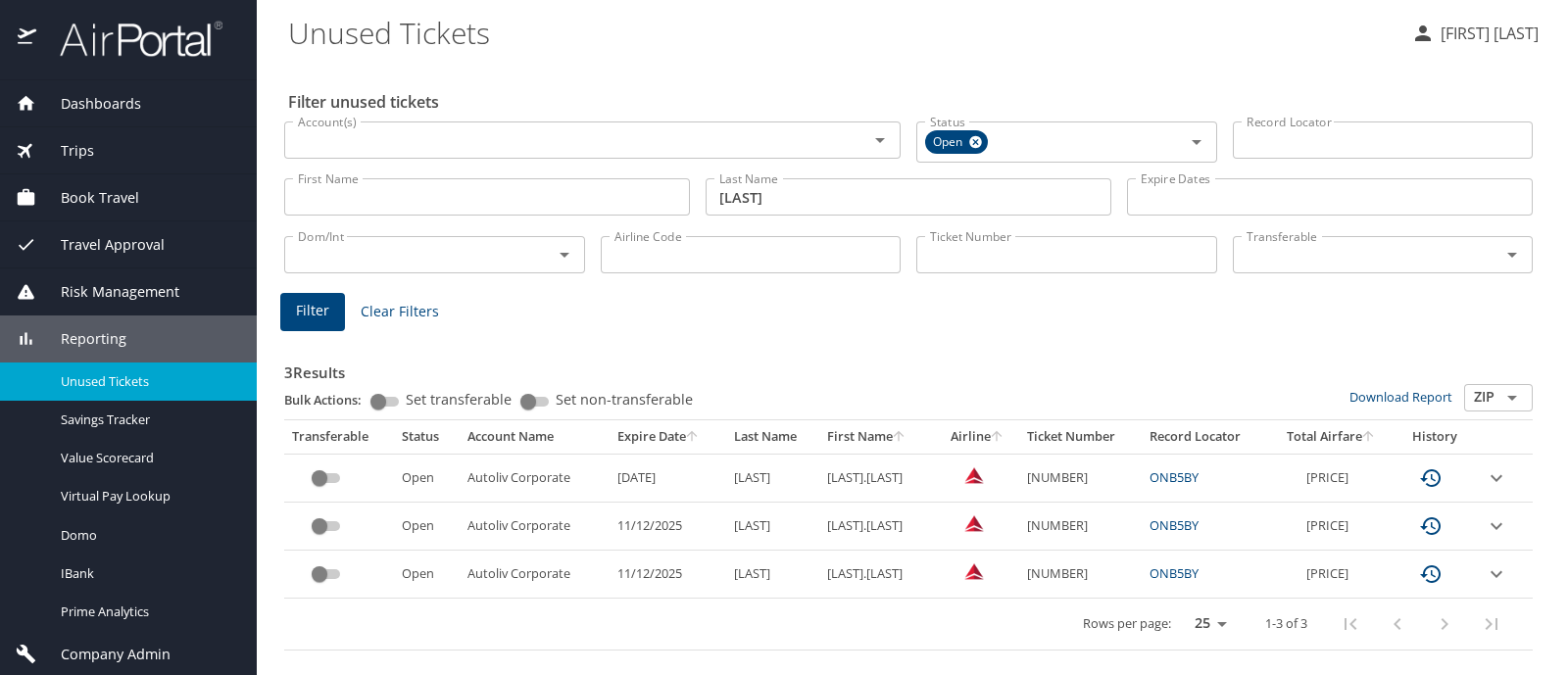 type 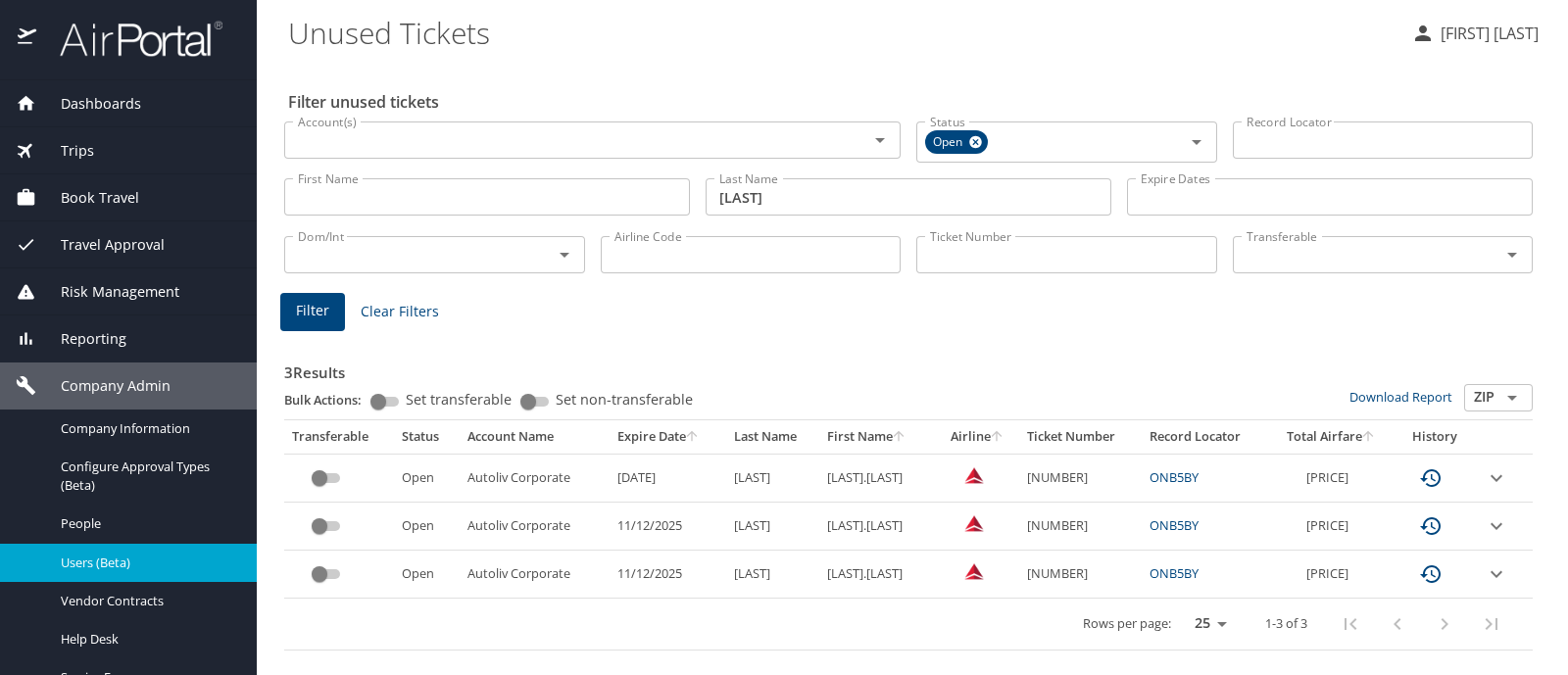 click on "Users (Beta)" at bounding box center (147, 562) 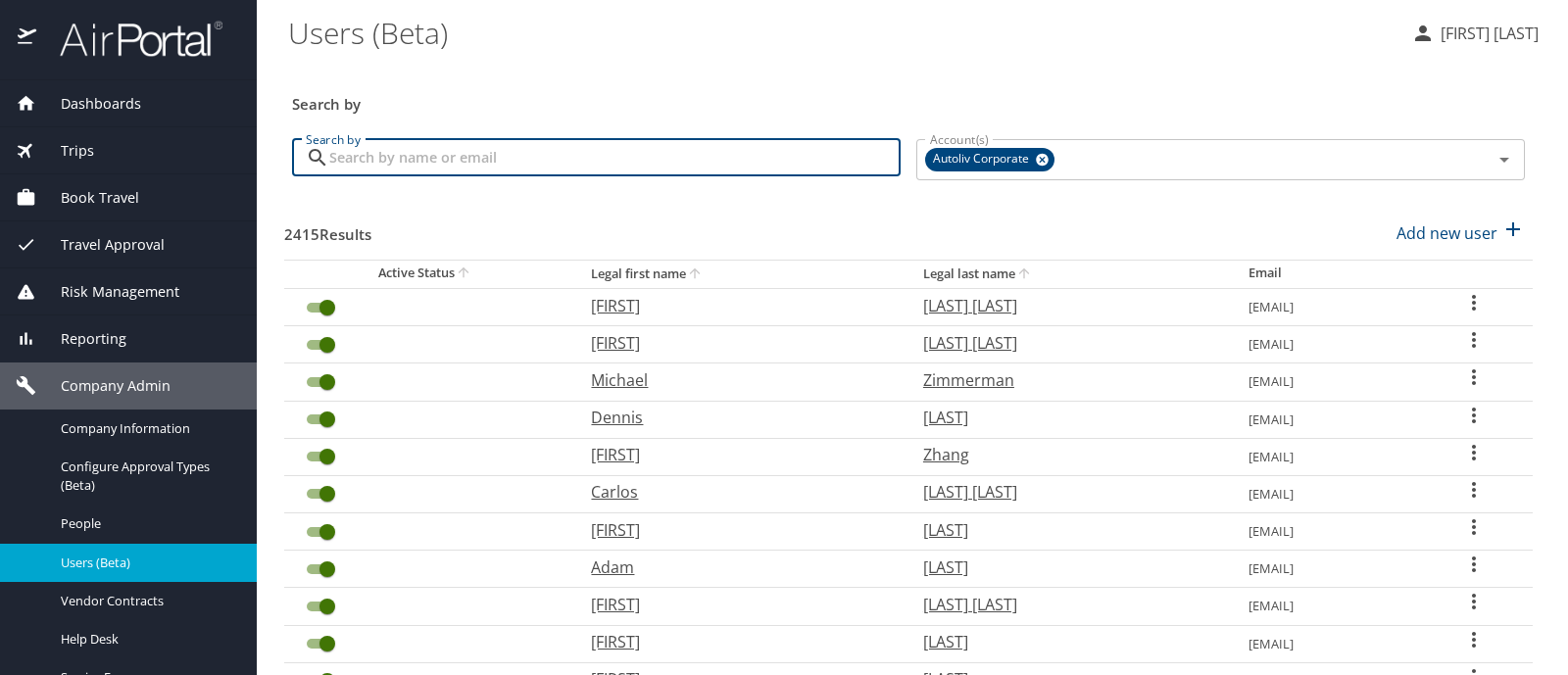click on "Search by" at bounding box center [614, 158] 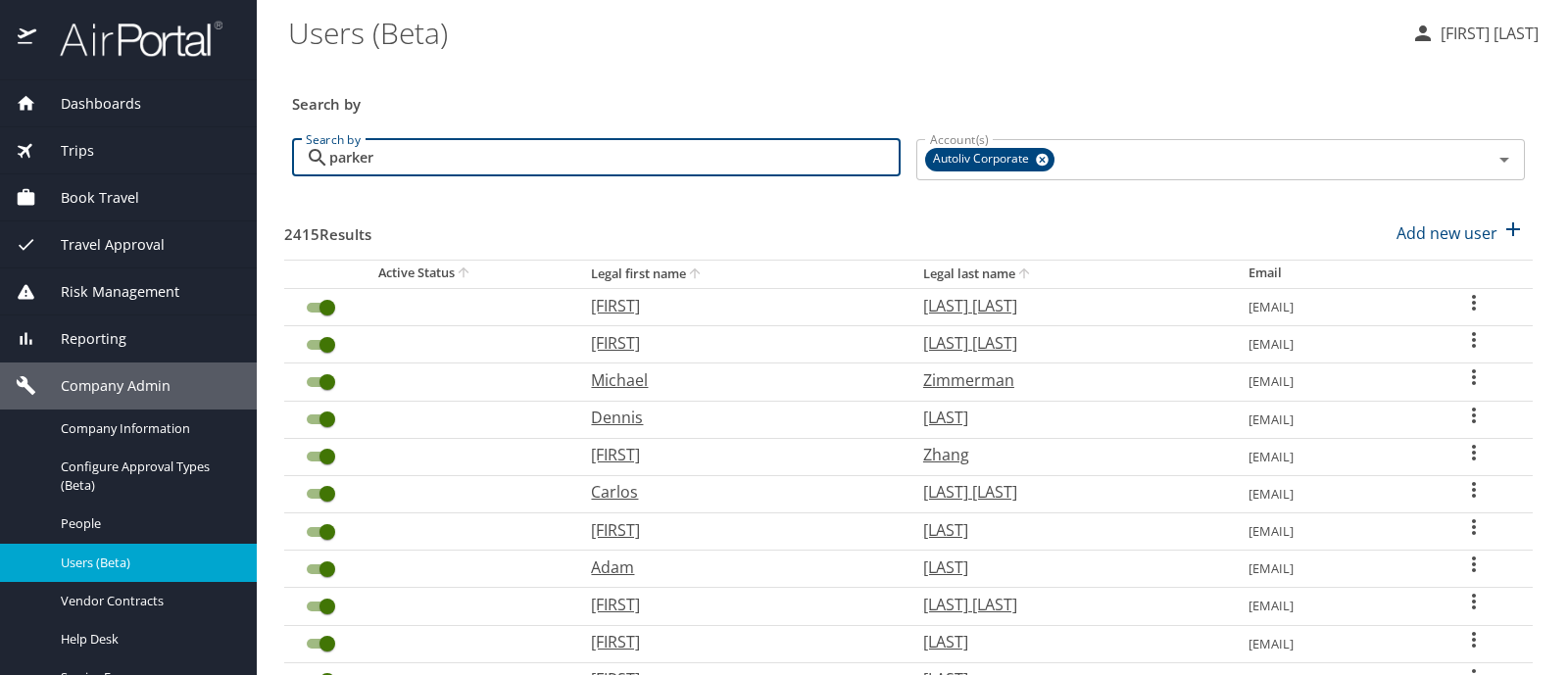 type on "parker" 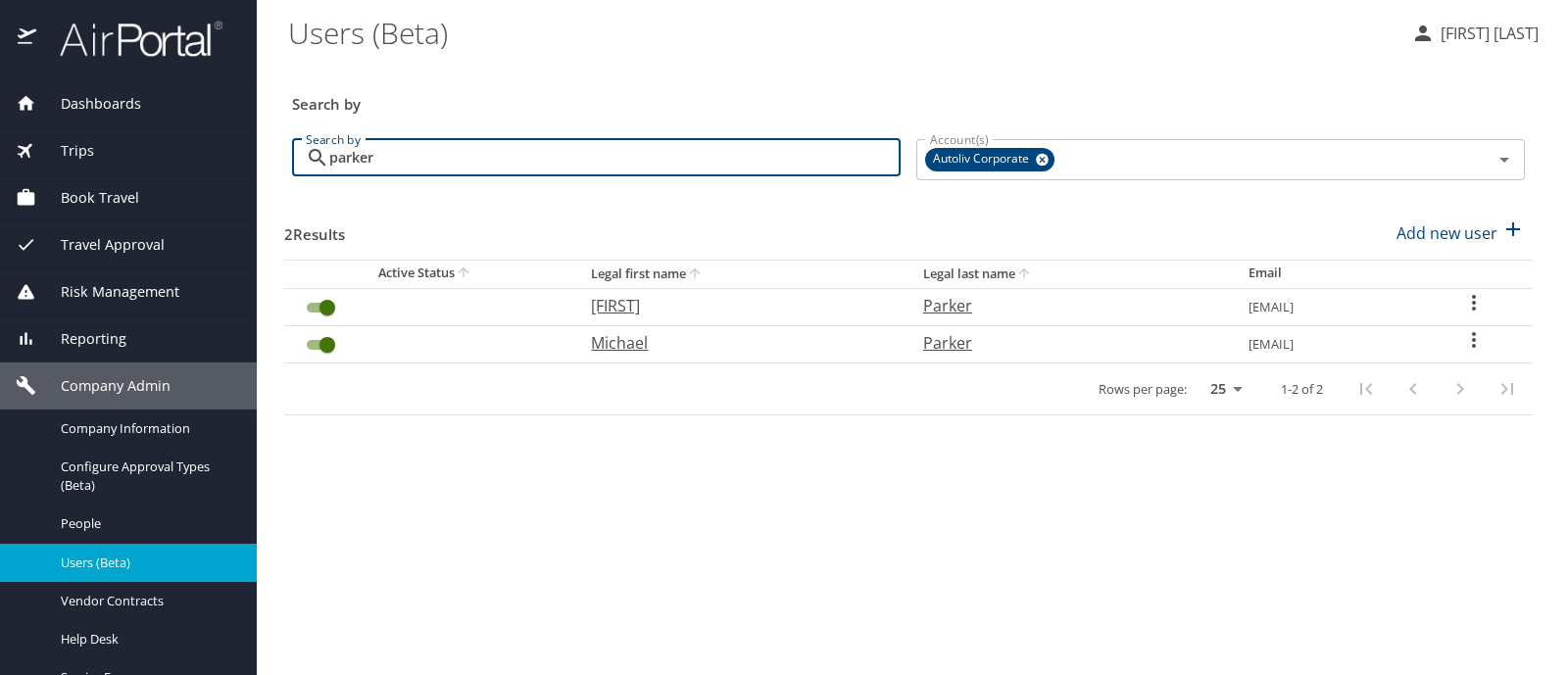 click 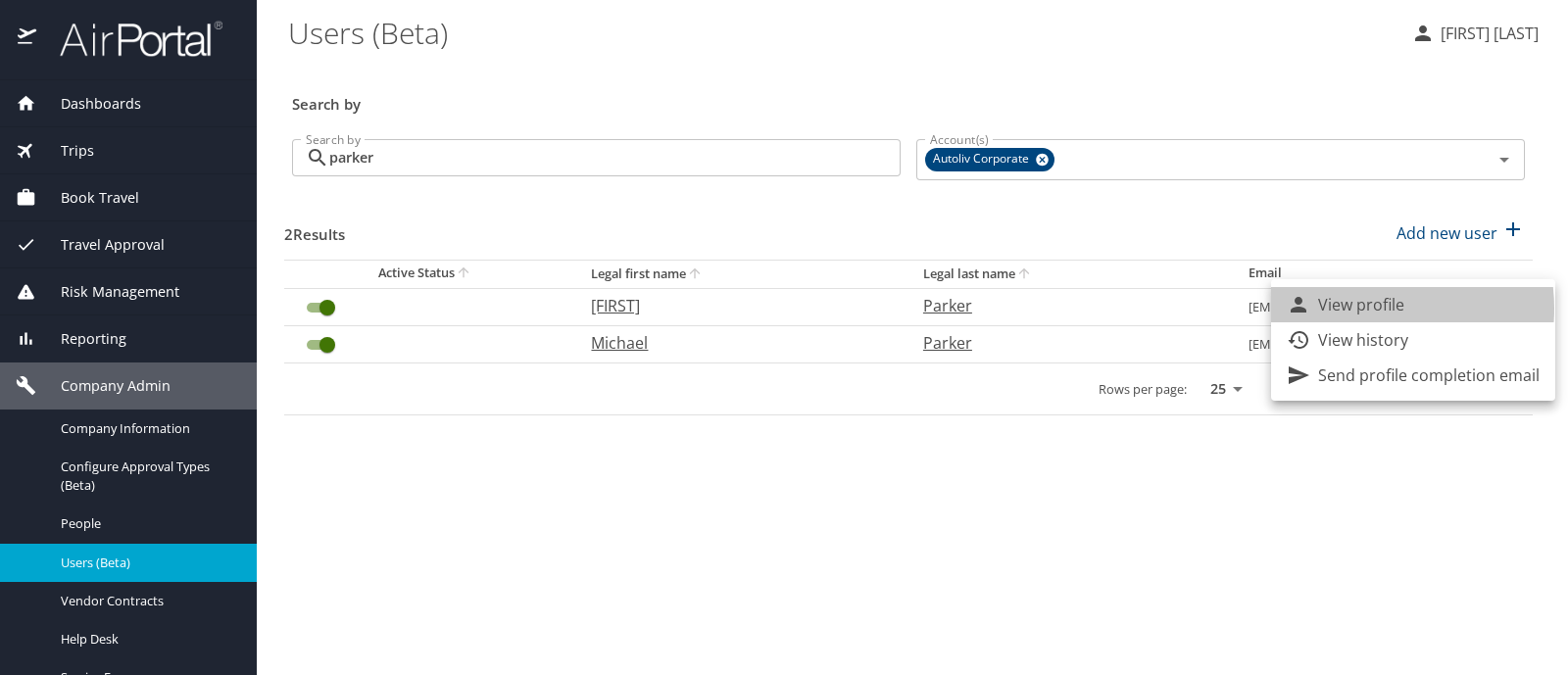 click on "View profile" at bounding box center (1361, 305) 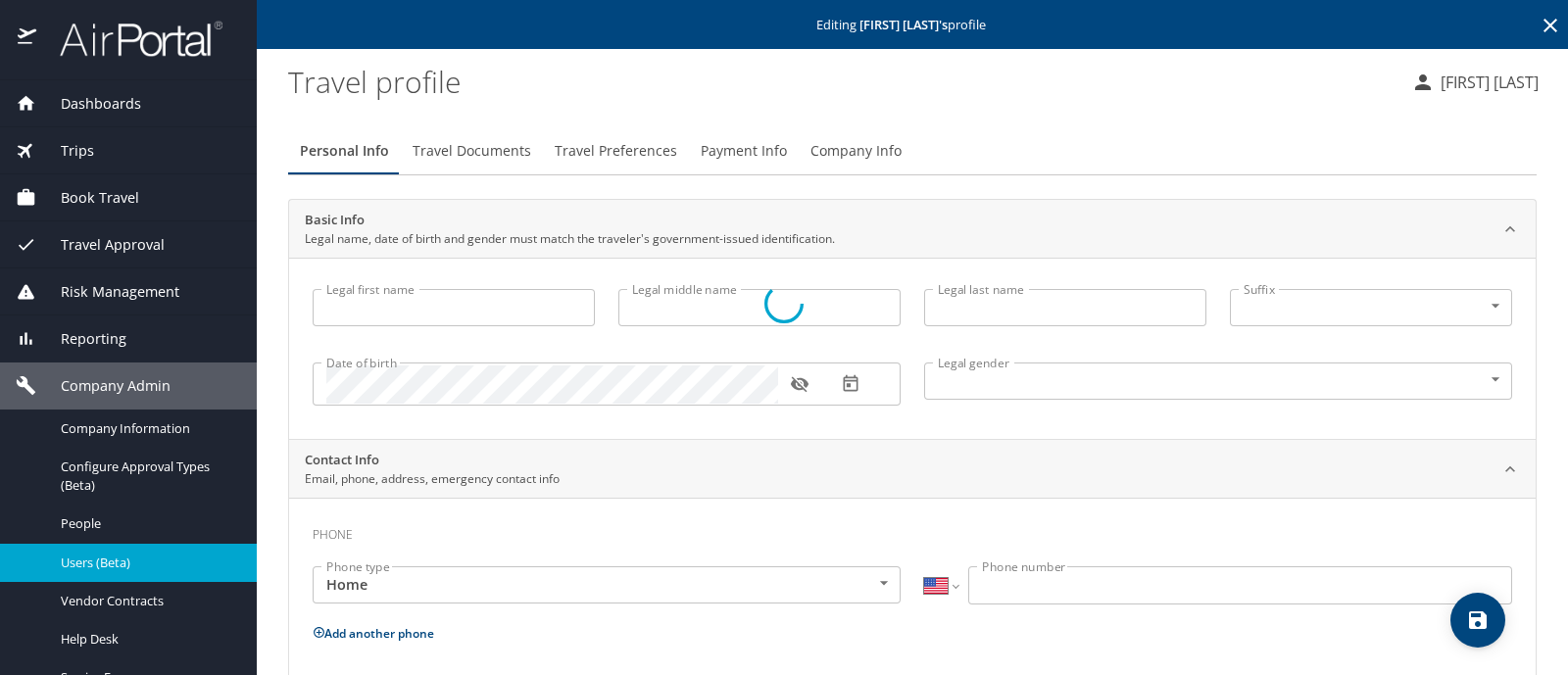type on "[FIRST]" 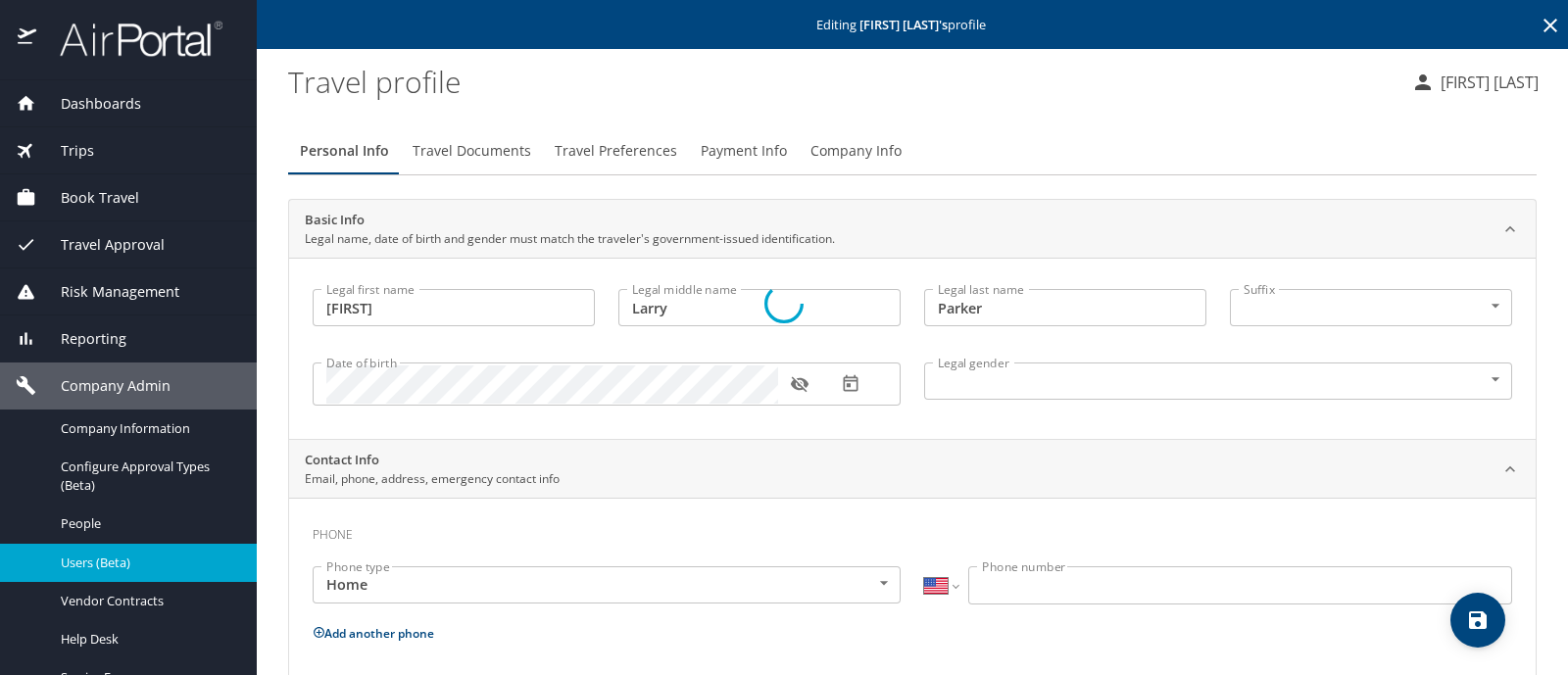select on "US" 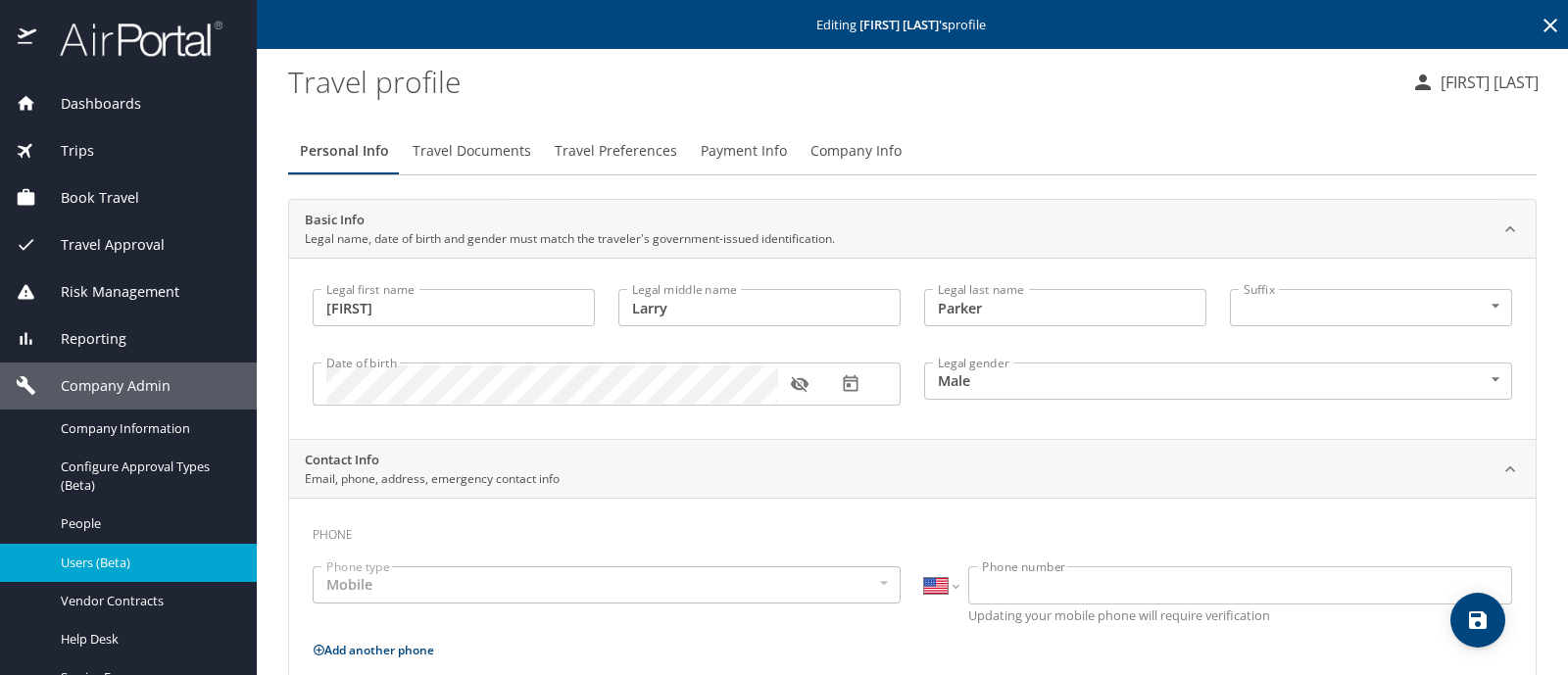 click on "Payment Info" at bounding box center (744, 151) 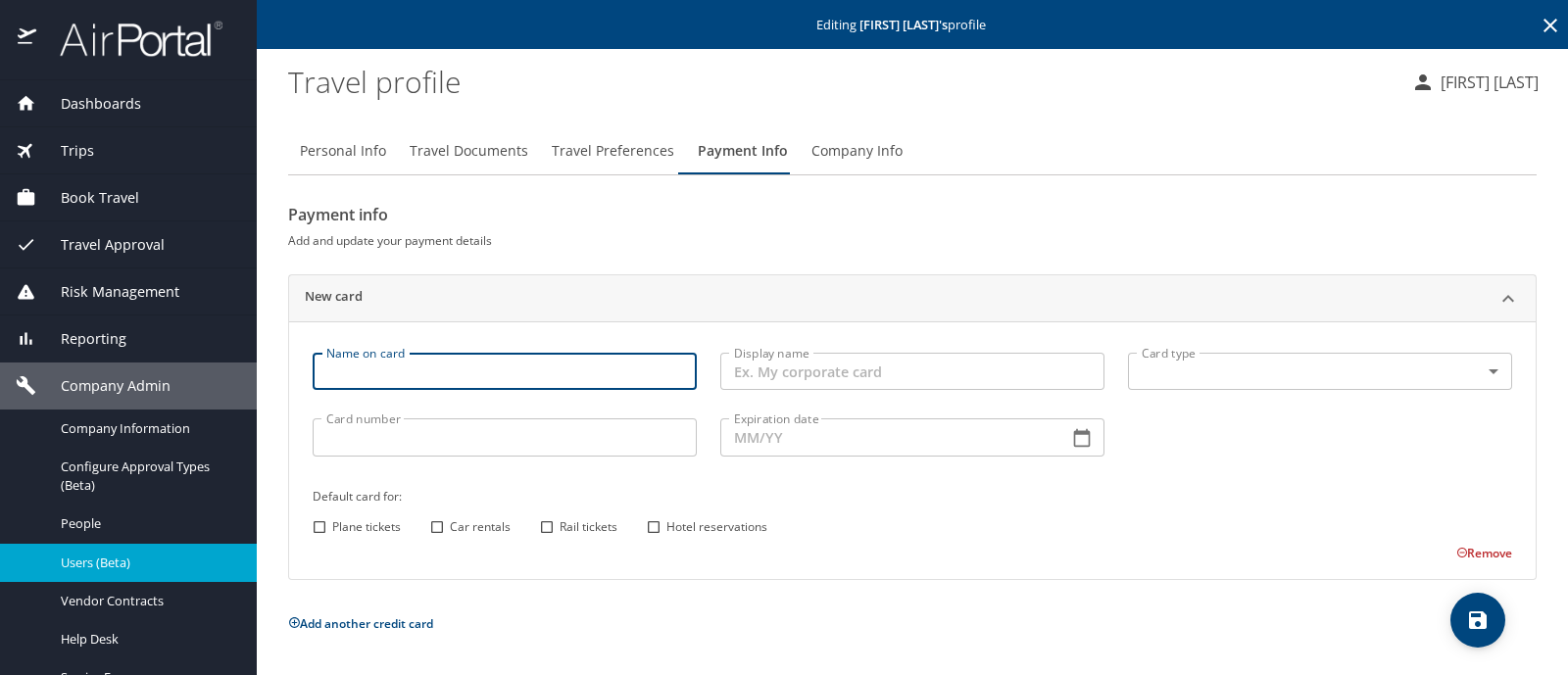click on "Name on card" at bounding box center [505, 371] 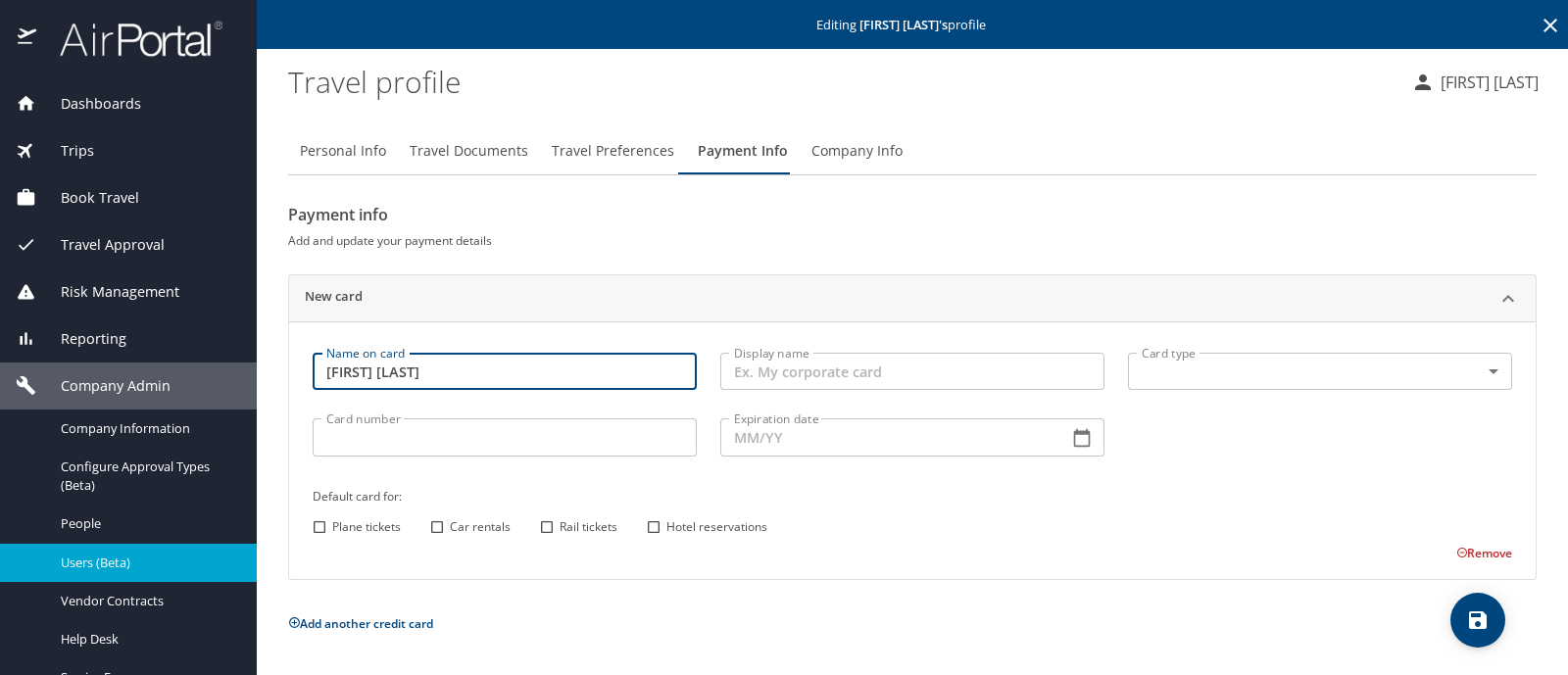 type on "[FIRST] [LAST]" 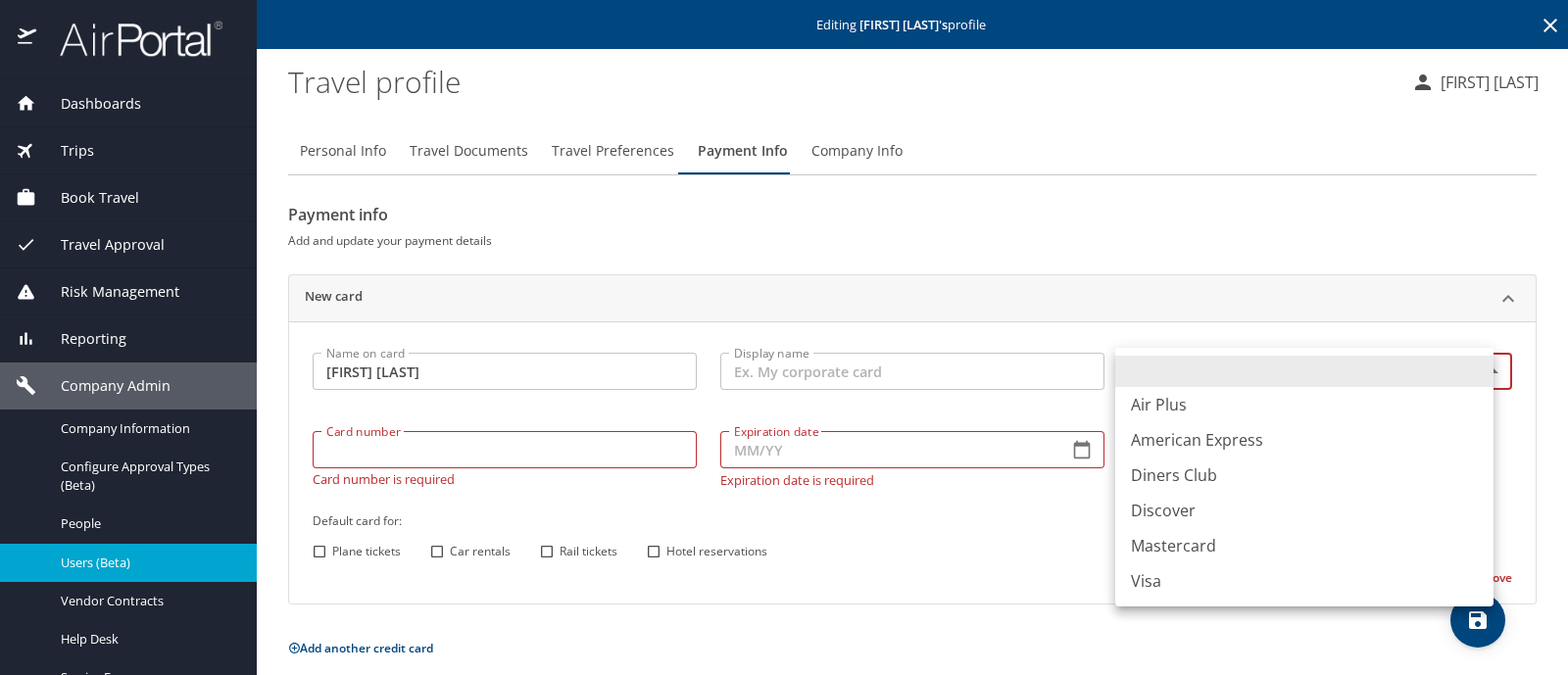 click on "Dashboards AirPortal 360™ Manager My Travel Dashboard Trips Airtinerary® Lookup Current / Future Trips Past Trips Trips Missing Hotel Hotel Check-ins Book Travel Request Agent Booking Approval Request (Beta) Book/Manage Online Trips Travel Approval Pending Trip Approvals Approved Trips Canceled Trips Approvals (Beta) Risk Management SecurityLogic® Map Assistance Requests Travel Alerts Notifications Reporting Unused Tickets Savings Tracker Value Scorecard Virtual Pay Lookup Domo IBank Prime Analytics Company Admin Company Information Configure Approval Types (Beta) People Users (Beta) Vendor Contracts Help Desk Service Fees Reporting Fields (Beta) Report Settings Virtual Pay Settings Employee Tools Help Desk   Editing   [FIRST] [LAST] 's  profile   Travel profile [FIRST] [LAST] Personal Info Travel Documents Travel Preferences Payment Info Company Info Payment info Add and update your payment details New card   Name on card [FIRST] [LAST] Name on card   Display name Display name   Card type ​ Card type    Remove" at bounding box center (784, 337) 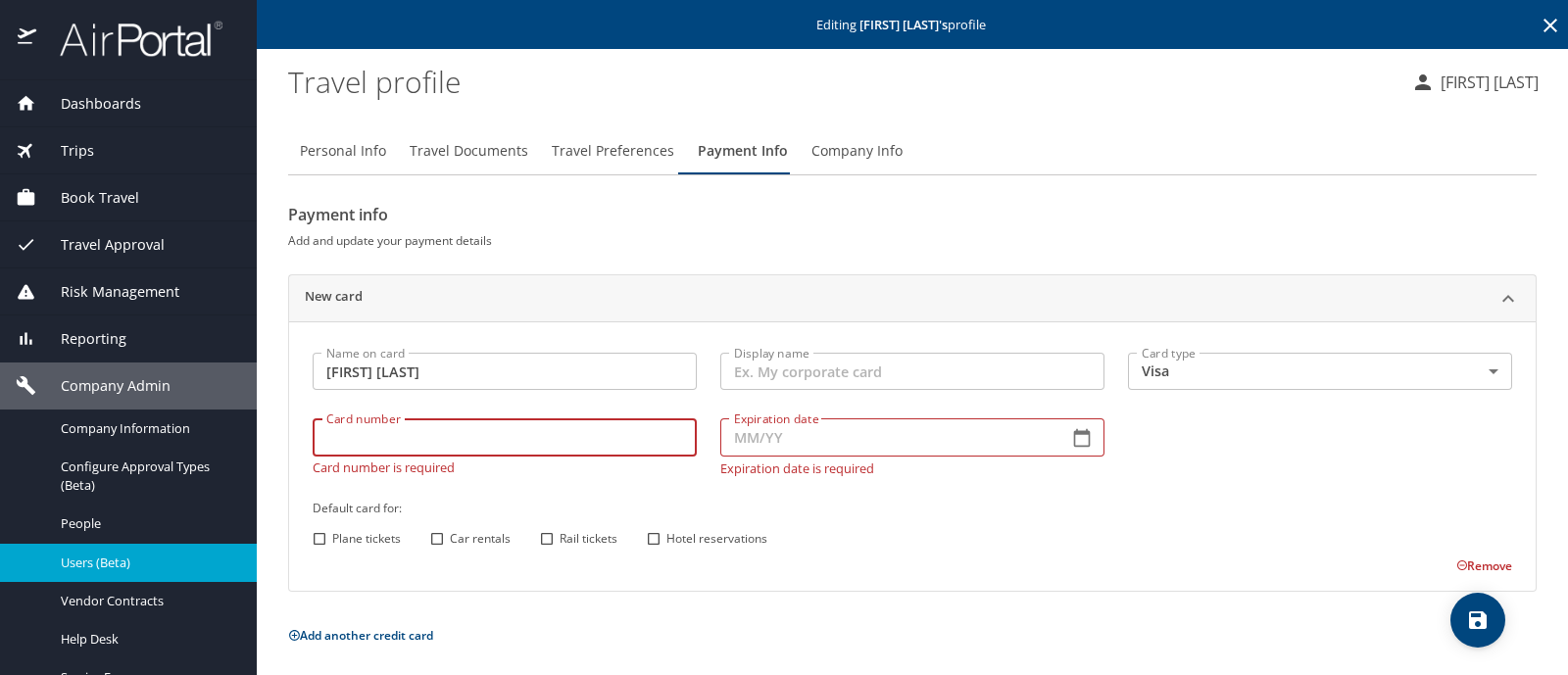 click on "Card number" at bounding box center (505, 437) 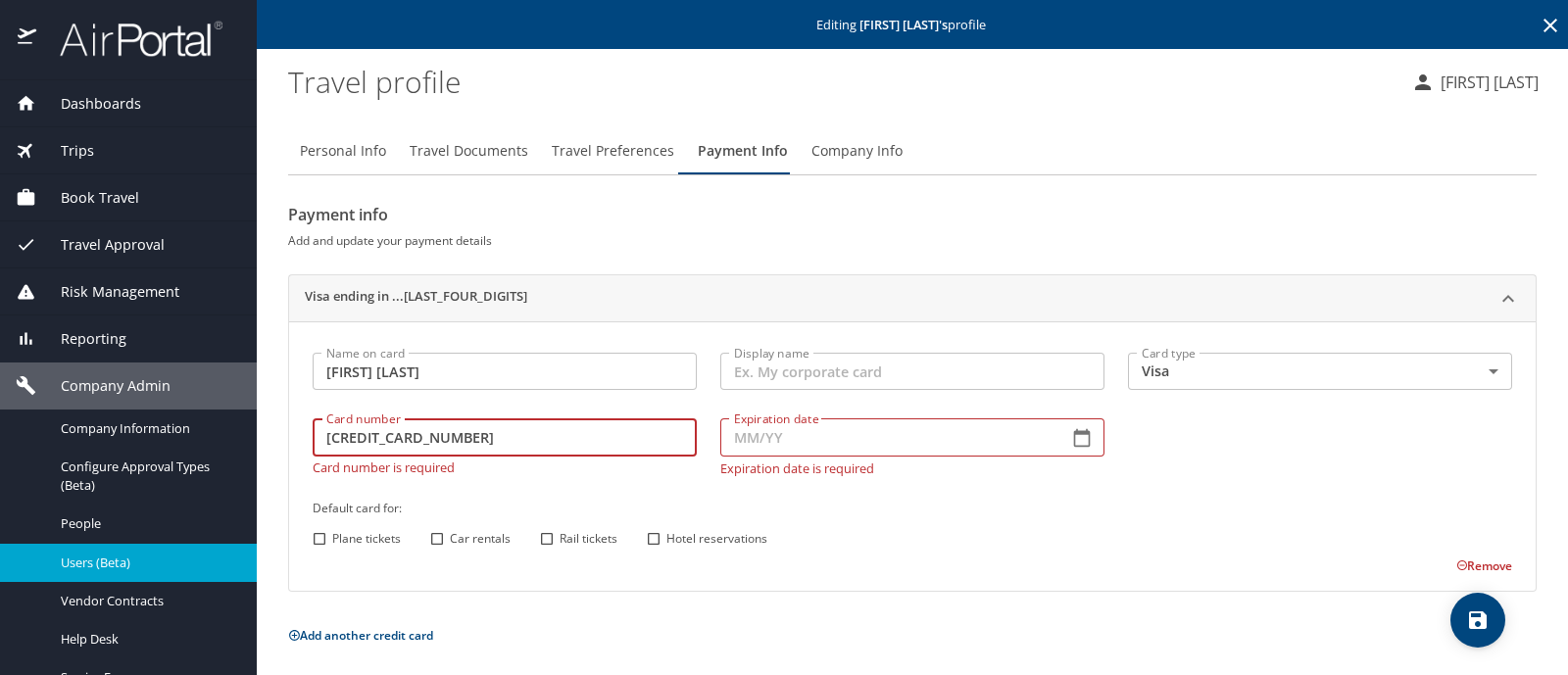 type on "[CREDIT_CARD_NUMBER]" 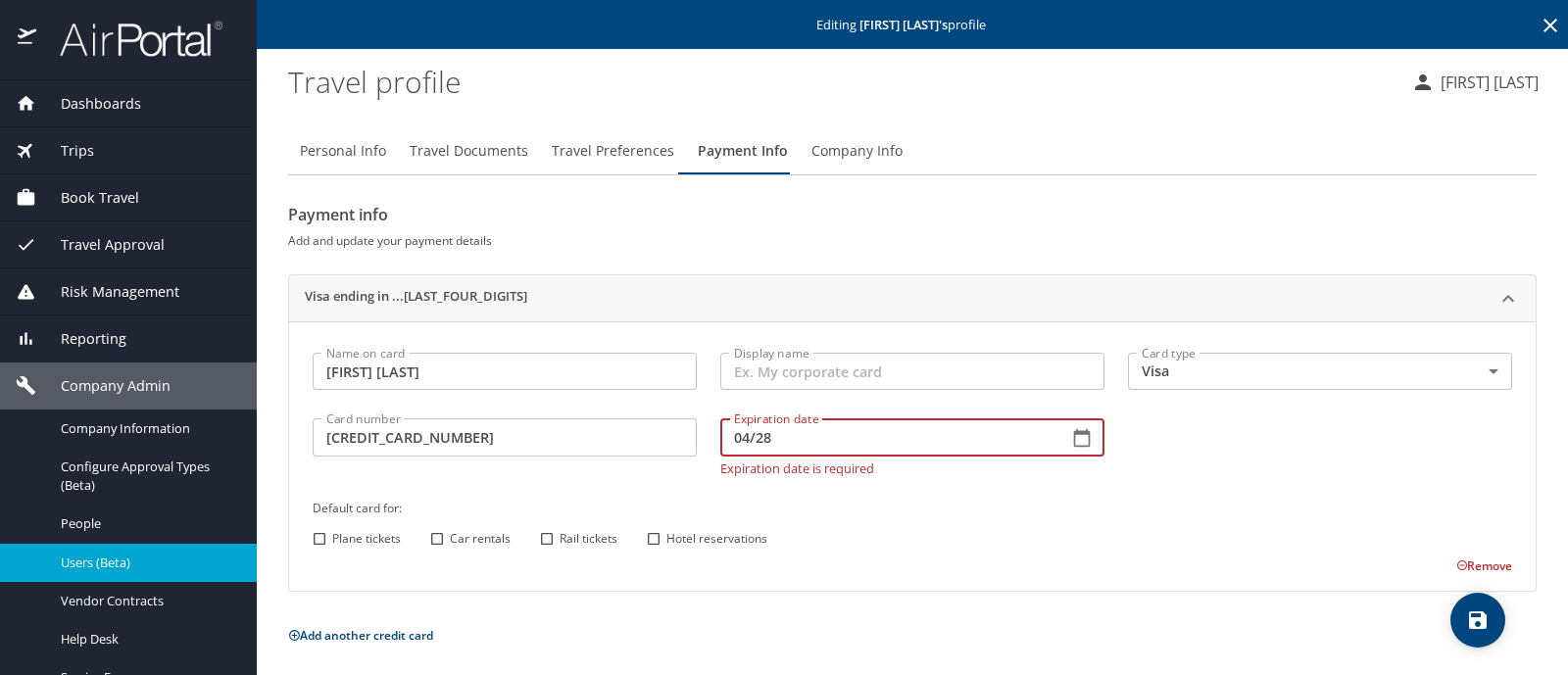 type on "04/28" 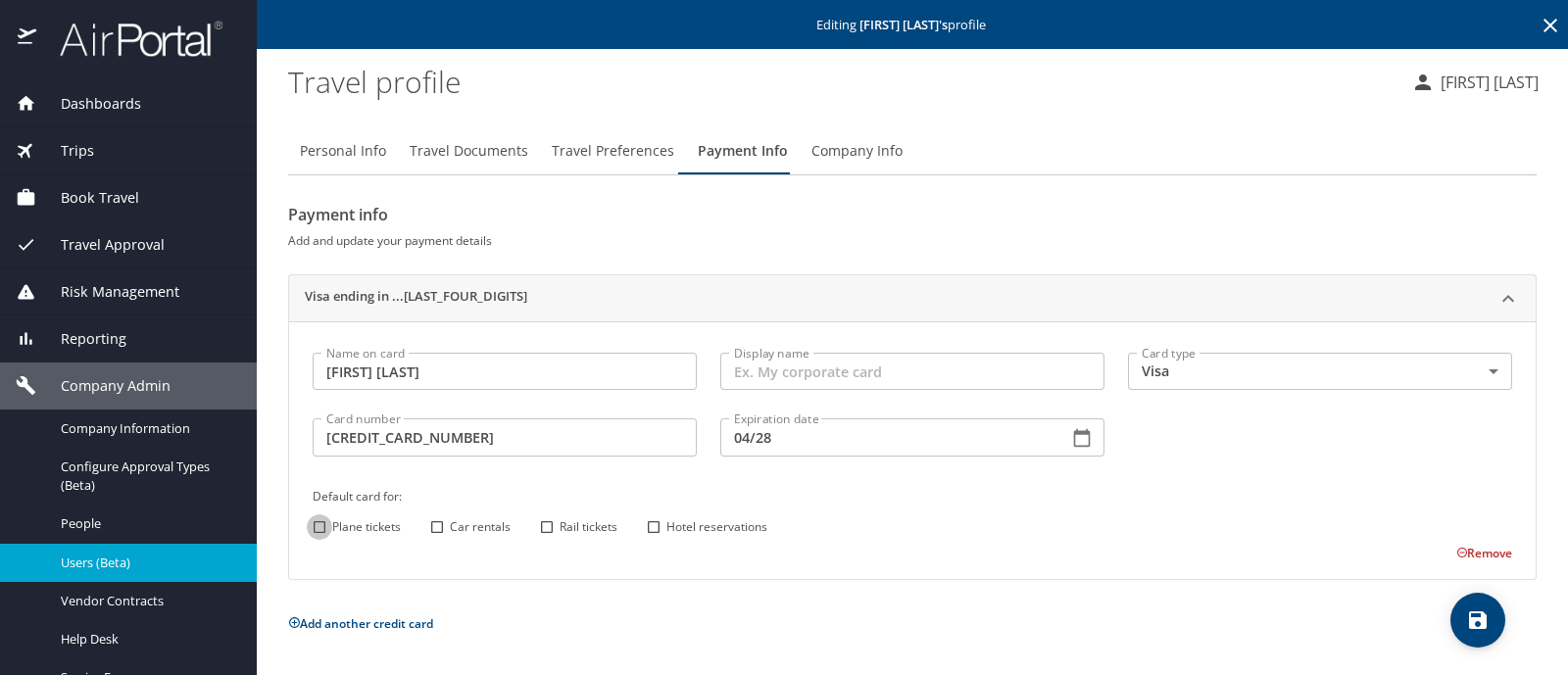 click on "Plane tickets" at bounding box center [319, 527] 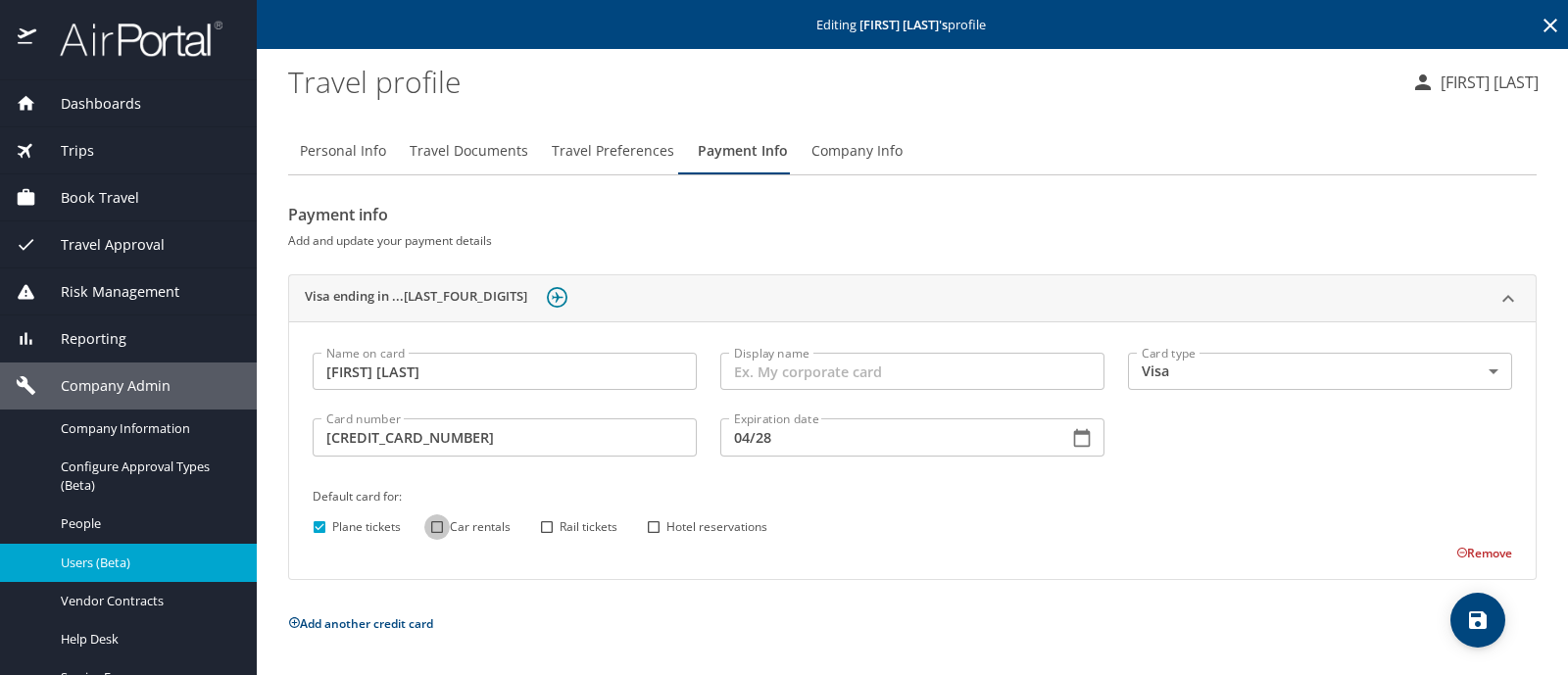 click on "Car rentals" at bounding box center (437, 527) 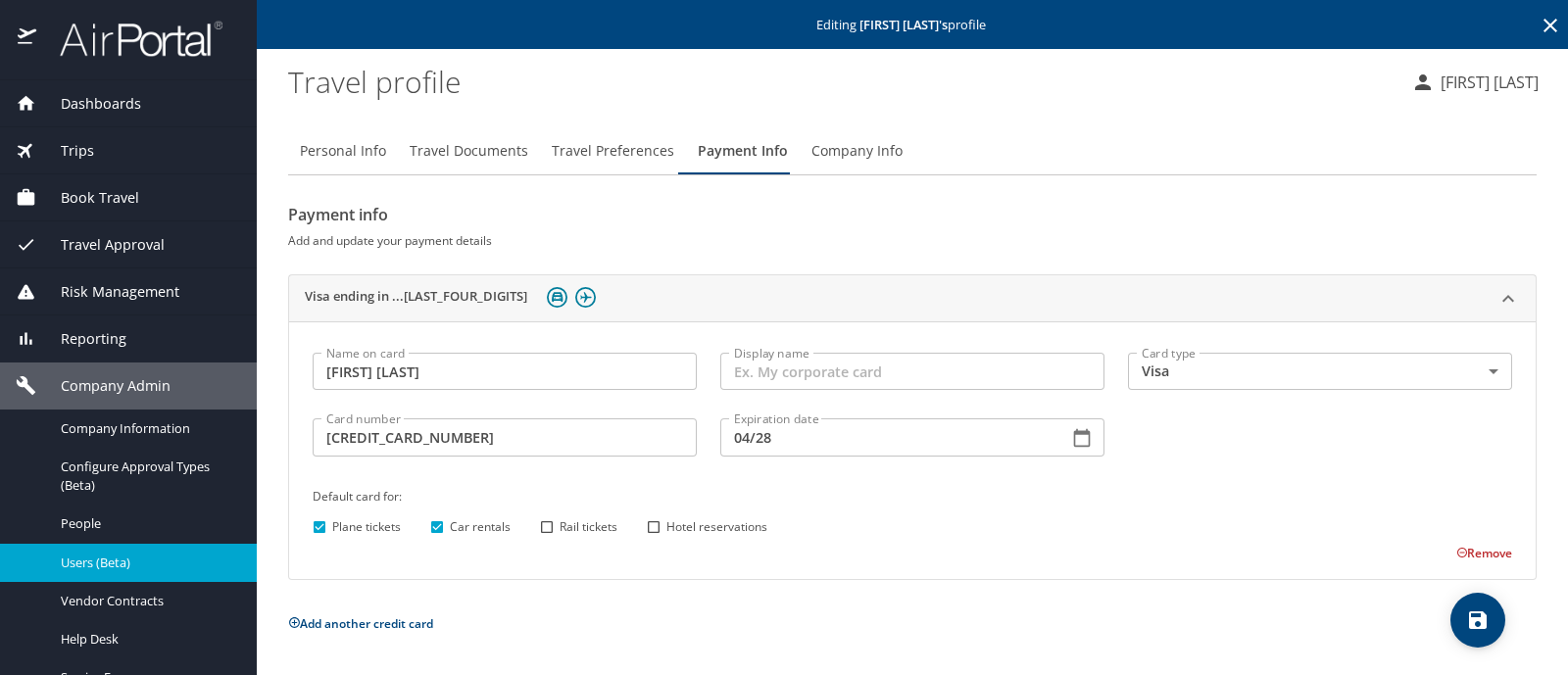 click on "Hotel reservations" at bounding box center (654, 527) 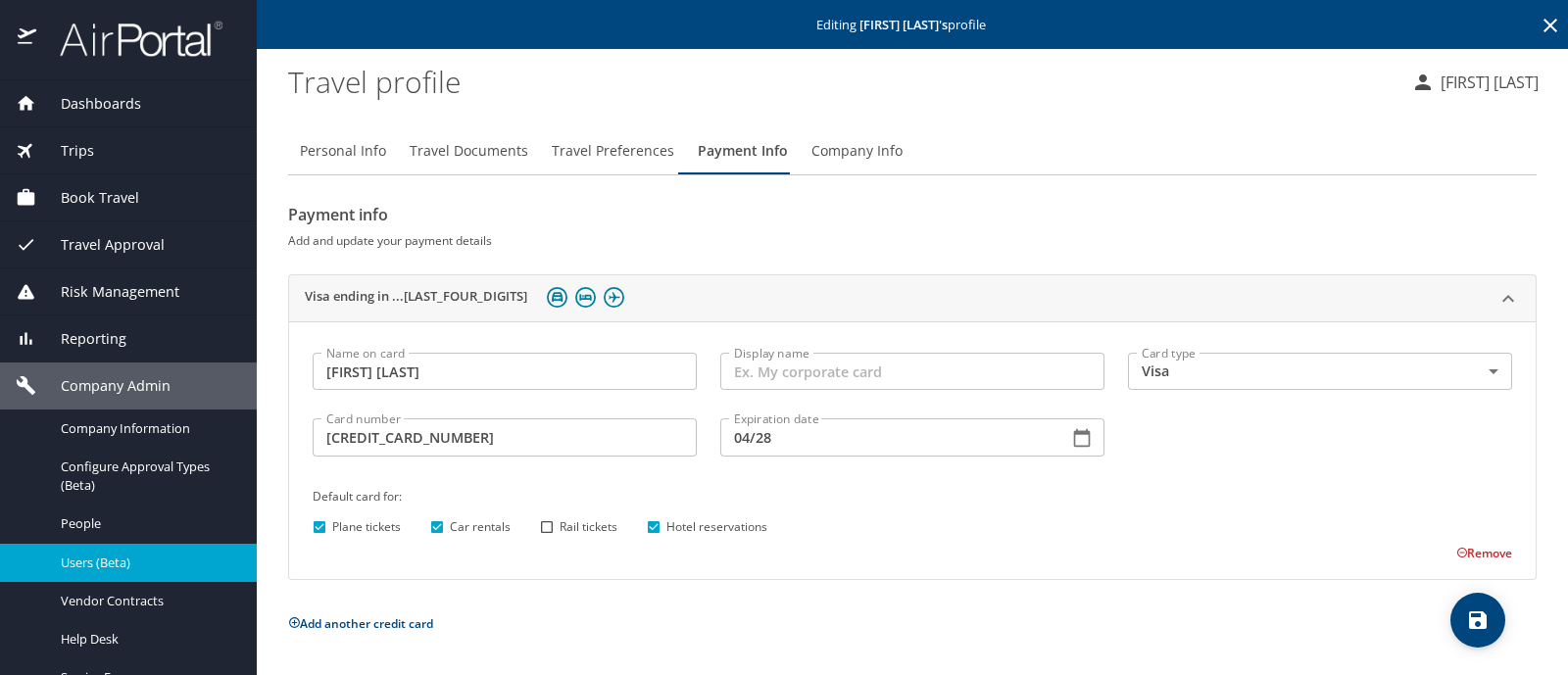 click 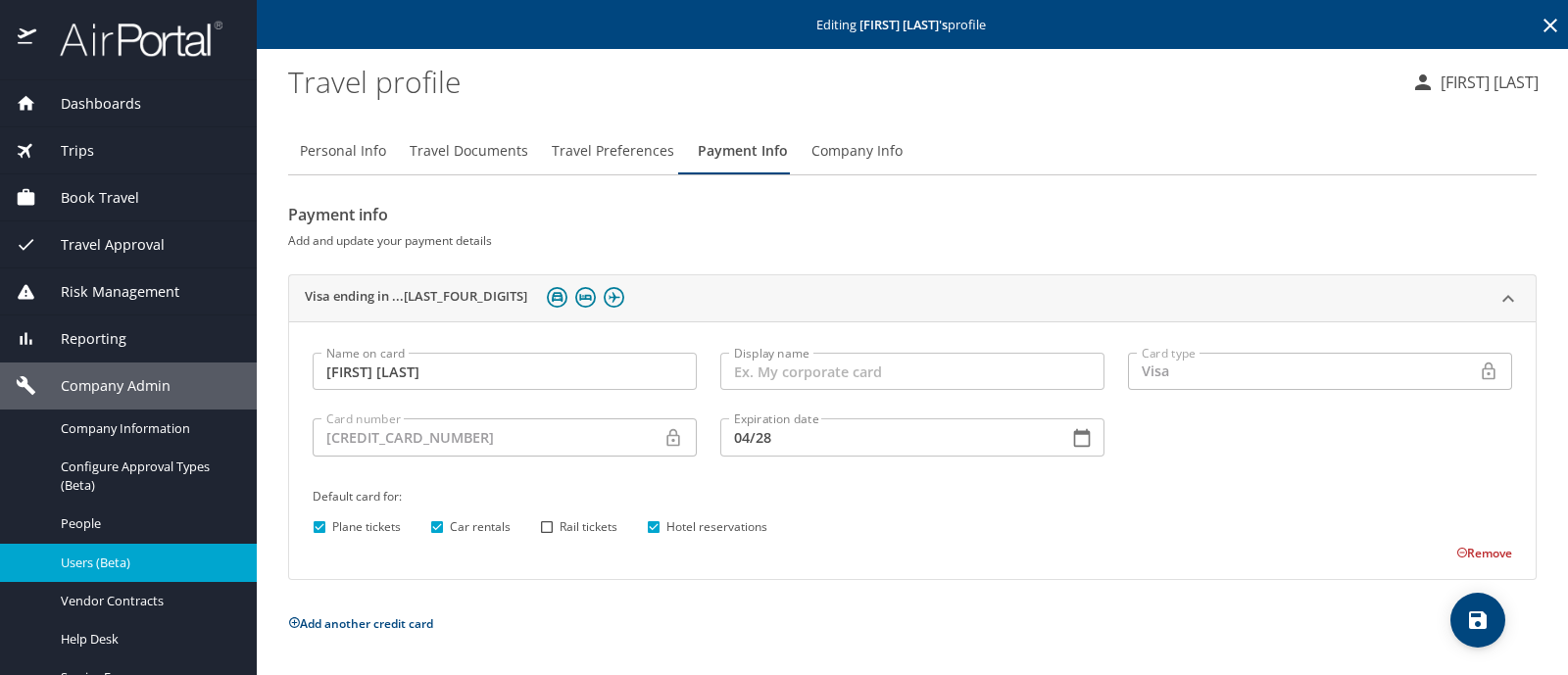 click 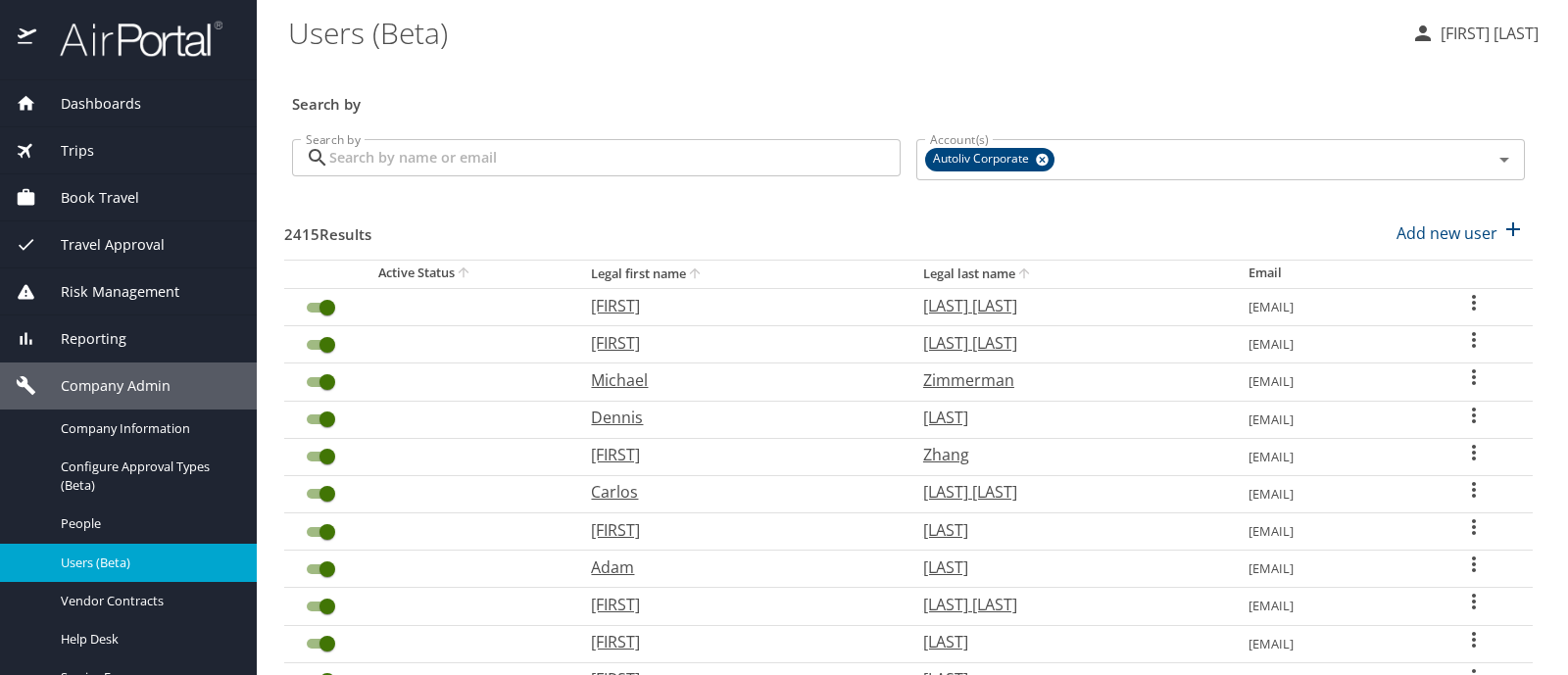 click on "Trips" at bounding box center (65, 151) 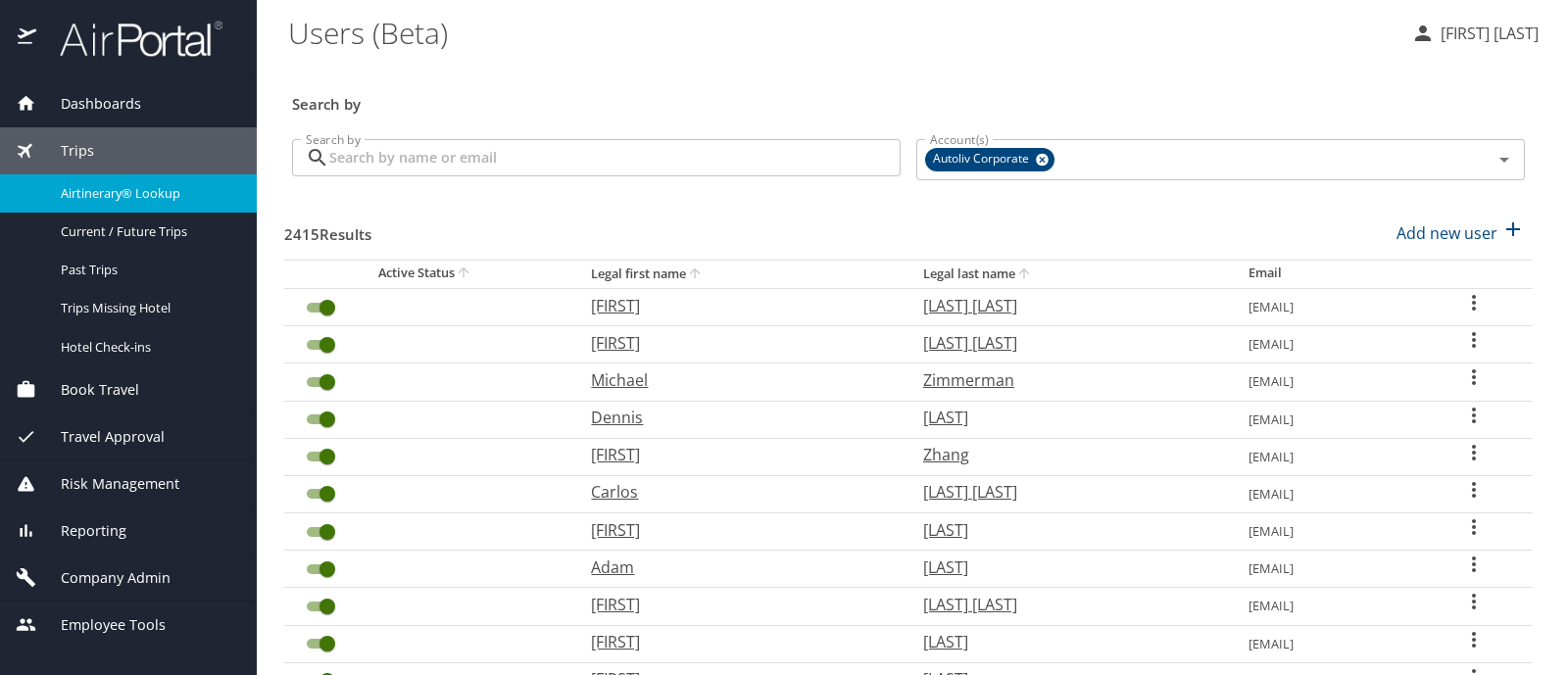 click on "Airtinerary® Lookup" at bounding box center [147, 193] 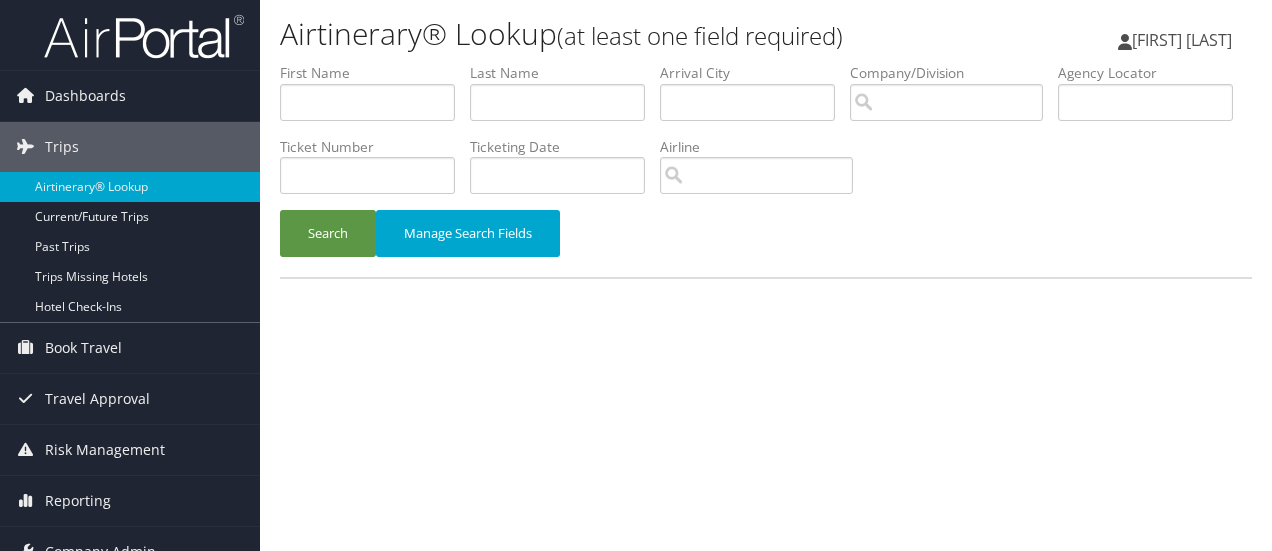 scroll, scrollTop: 0, scrollLeft: 0, axis: both 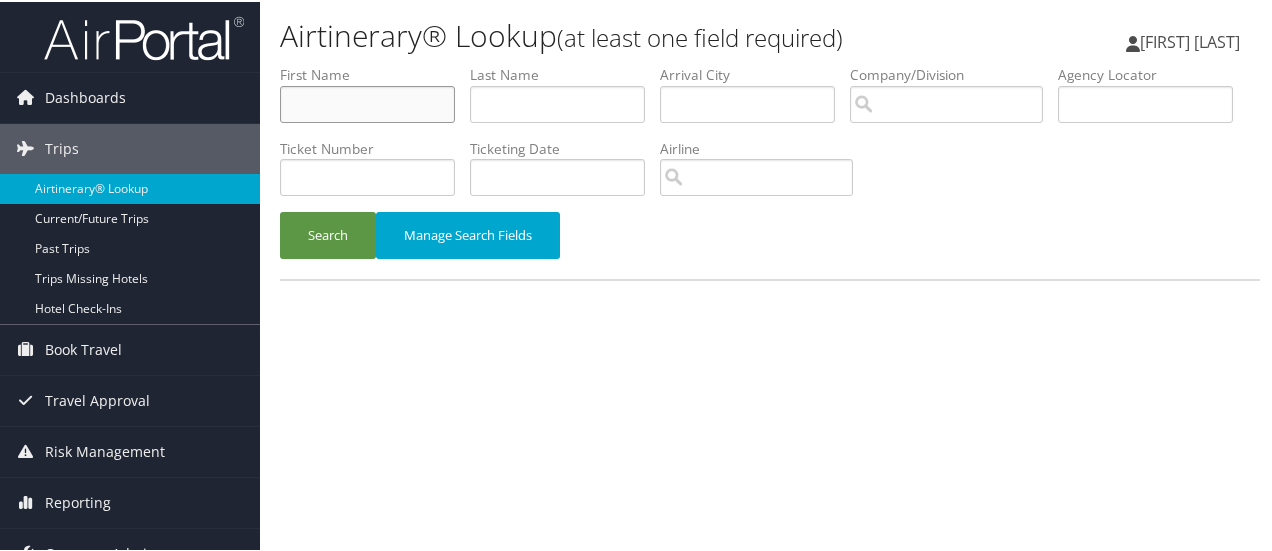 click at bounding box center (367, 102) 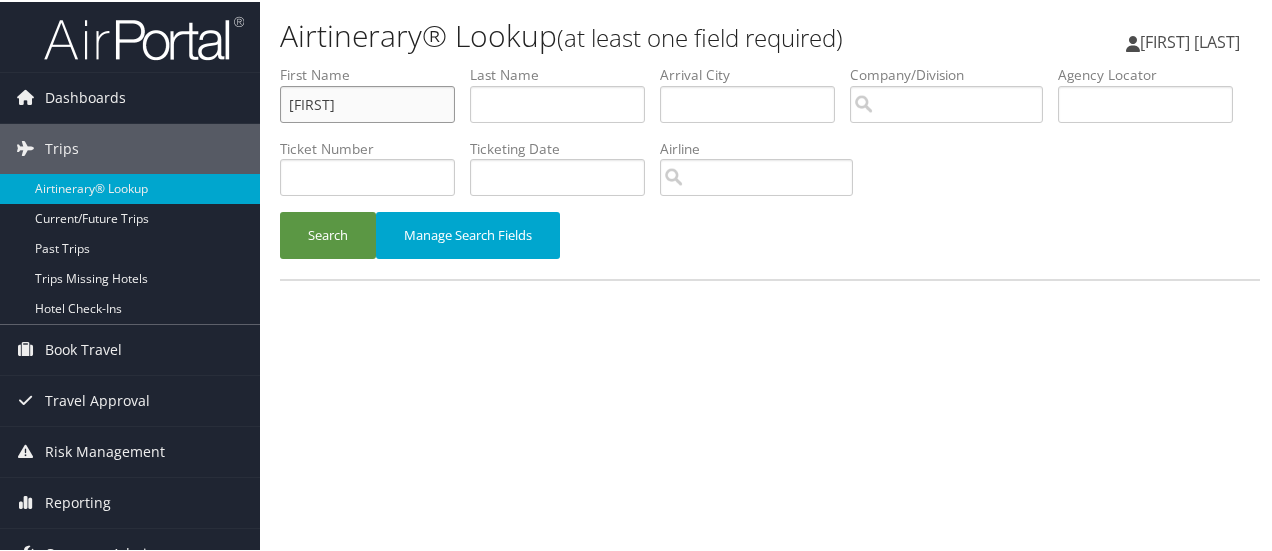 type on "jorge" 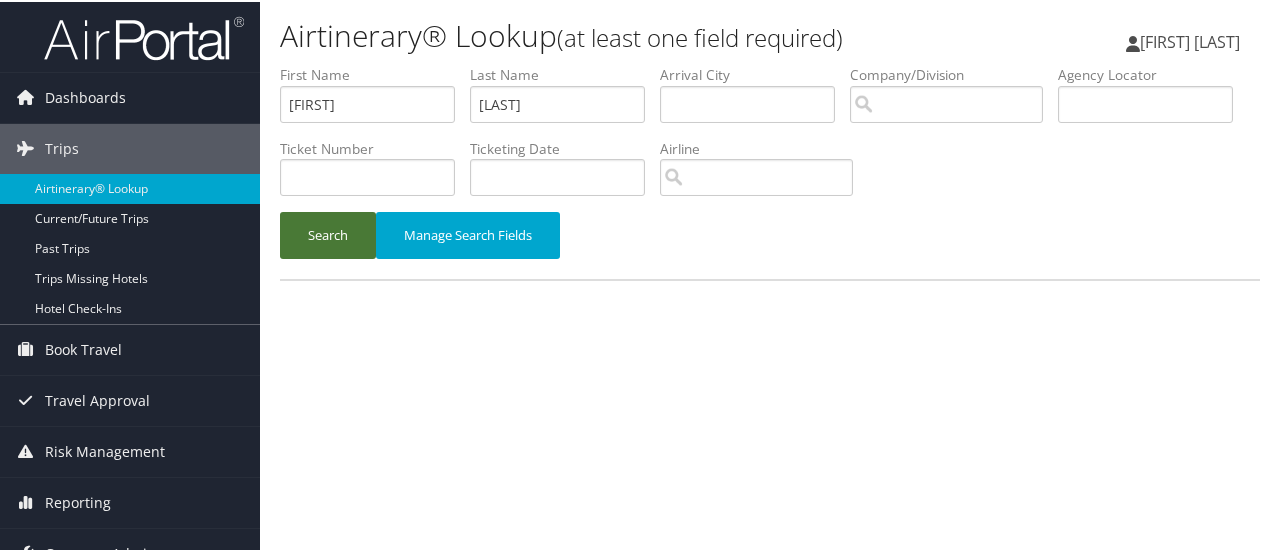 click on "Search" at bounding box center [328, 233] 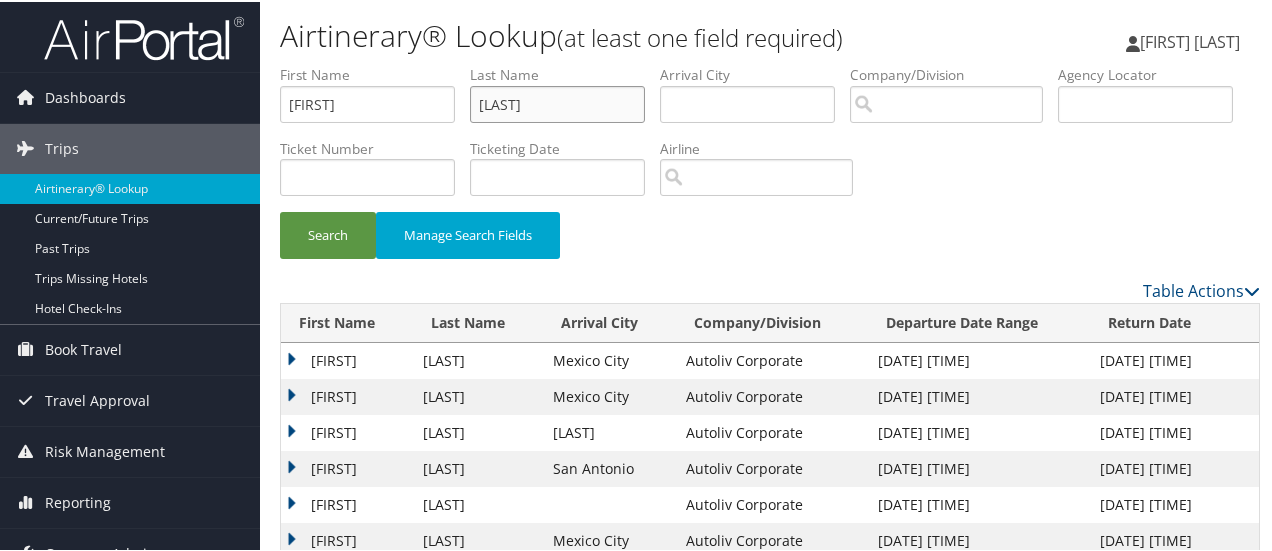 click on "vazquezsesma" at bounding box center (557, 102) 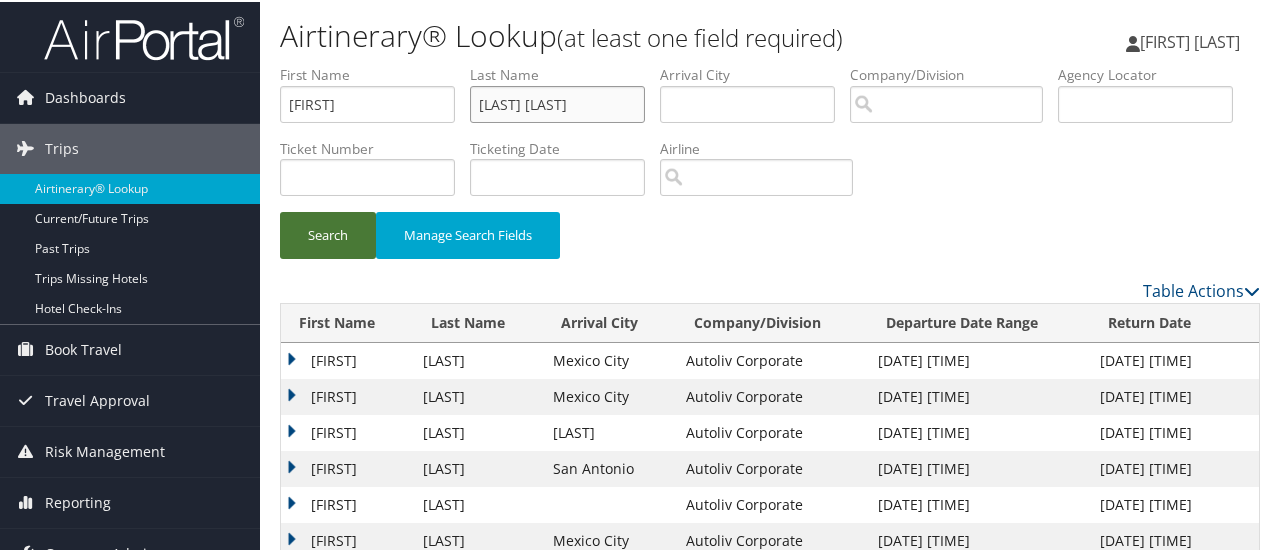 type on "vazquez sesma" 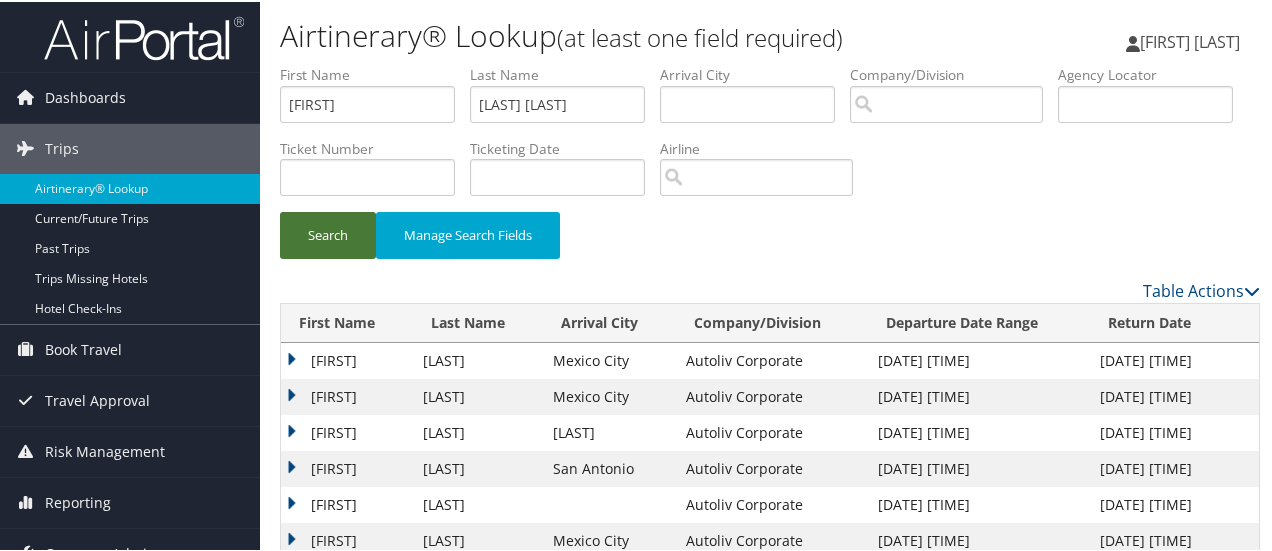 click on "Search" at bounding box center [328, 233] 